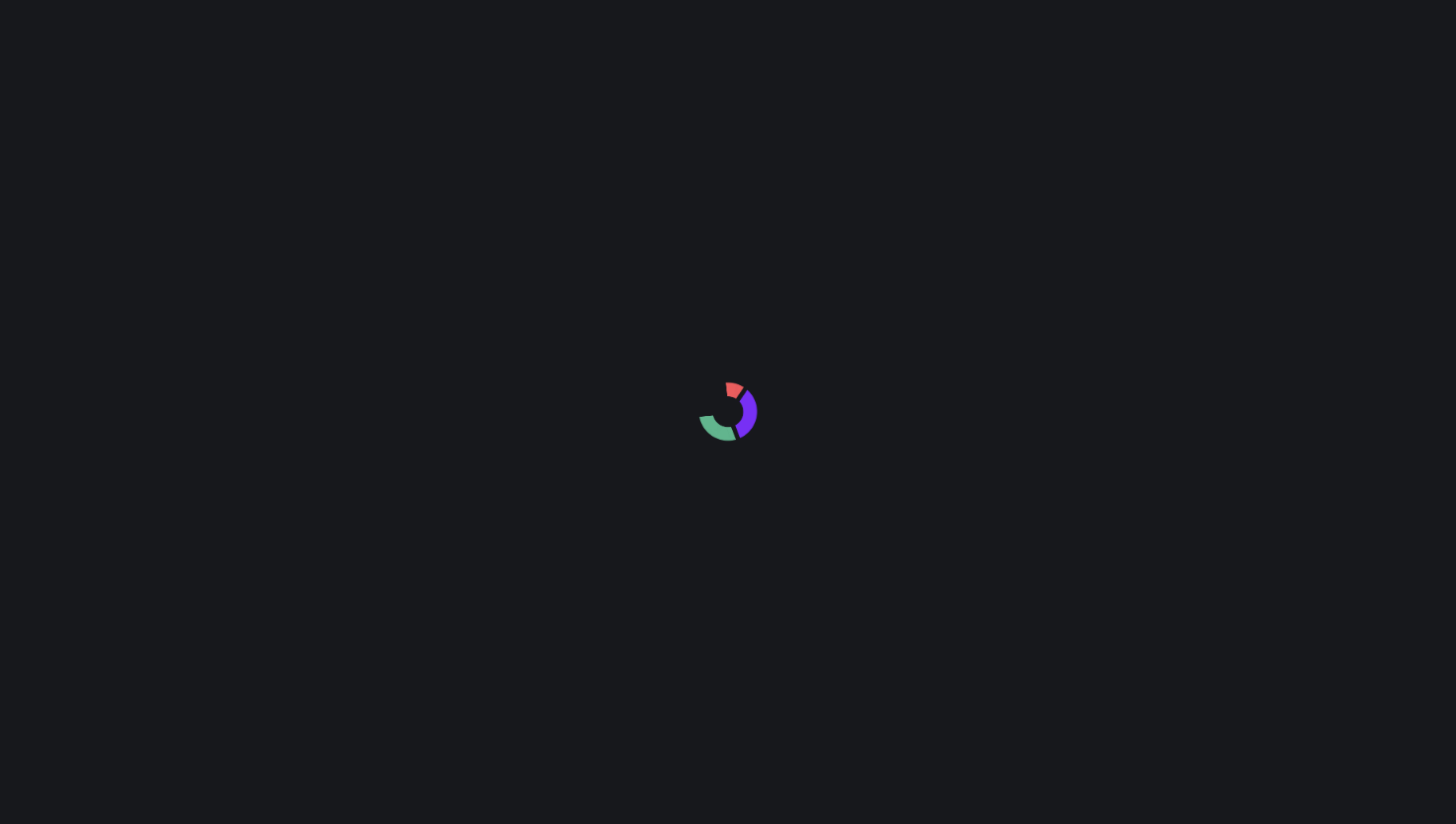 scroll, scrollTop: 0, scrollLeft: 0, axis: both 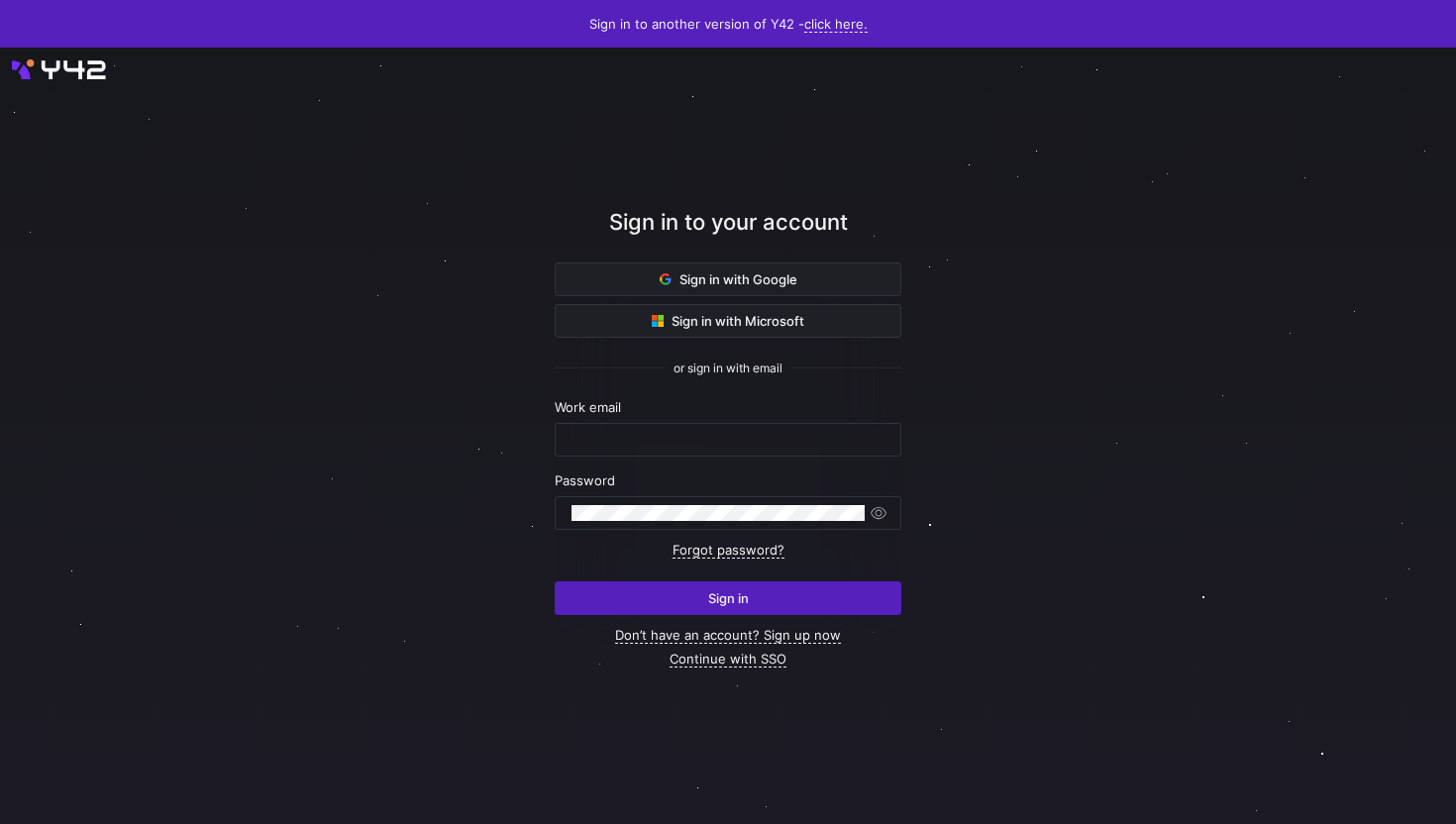 click on "Sign in to your account
Sign in with Google   Sign in with Microsoft   or sign in with email  Work email Password  Forgot password?   Sign in   Don’t have an account? Sign up now  Continue with SSO" 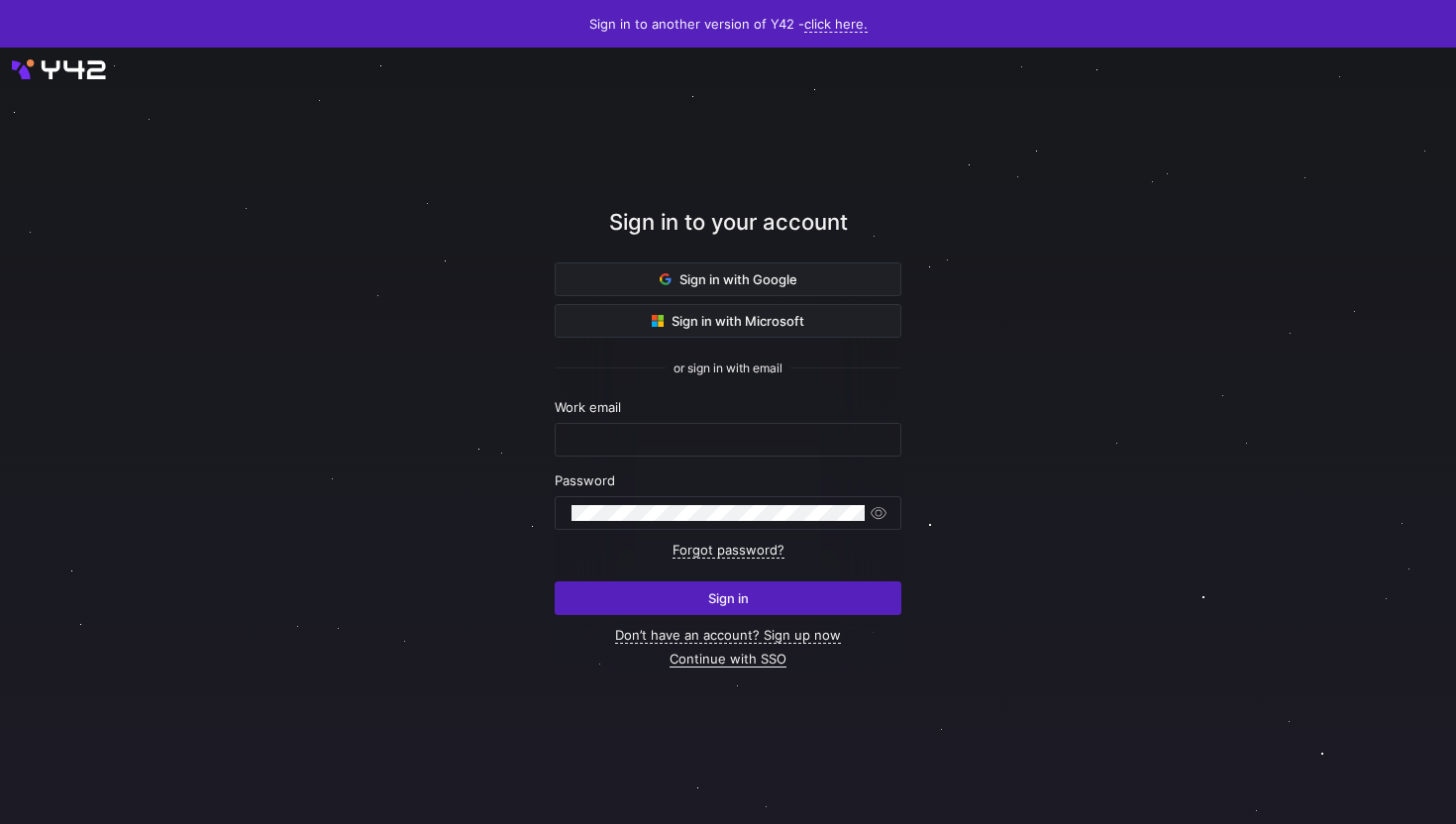 click on "Continue with SSO" 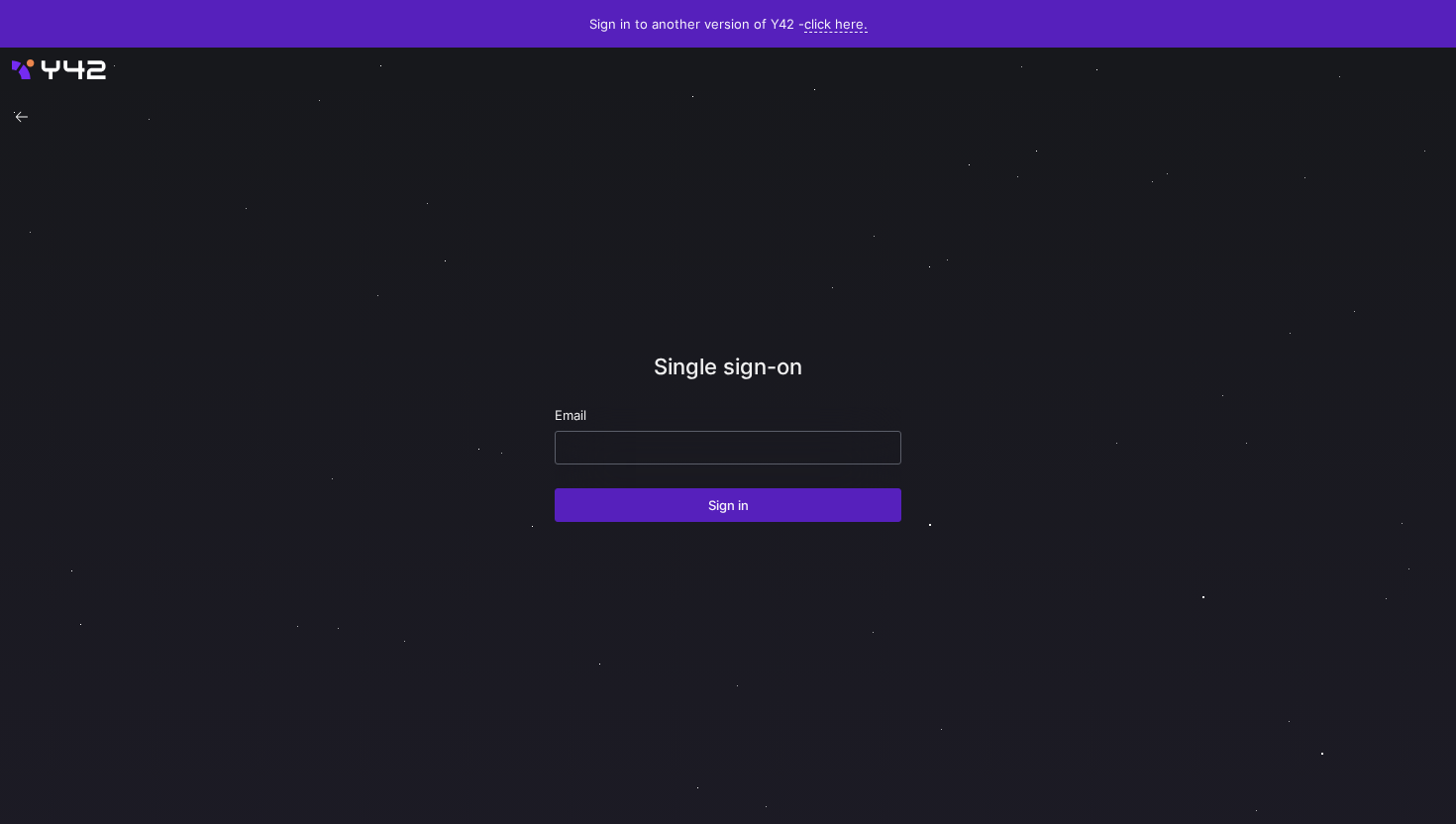 click at bounding box center [728, 448] 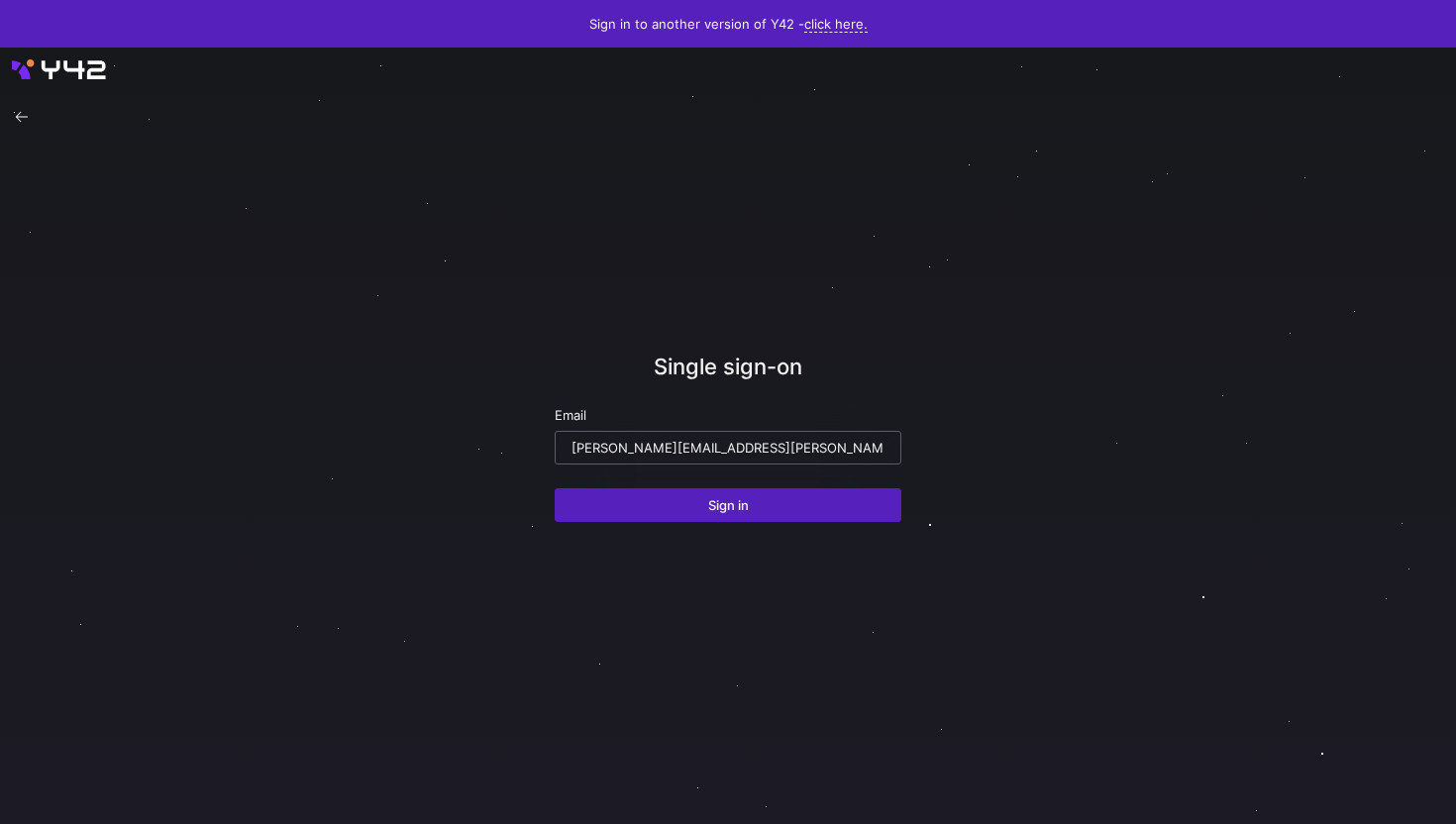 type on "[PERSON_NAME][EMAIL_ADDRESS][PERSON_NAME][DOMAIN_NAME]" 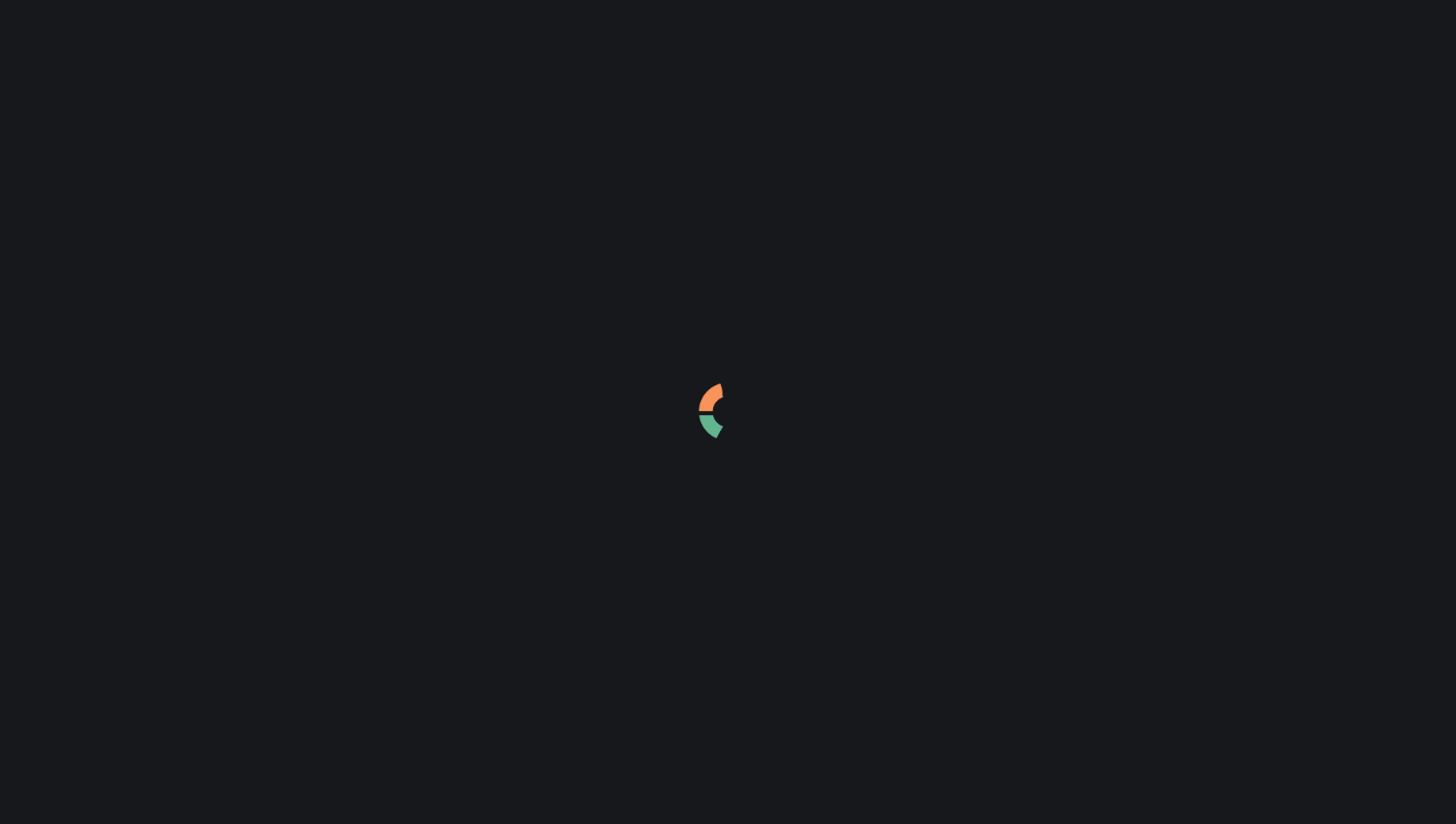 scroll, scrollTop: 0, scrollLeft: 0, axis: both 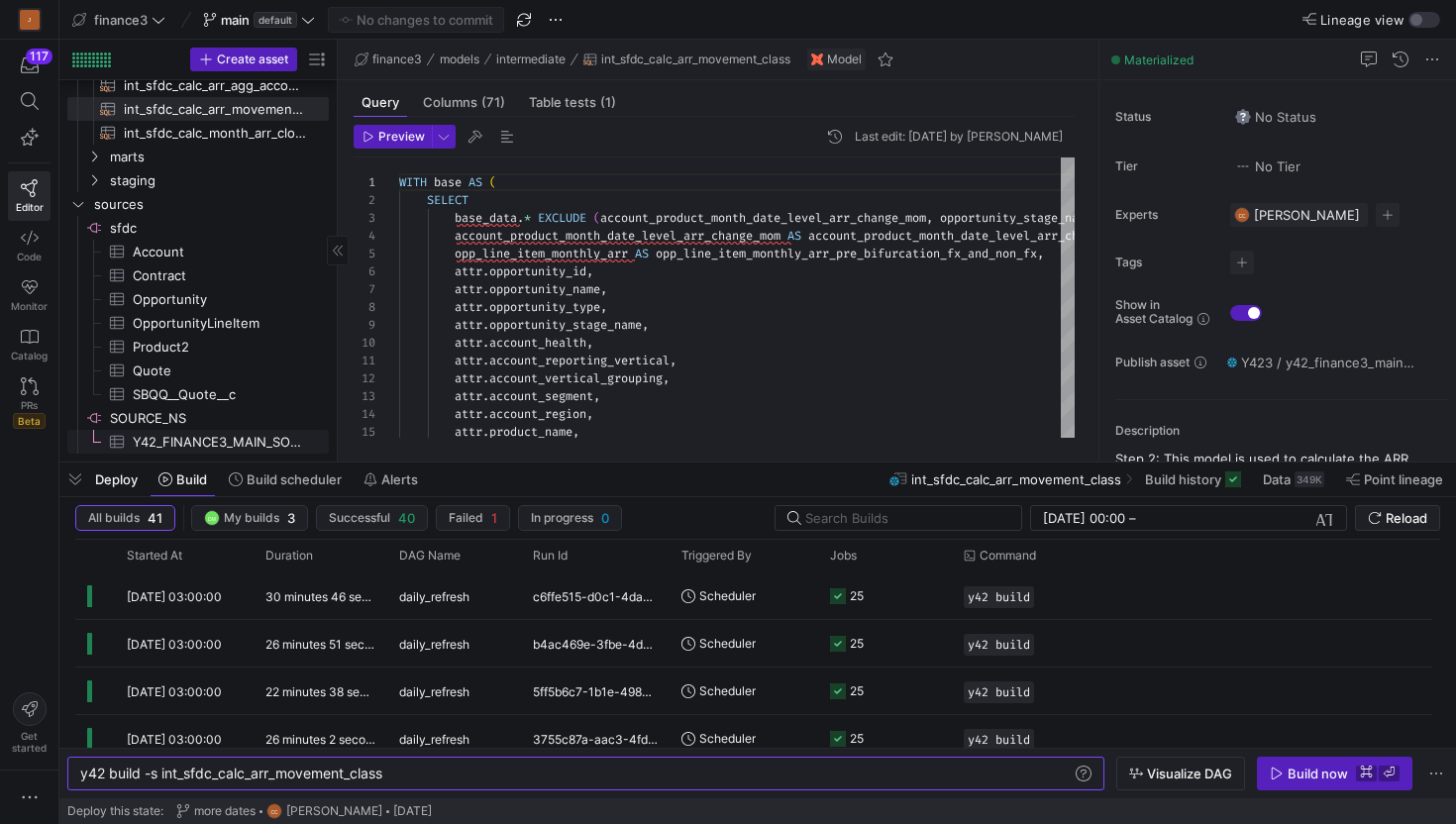 click on "Y42_FINANCE3_MAIN_SOURCE_NS_CUSTOMCONSOLIDATEDEXCHANGERATESSEARCHRESULTS​​​​​​​​​" 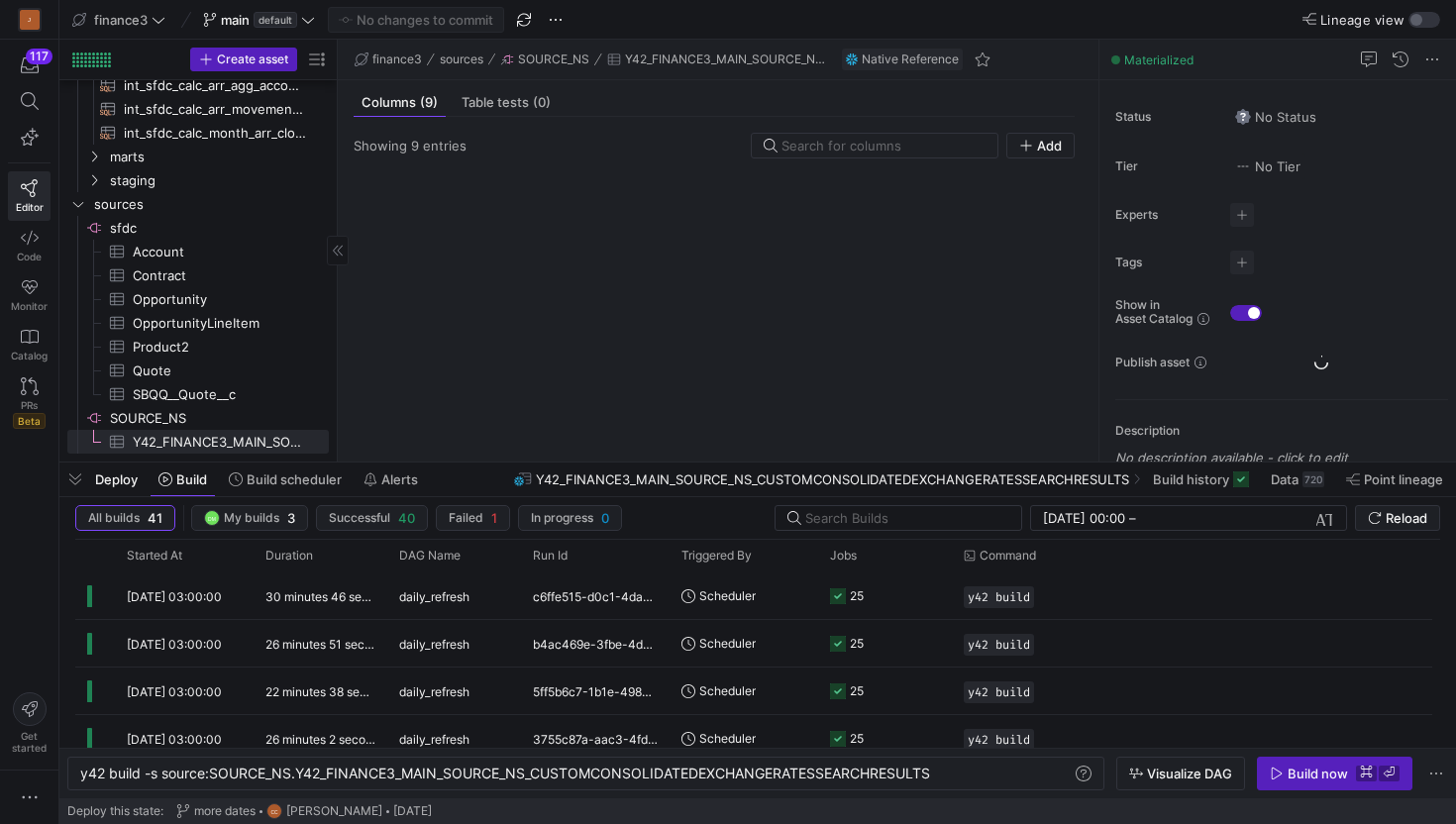 scroll, scrollTop: 0, scrollLeft: 0, axis: both 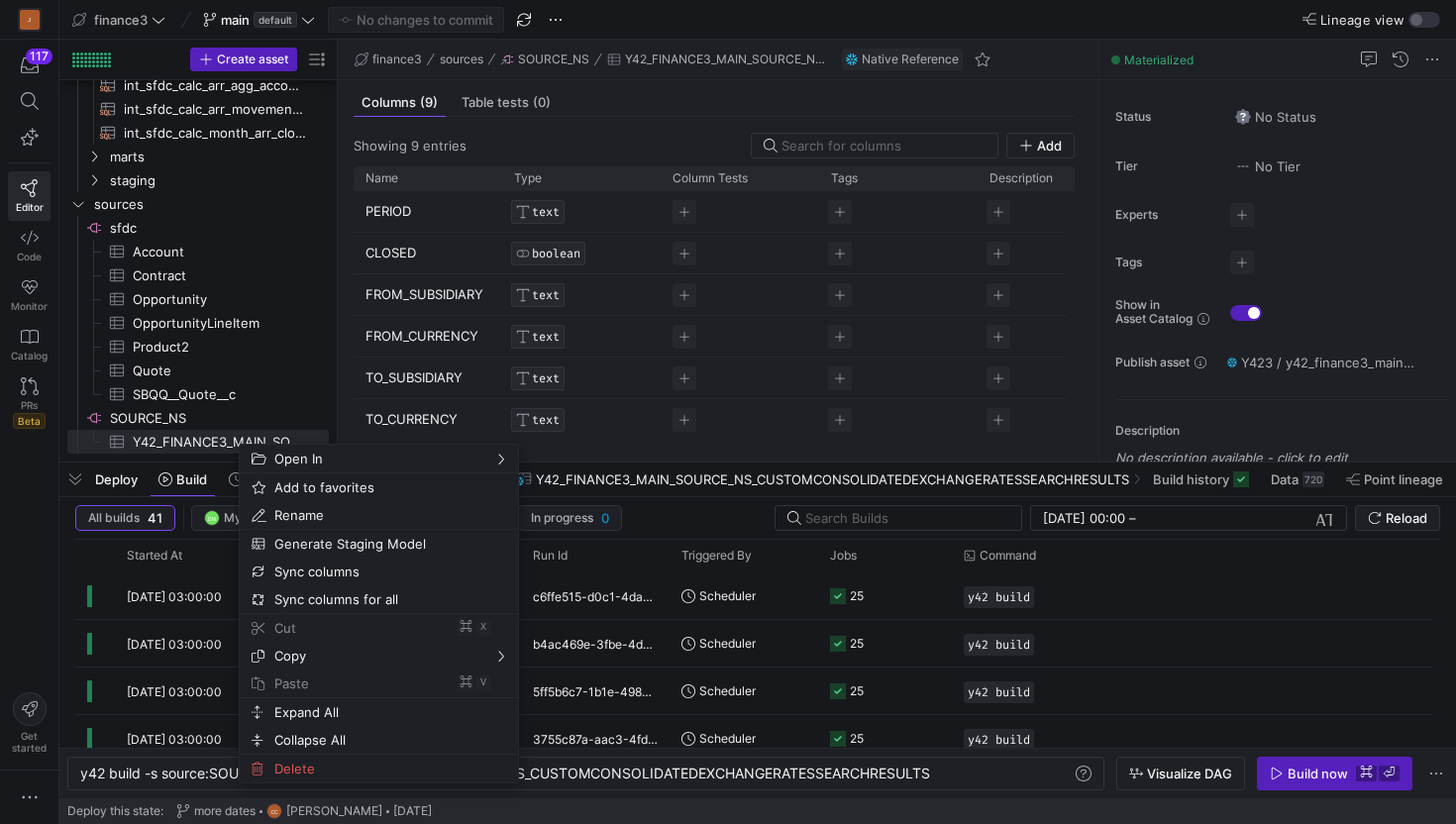 click on "Native Reference" 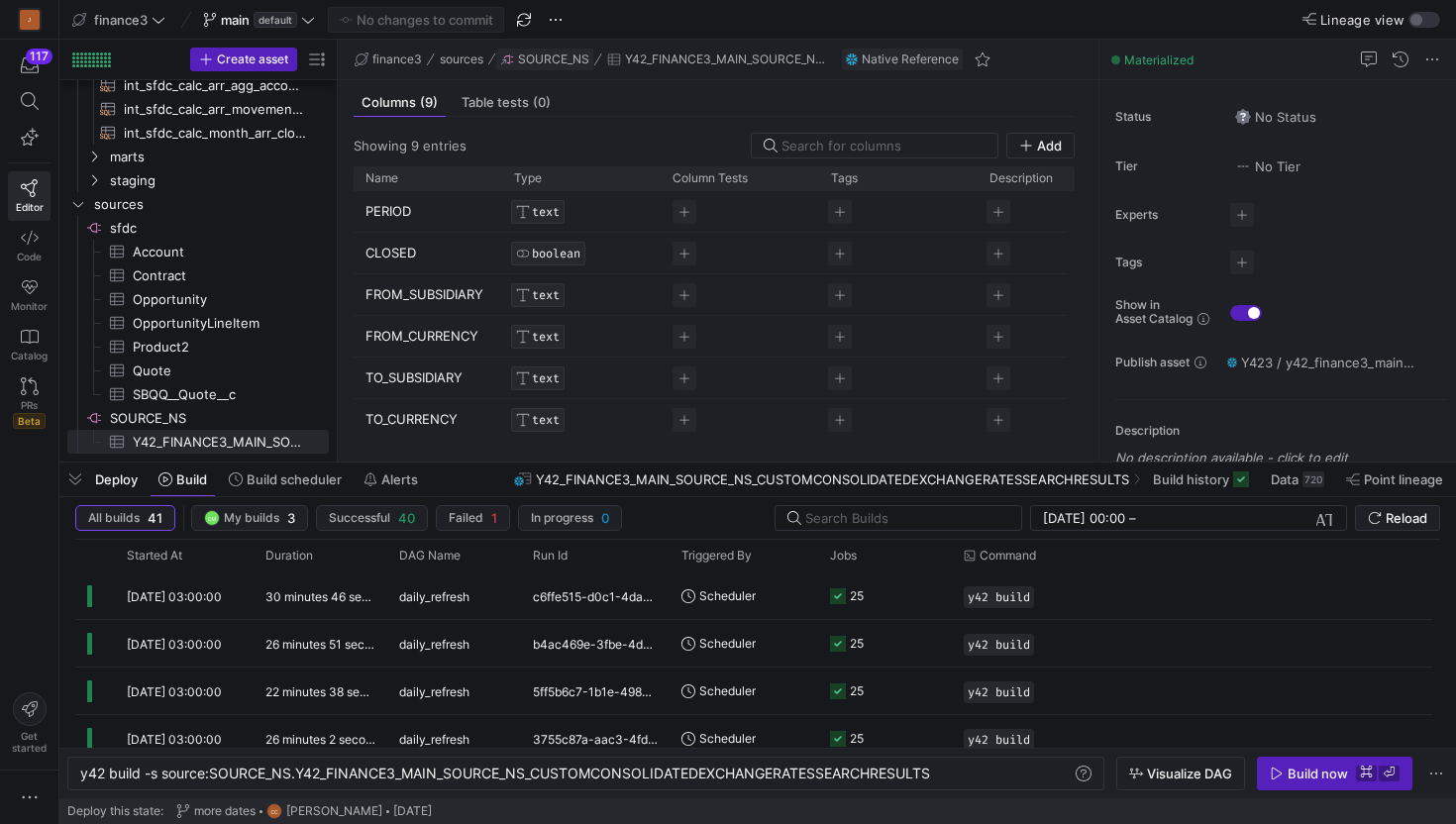 click on "SOURCE_NS" 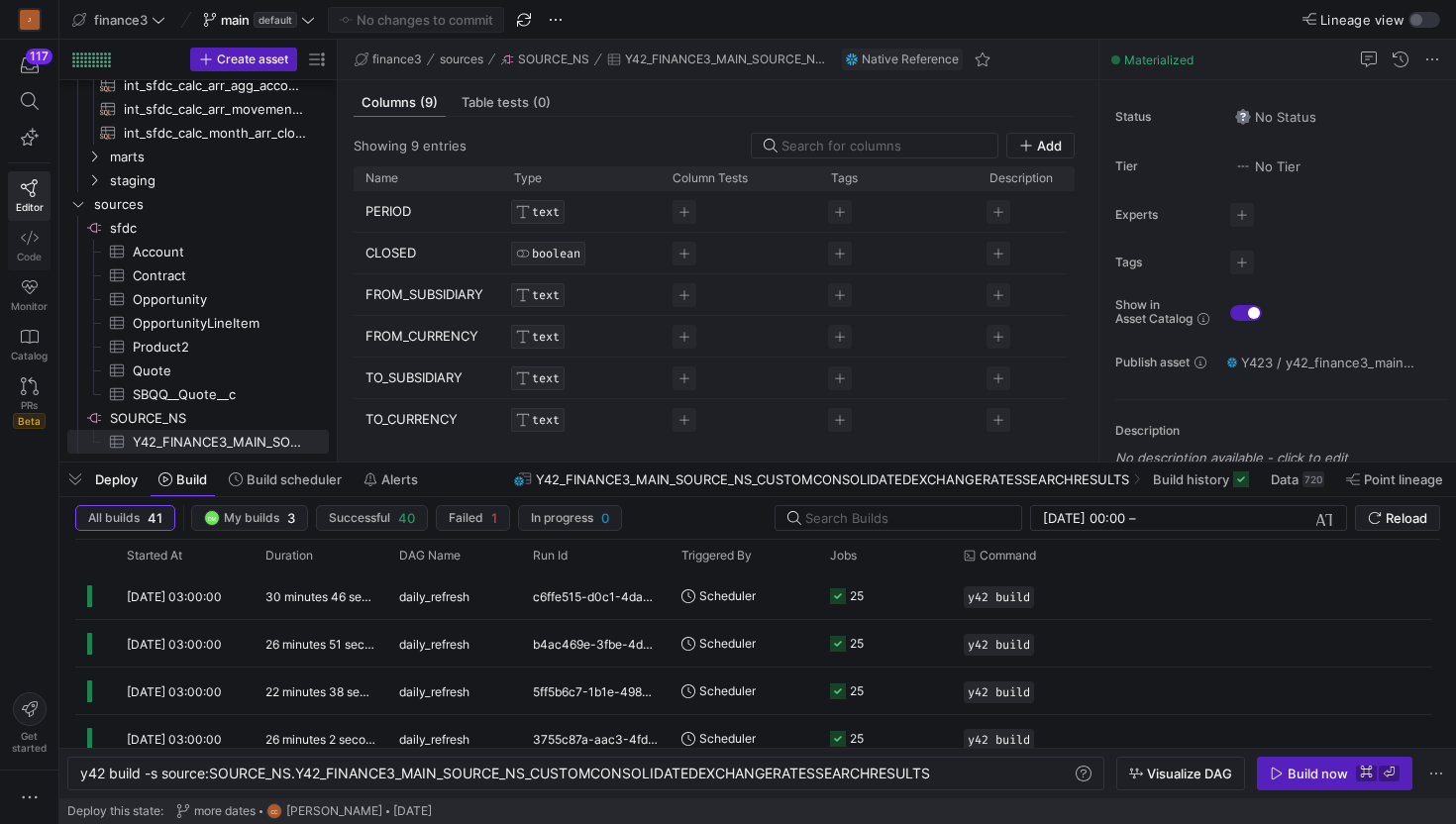 click 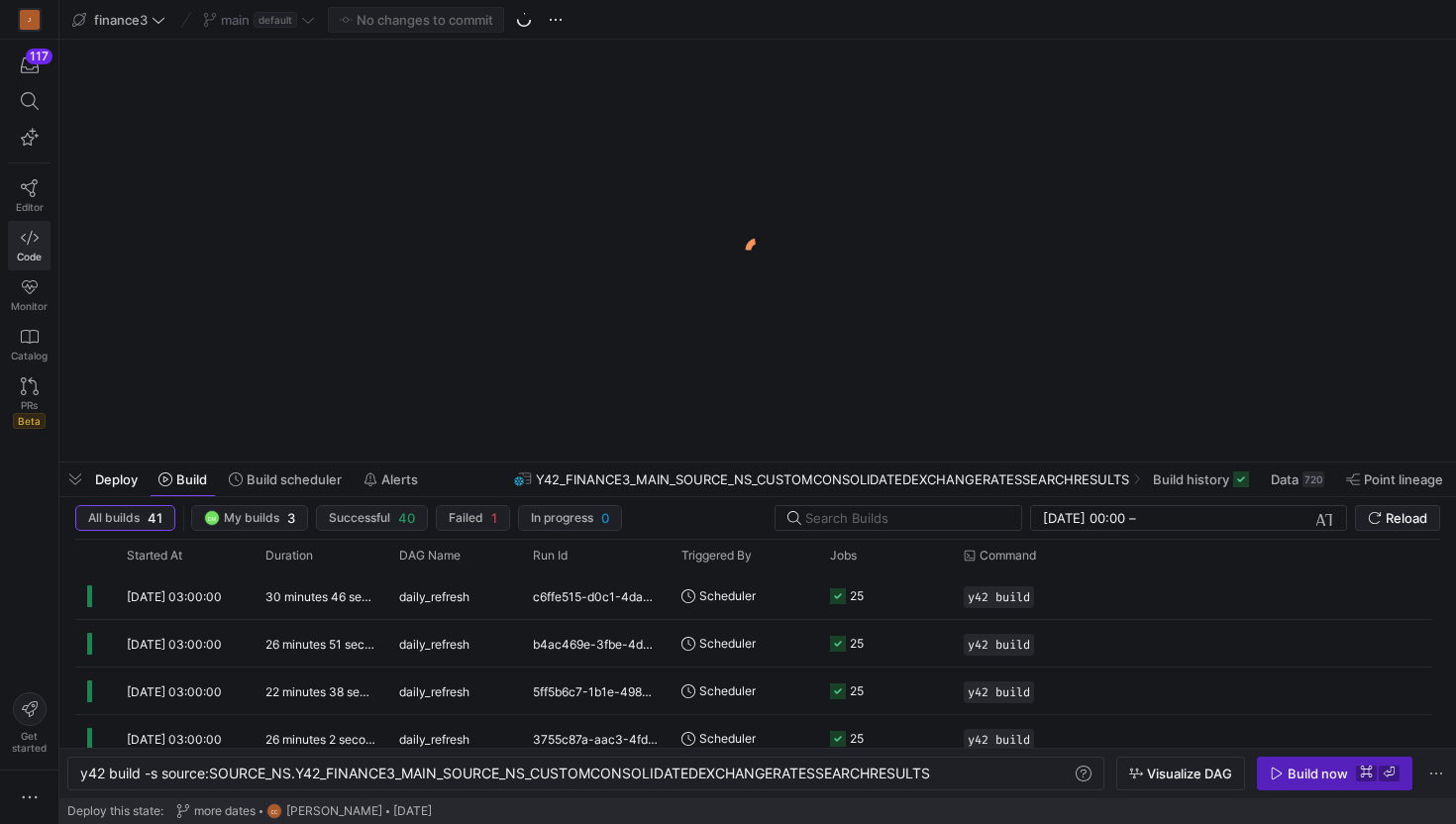 scroll, scrollTop: 0, scrollLeft: 0, axis: both 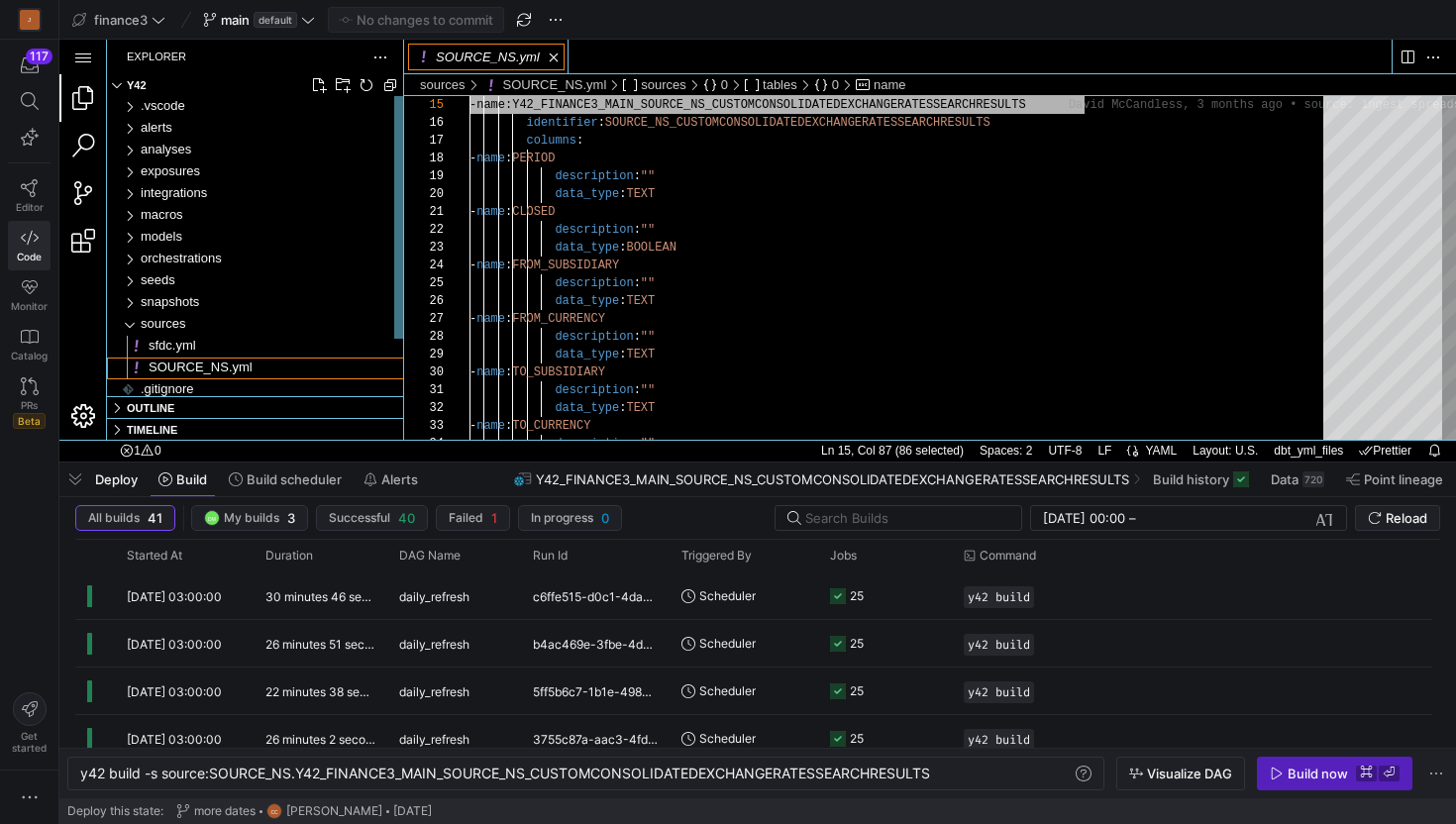 click on "SOURCE_NS.yml" at bounding box center [200, 366] 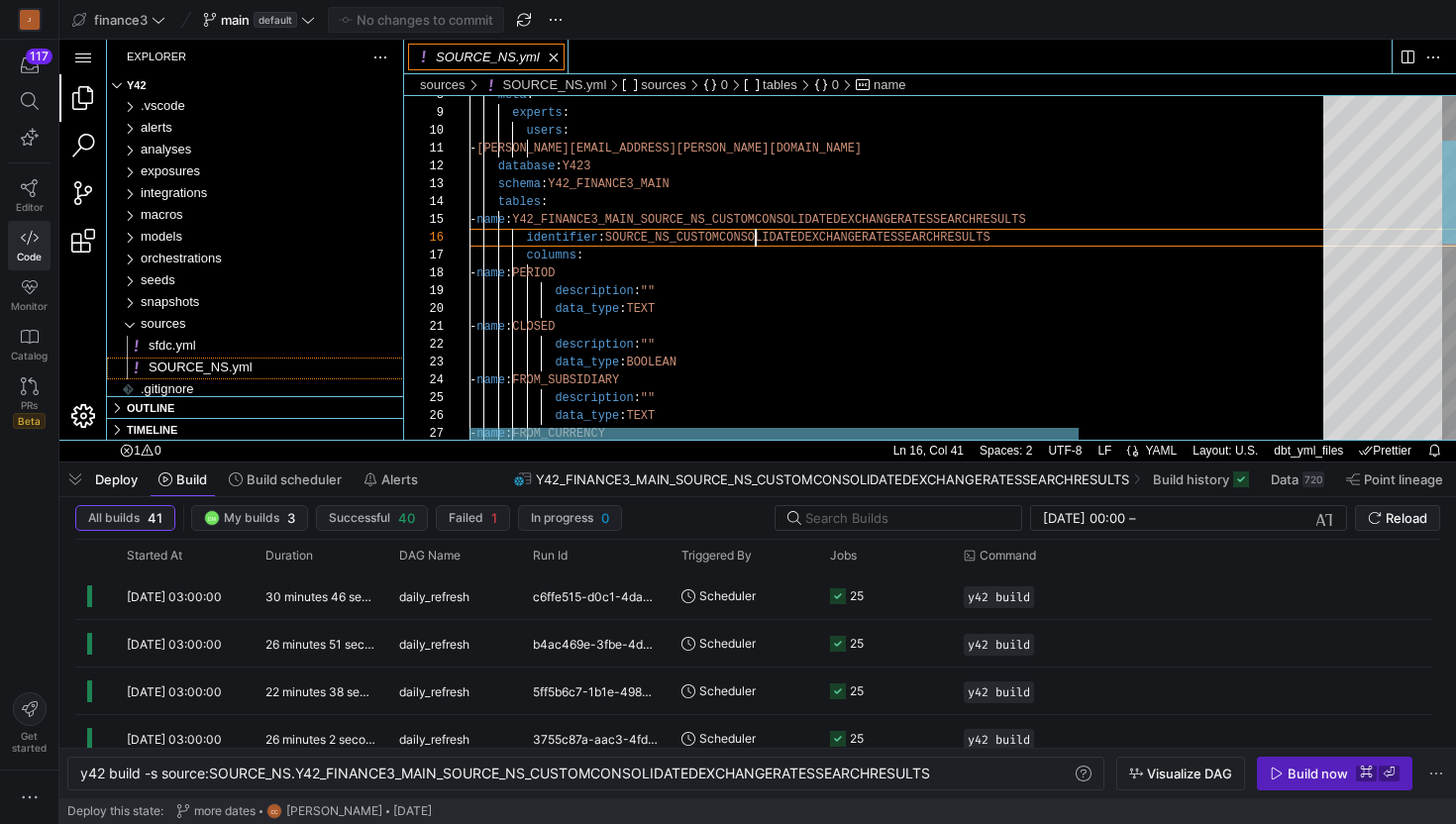 click on "description :  ""              data_type :  TEXT           -  name :  FROM_CURRENCY           -  name :  FROM_SUBSIDIARY              data_type :  BOOLEAN              description :  ""           -  name :  CLOSED              description :  ""              data_type :  TEXT           -  name :  PERIOD          columns :          identifier :  SOURCE_NS_CUSTOMCONSOLIDATEDEXCHANGERATESSEARCHRES ULTS       -  name :  Y42_FINANCE3_MAIN_SOURCE_NS_CUSTOMCONSOLIDATEDEXCH ANGERATESSEARCHRESULTS      tables :      schema :  Y42_FINANCE3_MAIN      database :  Y423           -  [PERSON_NAME][EMAIL_ADDRESS][PERSON_NAME][DOMAIN_NAME]          users :        experts :      meta :" at bounding box center (1077, 518) 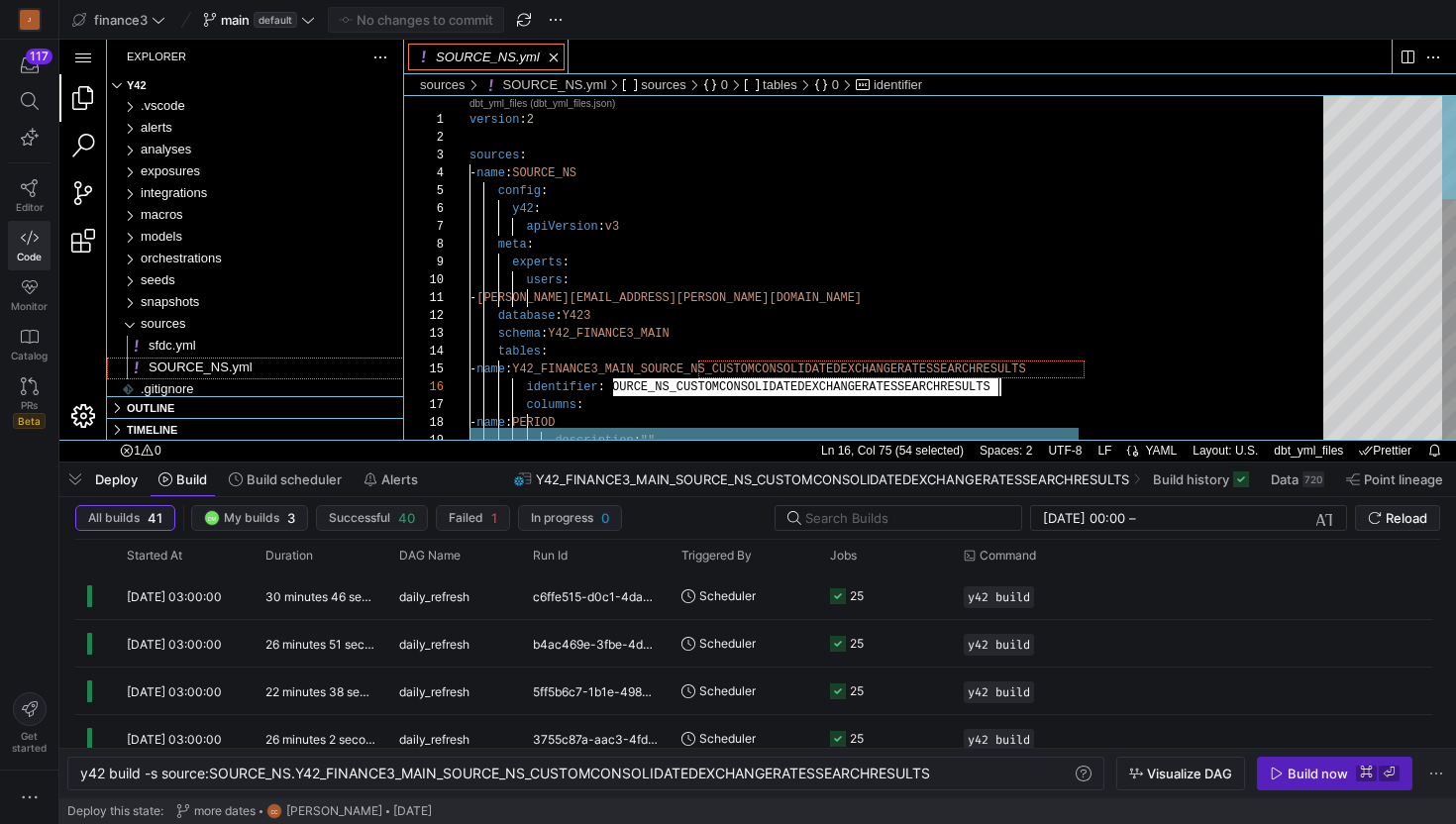 click on "description :  ""           -  name :  PERIOD          identifier :  SOURCE_NS_CUSTOMCONSOLIDATEDEXCHANGERATESSEARCHRES ULTS          columns :      tables :       -  name :  Y42_FINANCE3_MAIN_SOURCE_NS_CUSTOMCONSOLIDATEDEXCH ANGERATESSEARCHRESULTS      database :  Y423      schema :  Y42_FINANCE3_MAIN          users :           -  [PERSON_NAME][EMAIL_ADDRESS][PERSON_NAME][DOMAIN_NAME]      meta :        experts :        y42 :          apiVersion :  v3   -  name :  SOURCE_NS      config : sources : version :  2" at bounding box center (1077, 668) 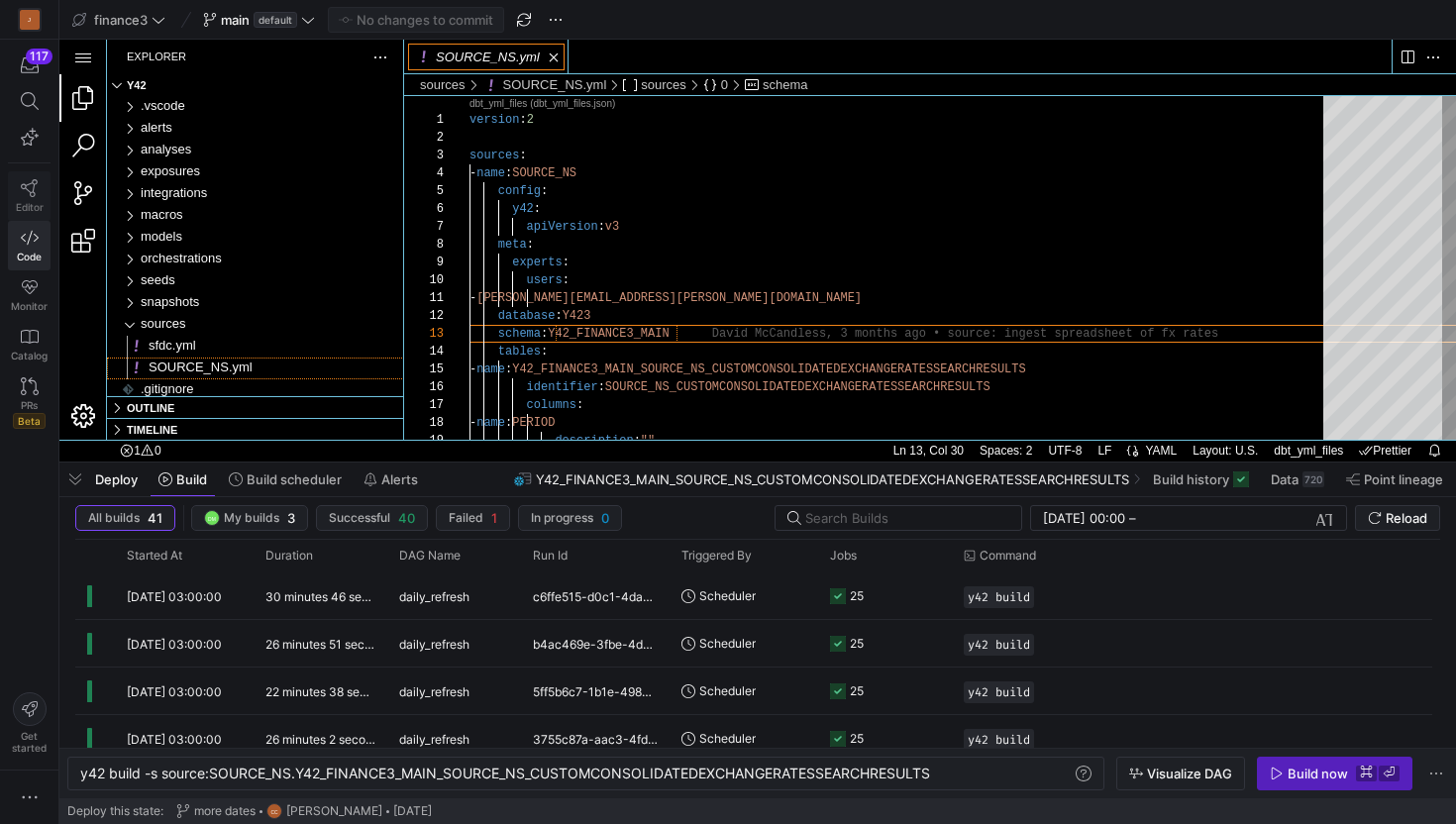 click on "Editor" 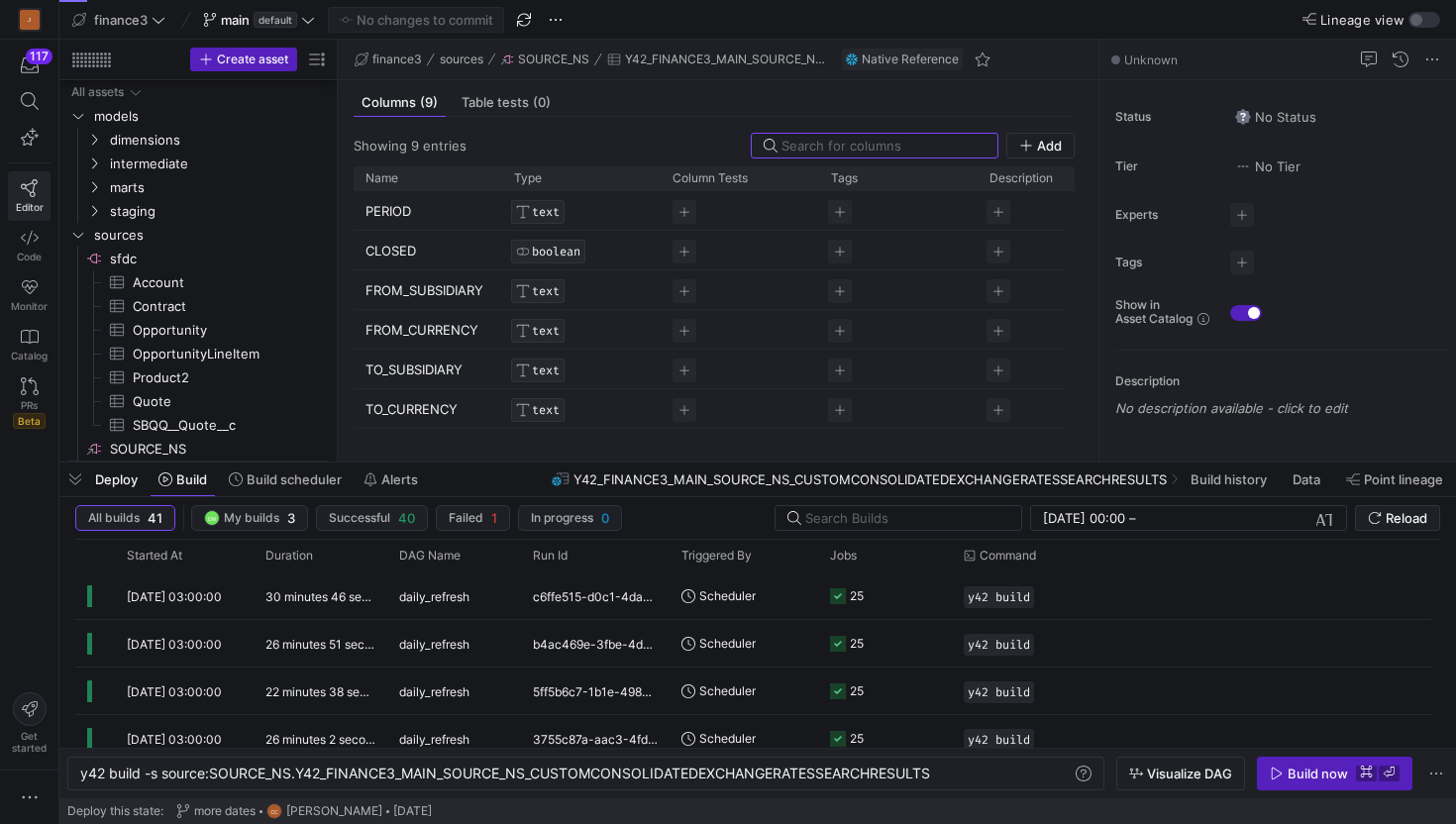scroll, scrollTop: 23, scrollLeft: 0, axis: vertical 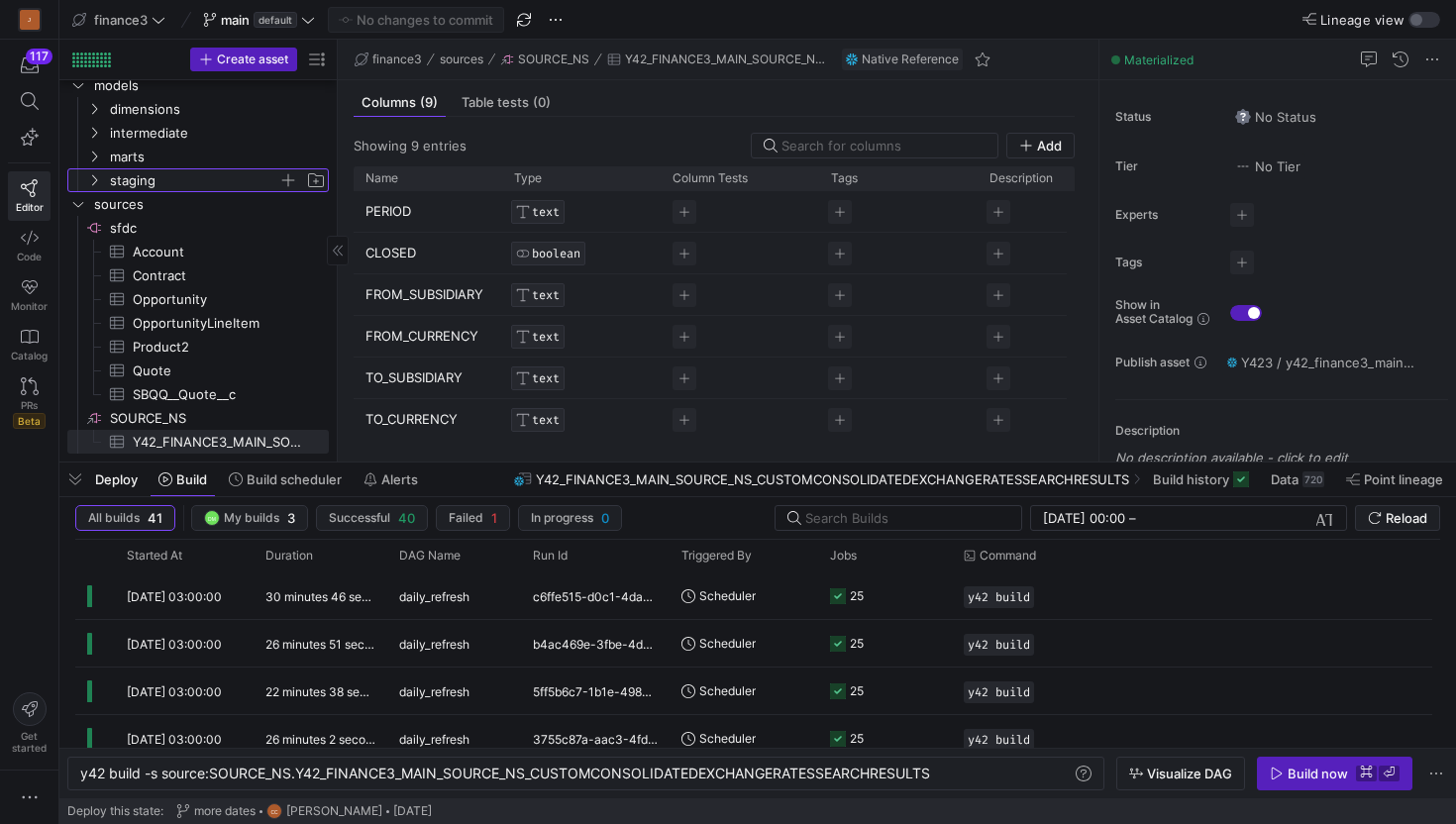 click on "staging" 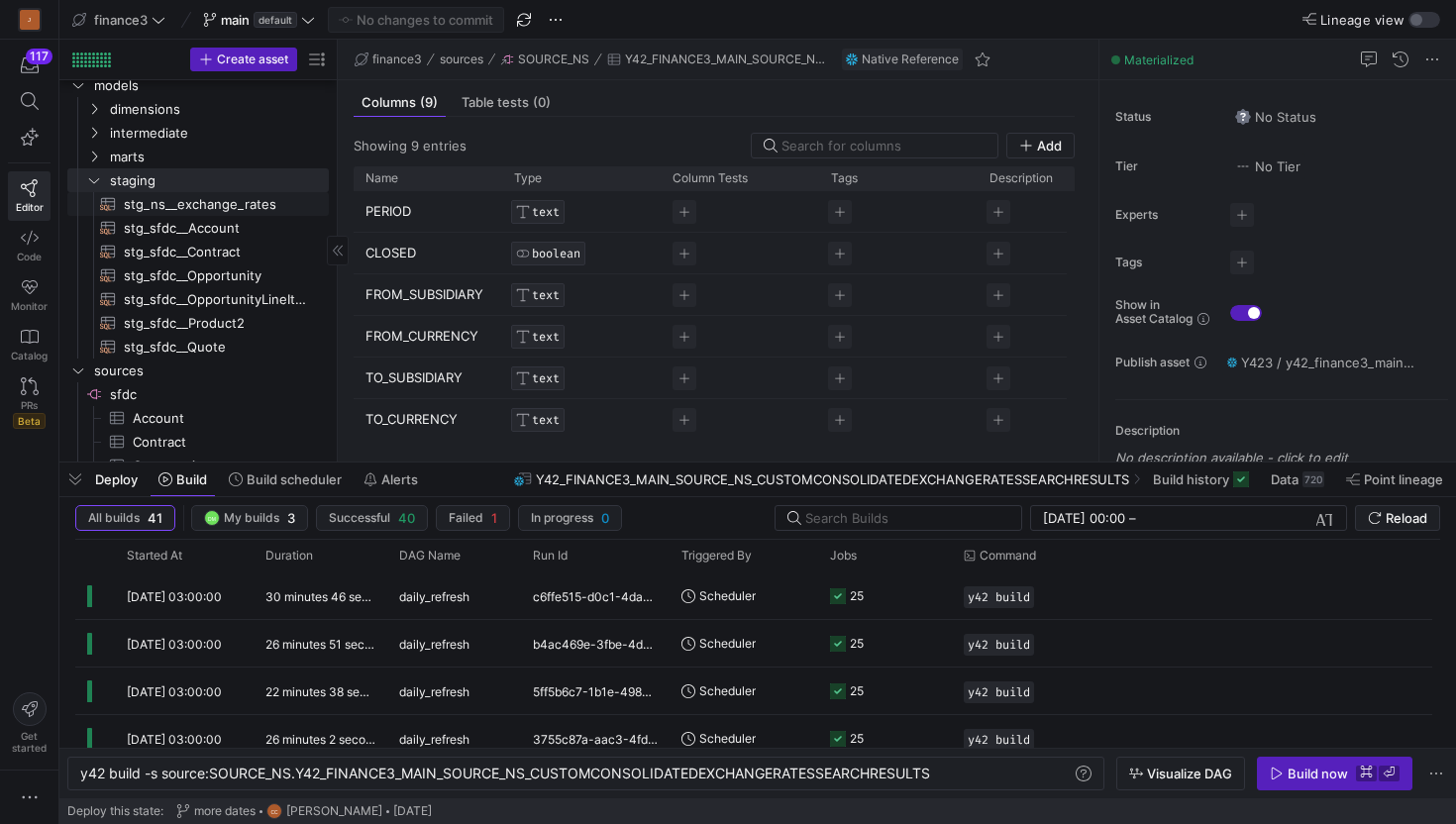 click on "stg_ns__exchange_rates​​​​​​​​​​" 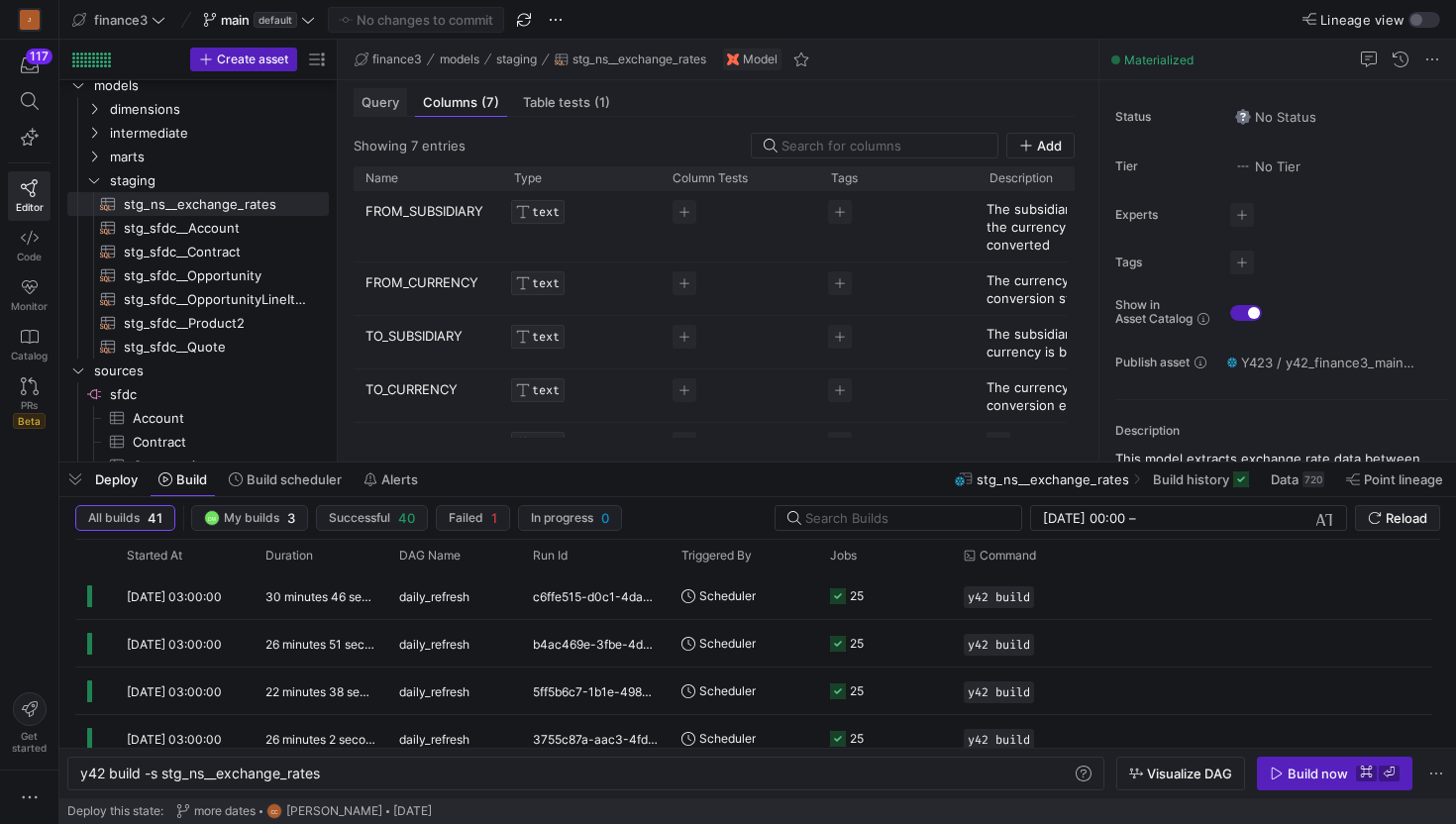 click on "Query" at bounding box center [380, 102] 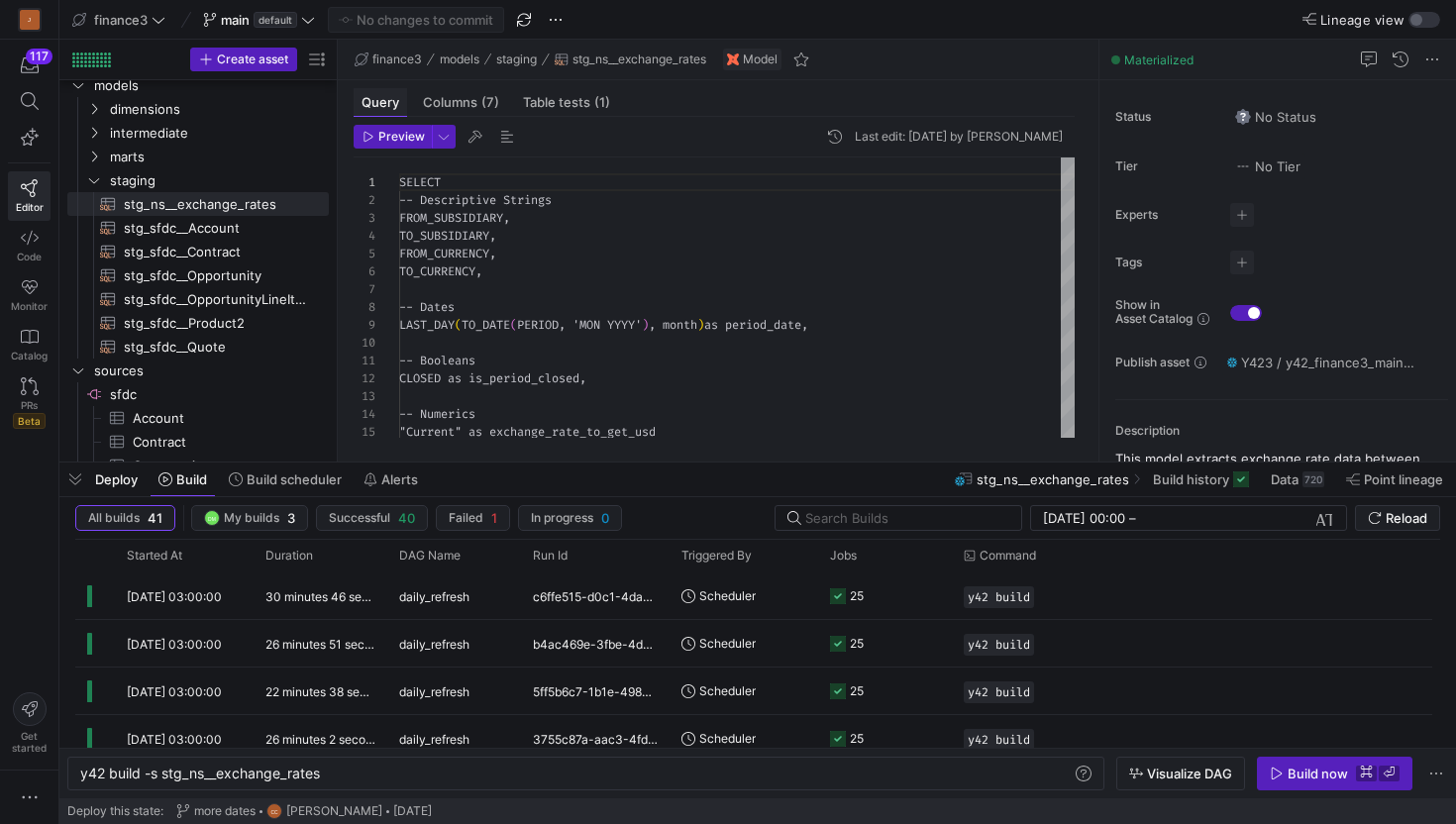 scroll, scrollTop: 178, scrollLeft: 0, axis: vertical 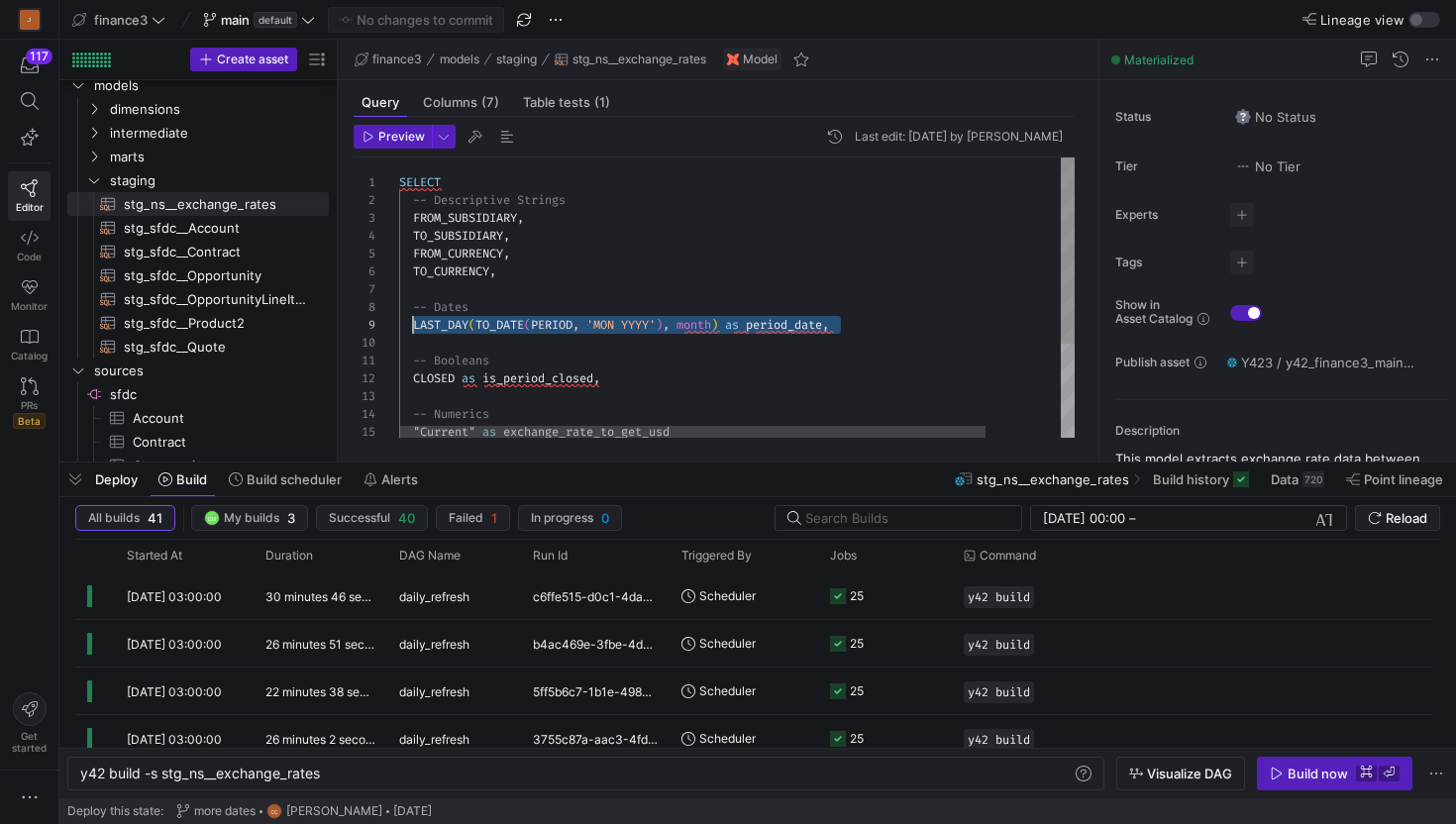 drag, startPoint x: 848, startPoint y: 320, endPoint x: 410, endPoint y: 327, distance: 438.05593 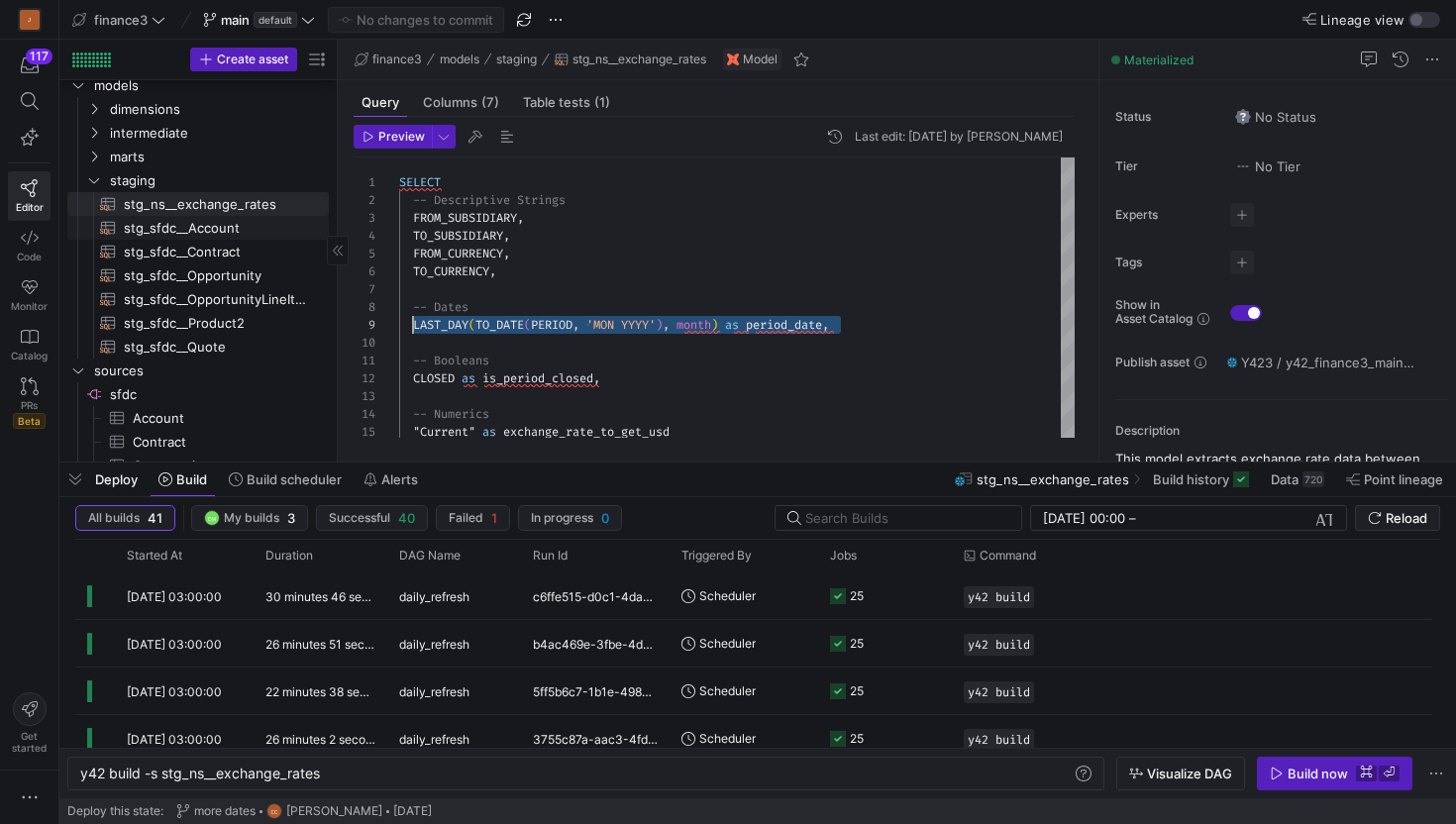 scroll, scrollTop: 0, scrollLeft: 0, axis: both 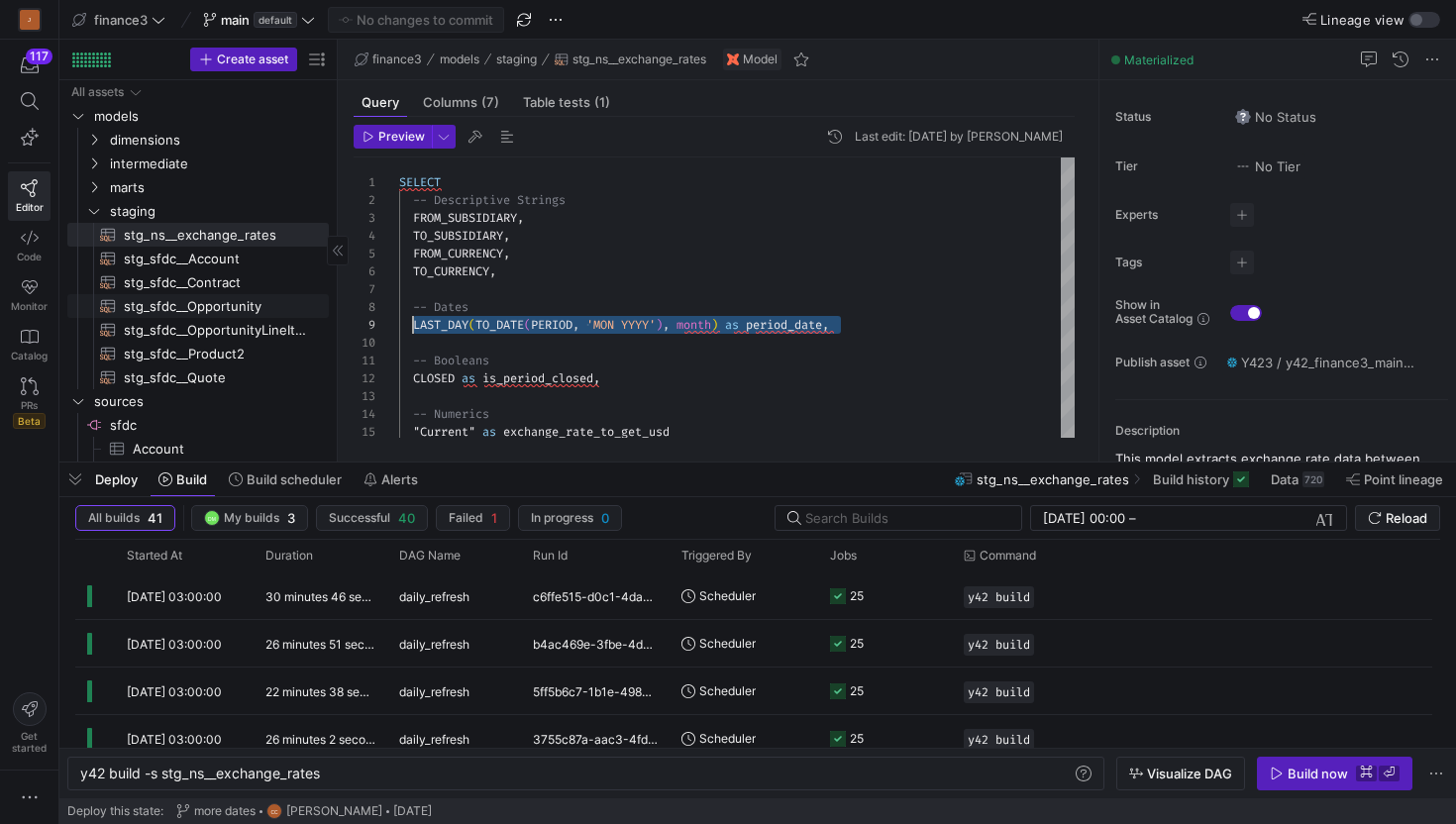 click on "stg_sfdc__Opportunity​​​​​​​​​​" 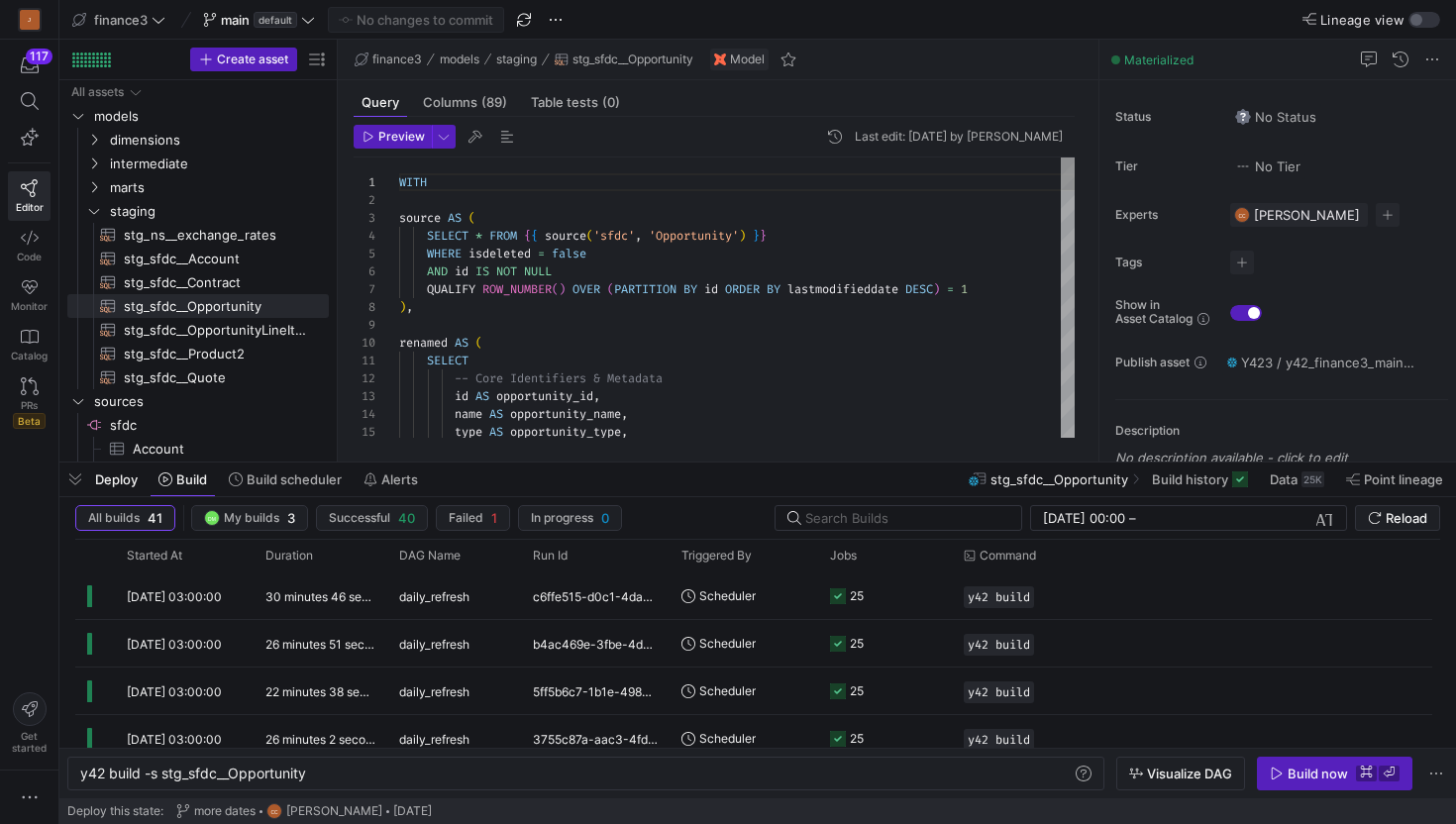 click on "WITH source   AS   (      SELECT   *   FROM   { {   source ( 'sfdc' ,   'Opportunity' )   } }      WHERE   isdeleted   =   false      AND   id   IS   NOT   NULL      QUALIFY   ROW_NUMBER ( )   OVER   ( PARTITION   BY   id   ORDER   BY   lastmodifieddate   DESC )   =   1 ) , renamed   AS   (      SELECT          -- Core Identifiers & Metadata          id   AS   opportunity_id ,          name   AS   opportunity_name ,          type   AS   opportunity_type ," at bounding box center (737, 1342) 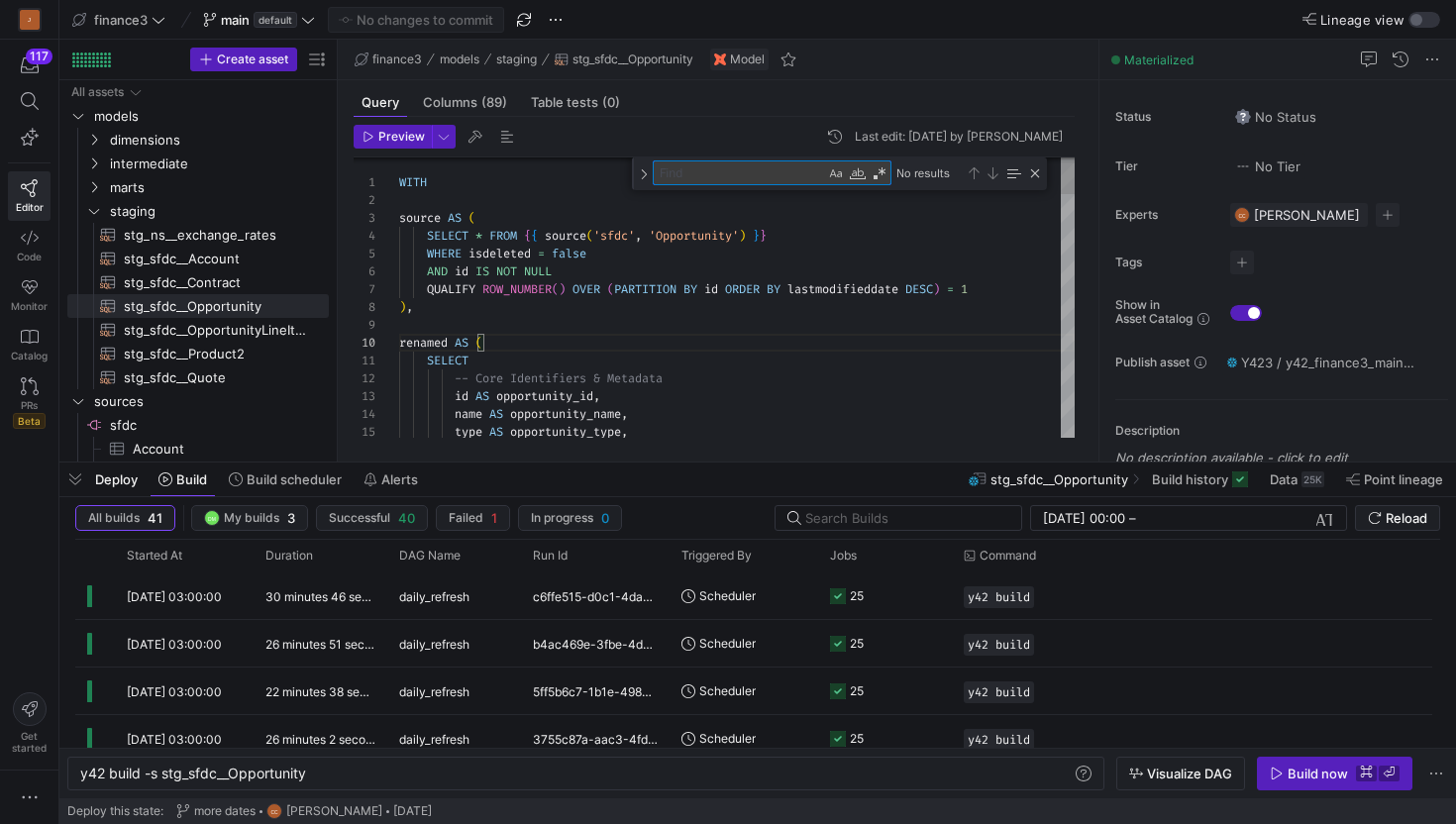 type on "SELECT
-- Core Identifiers & Metadata
id AS opportunity_id,
name AS opportunity_name,
type AS opportunity_type,
accountid AS account_id,
ownerid AS opportunity_owner_id,
renewal_date_c AS opportunity_renewal_date,
currencyisocode AS opportunity_currency,
campaignid AS campaign_id," 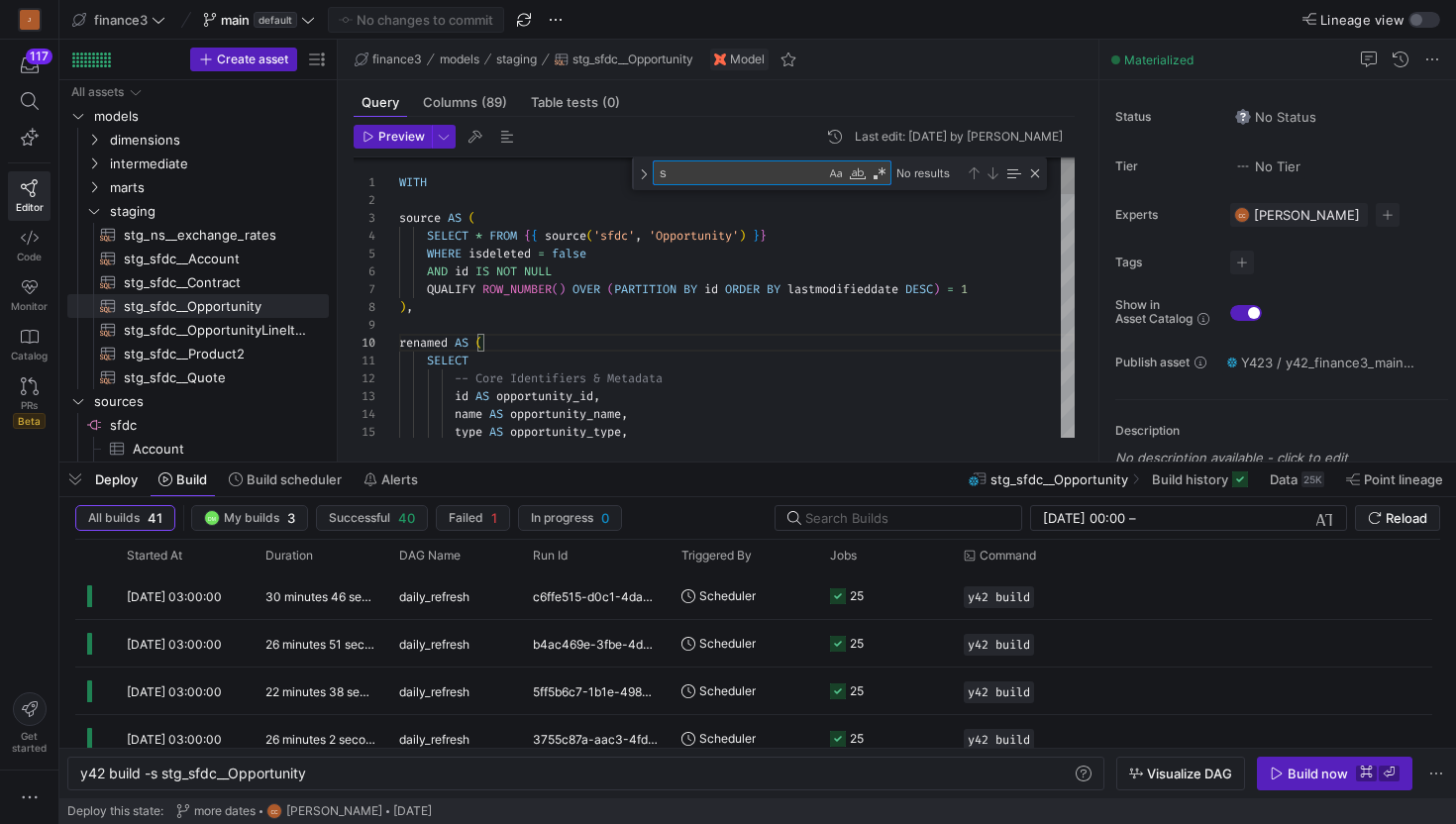 type on "OPP_CPQ_PRIMARY_QUOTE_C as quote_id,
-- Financial Metrics
amount AS opportunity_amount,
expectedrevenue AS opportunity_expected_revenue,
coalesce(arr_c, 0) AS opportunity_arr,
tcv_c AS opportunity_tcv,
total_contract_value_c AS opportunity_total_contract_value,
first_year_saas_value_c AS opportunity_first_year_saas_value,
first_year_ds_value_c AS opportunity_first_year_ds_value," 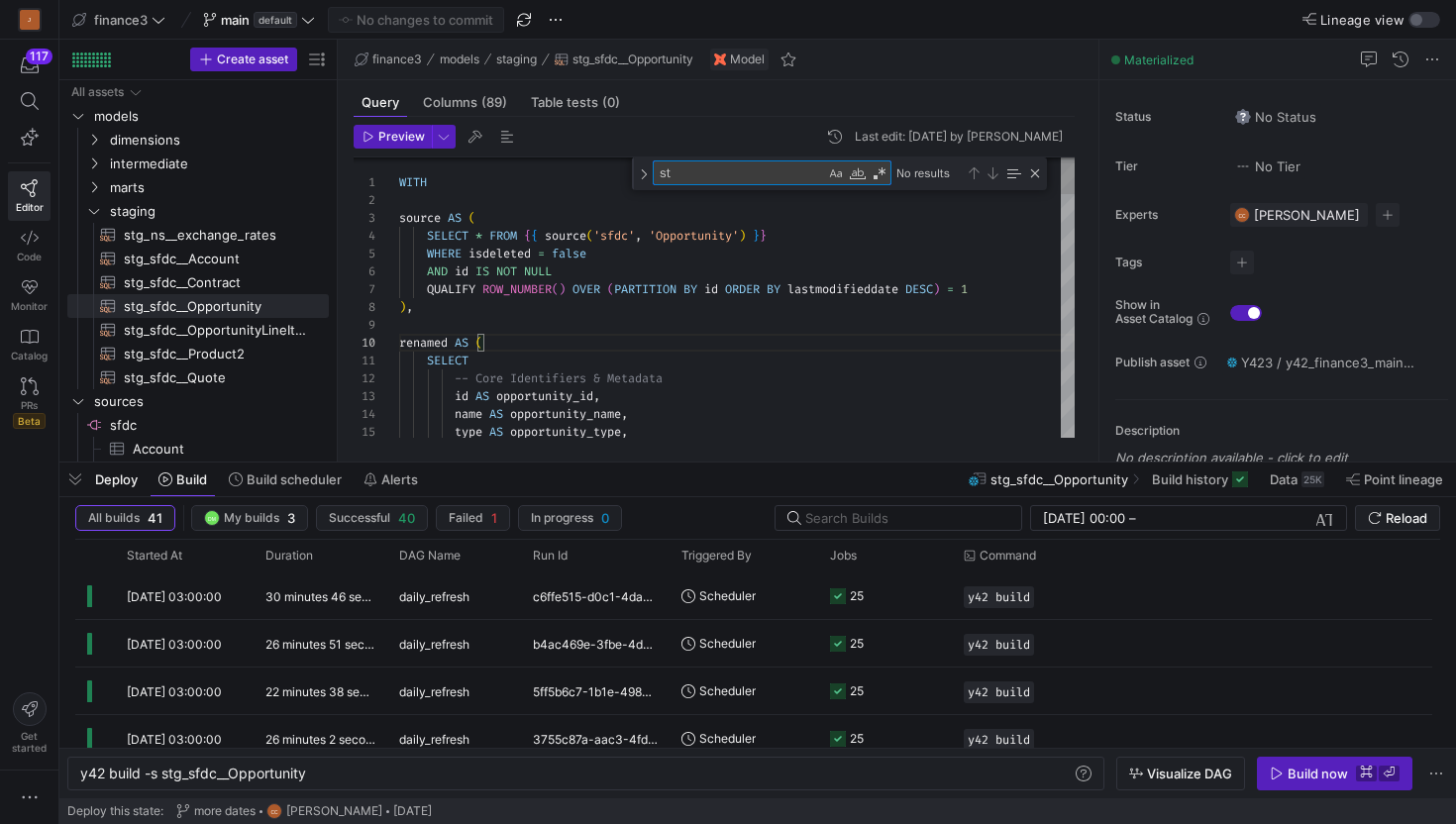 type on "prior_webeoc_arr_c AS prior_webeoc_arr,
prior_cor_arr_c AS prior_cor_arr,
prior_liveprocess_arr_c AS prior_liveprocess_arr,
previous_arr_c AS previous_arr,
arr_future_state_c AS arr_future_state,
adjusted_arr_change_year_1_c AS adjusted_arr_change_year_1,
liveprocess_arr_change_year_1_c AS liveprocess_arr_change_year_1,
cor_arr_change_year_1_c AS cor_arr_change_year_1,
-- Dates & Pipeline Status" 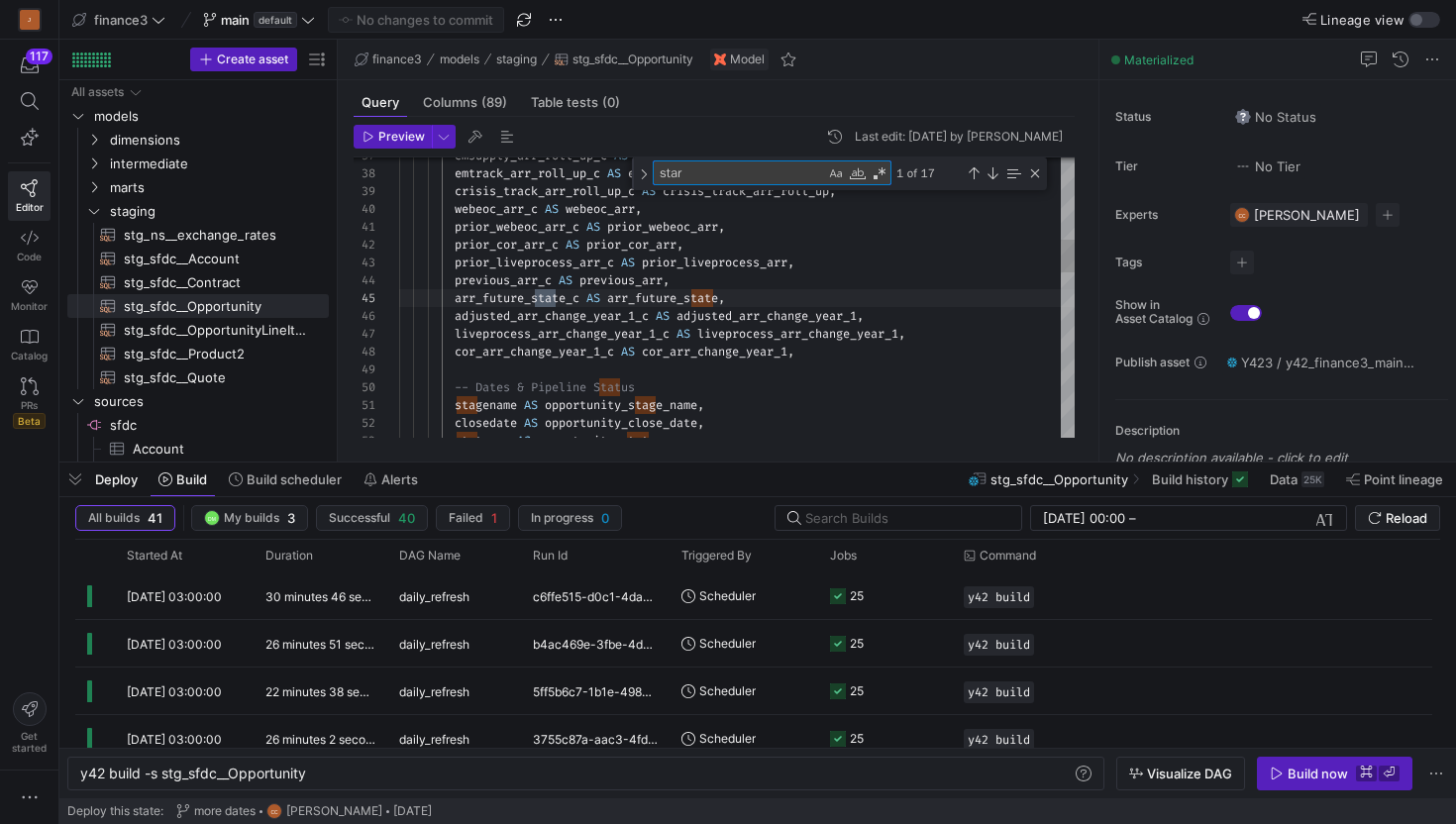 scroll, scrollTop: 178, scrollLeft: 156, axis: both 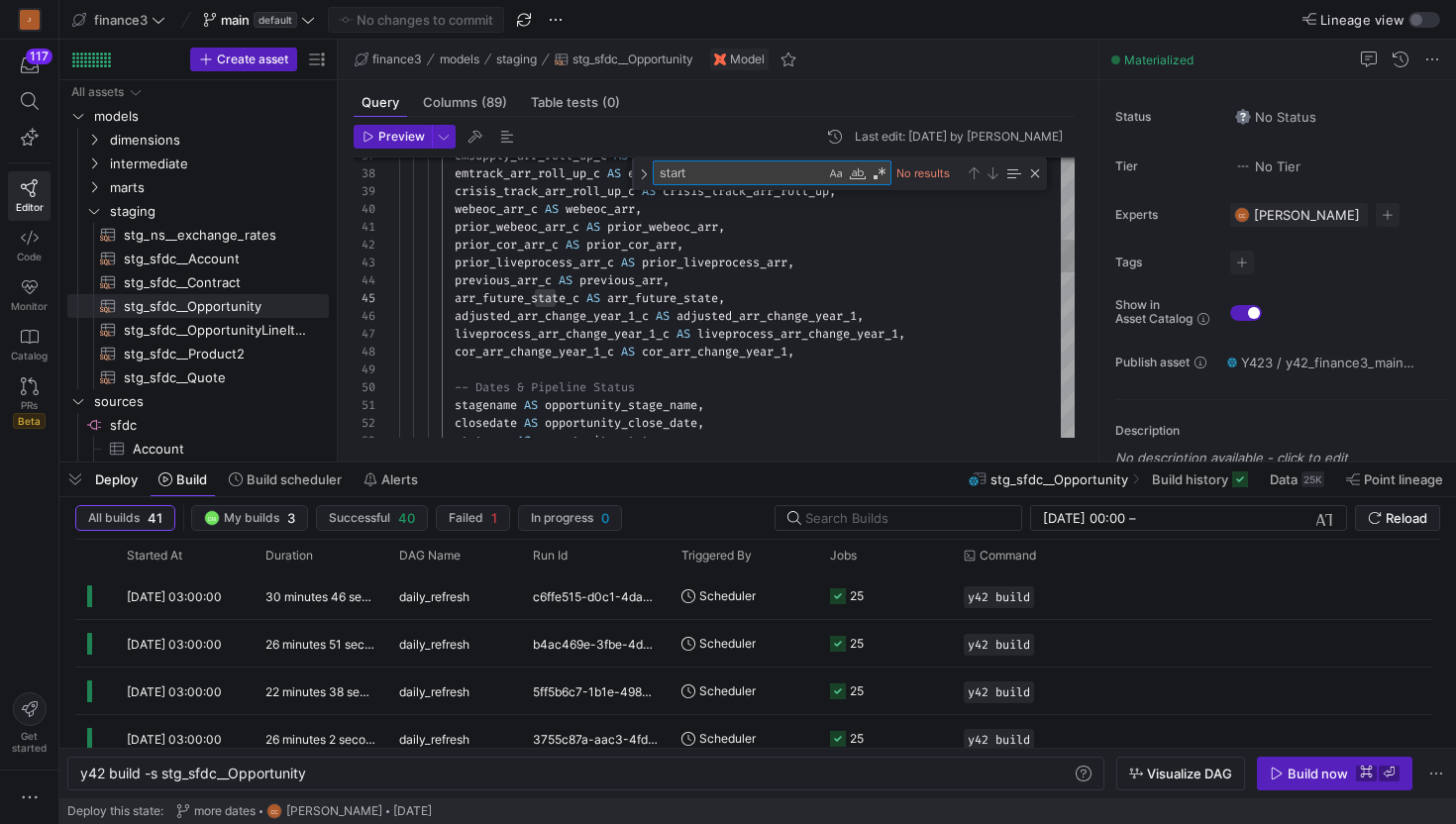 type on "SELECT
-- Core Identifiers & Metadata
id AS opportunity_id,
name AS opportunity_name,
type AS opportunity_type,
accountid AS account_id,
ownerid AS opportunity_owner_id,
renewal_date_c AS opportunity_renewal_date,
currencyisocode AS opportunity_currency,
campaignid AS campaign_id," 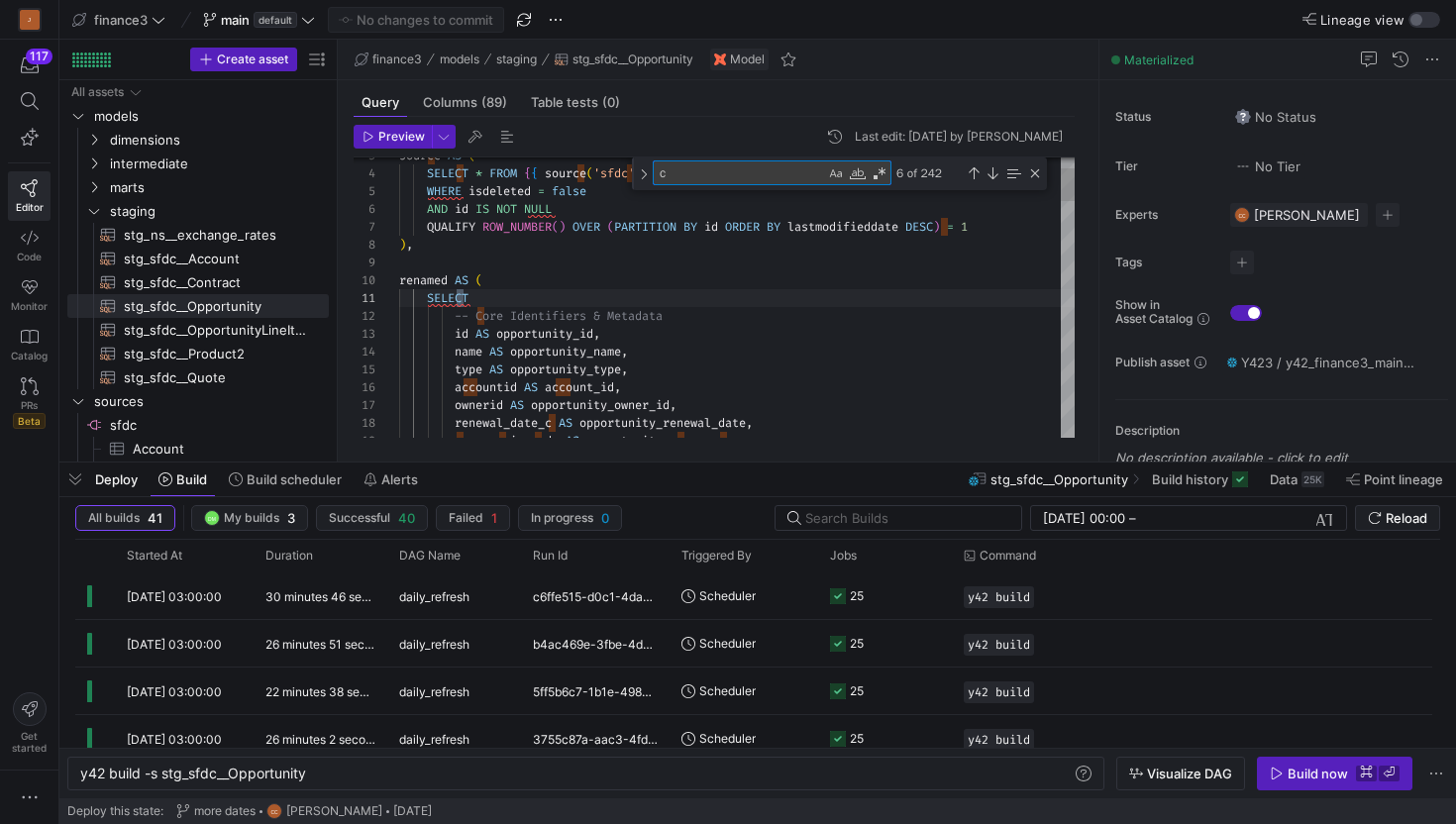type on "-- ARR and Product-specific Rollups
liveprocess_arr_roll_up_c AS liveprocess_arr_roll_up,
webeoc_arr_roll_up_c AS webeoc_arr_roll_up,
cor_arr_roll_up_c AS cor_arr_roll_up,
cores_arr_roll_up_c AS cores_arr_roll_up,
eics_arr_roll_up_c AS eics_arr_roll_up,
emsupply_arr_roll_up_c AS emsupply_arr_roll_up,
emtrack_arr_roll_up_c AS emtrack_arr_roll_up,
crisis_track_arr_roll_up_c AS crisis_track_arr_roll_up,
webeoc_arr_c AS webeoc_arr," 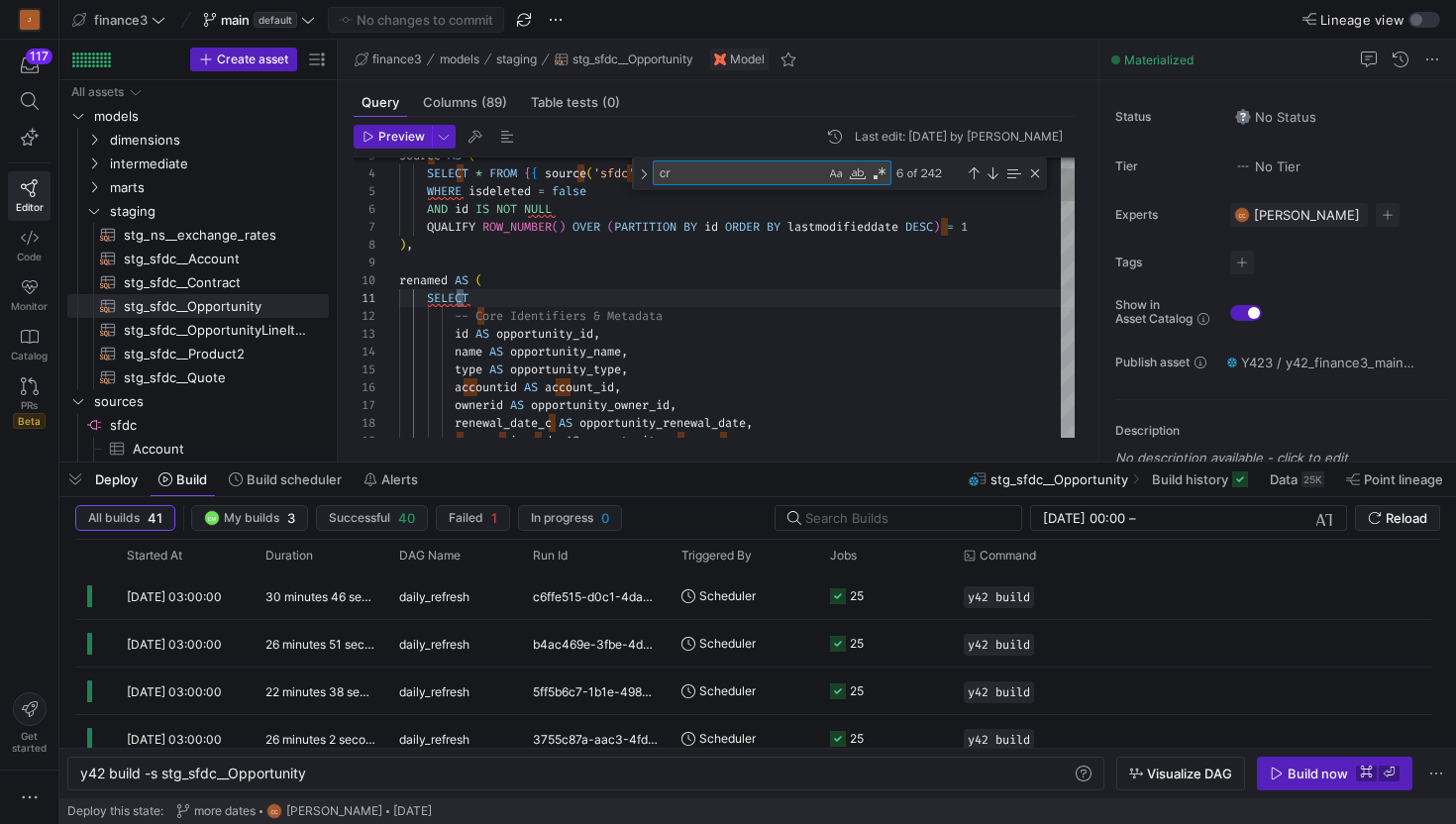 type on "vertical_c AS opportunity_vertical,
segment_c AS opportunity_segment,
sub_segment_c AS opportunity_sub_segment,
industry2_c AS opportunity_industry,
billing_country_c AS opportunity_billing_country,
invoice_partner_c AS opportunity_invoice_partner,
-- Timestamps
createddate AS opportunity_created_date,
lastmodifieddate AS opportunity_last_modified_date," 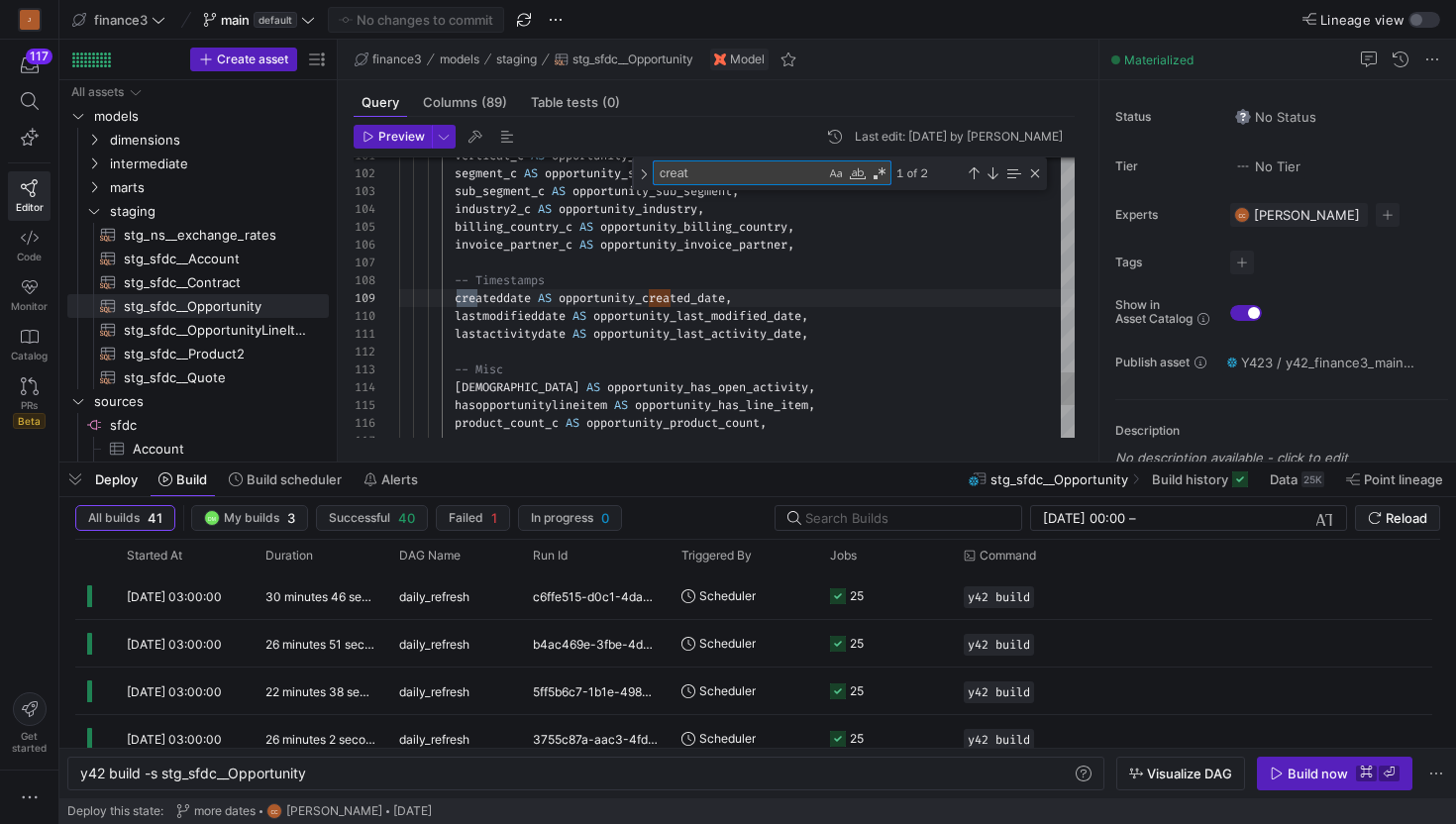 type on "create" 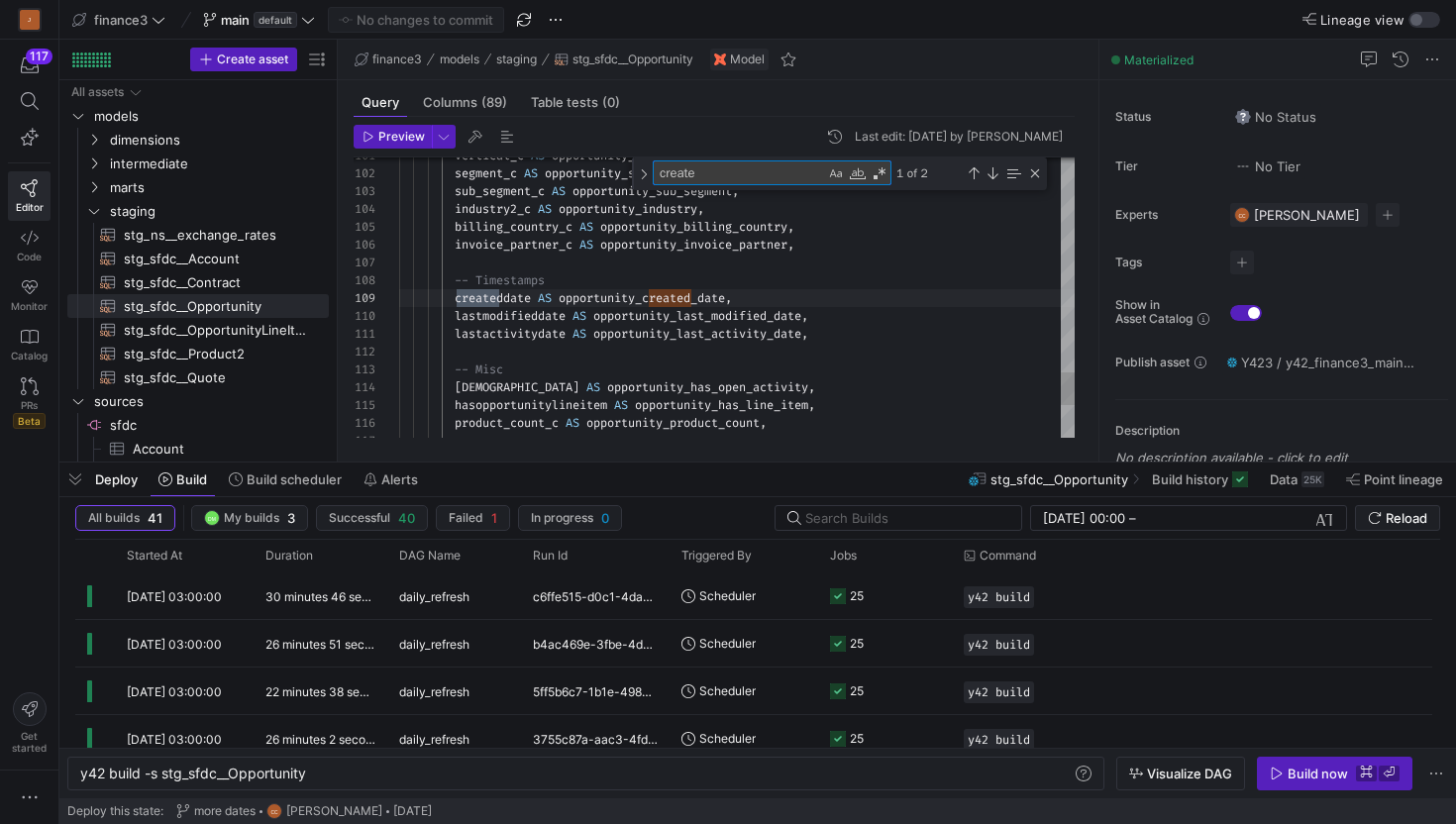 scroll, scrollTop: 178, scrollLeft: 100, axis: both 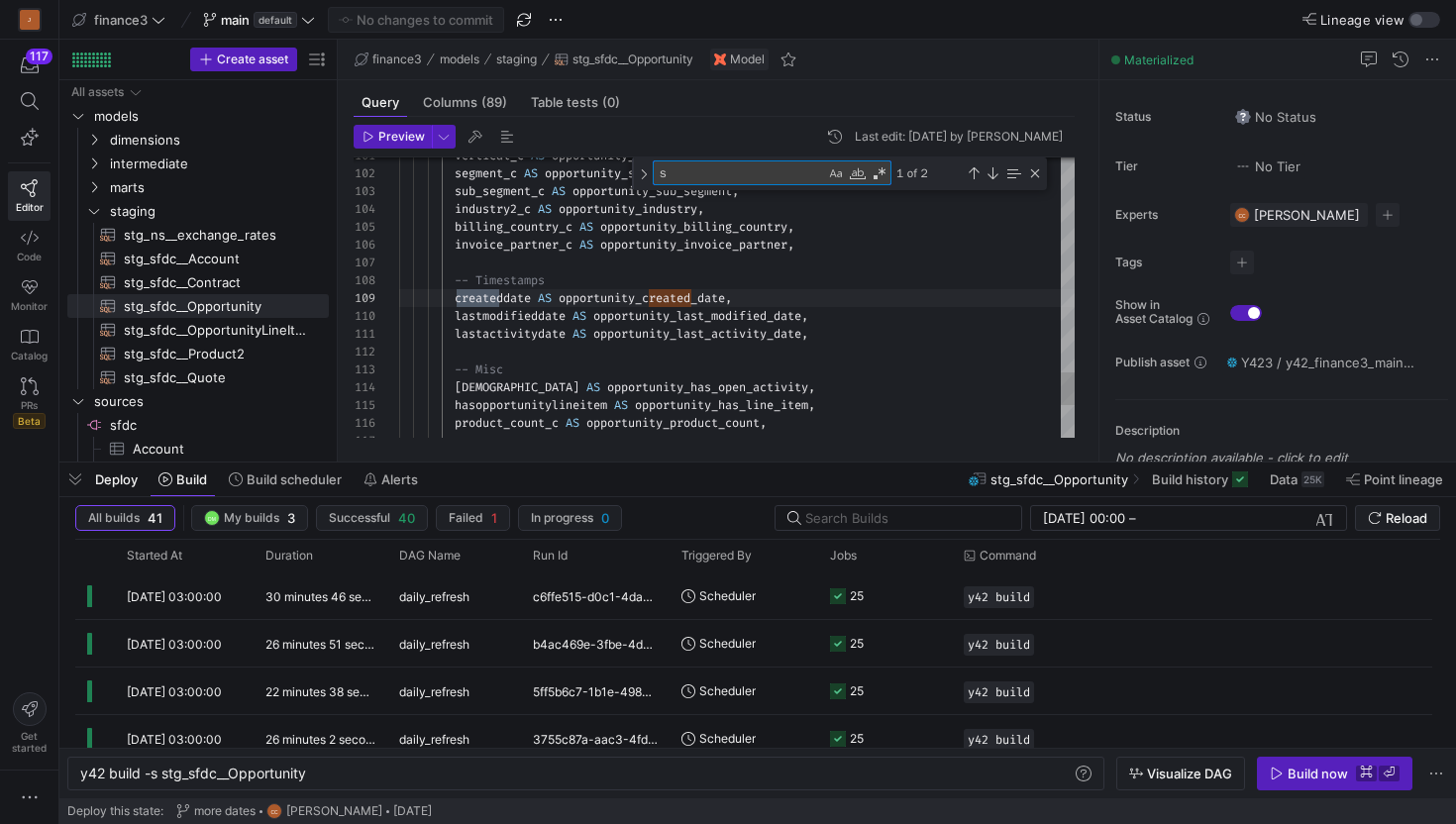 type on "OPP_CPQ_PRIMARY_QUOTE_C as quote_id,
-- Financial Metrics
amount AS opportunity_amount,
expectedrevenue AS opportunity_expected_revenue,
coalesce(arr_c, 0) AS opportunity_arr,
tcv_c AS opportunity_tcv,
total_contract_value_c AS opportunity_total_contract_value,
first_year_saas_value_c AS opportunity_first_year_saas_value,
first_year_ds_value_c AS opportunity_first_year_ds_value," 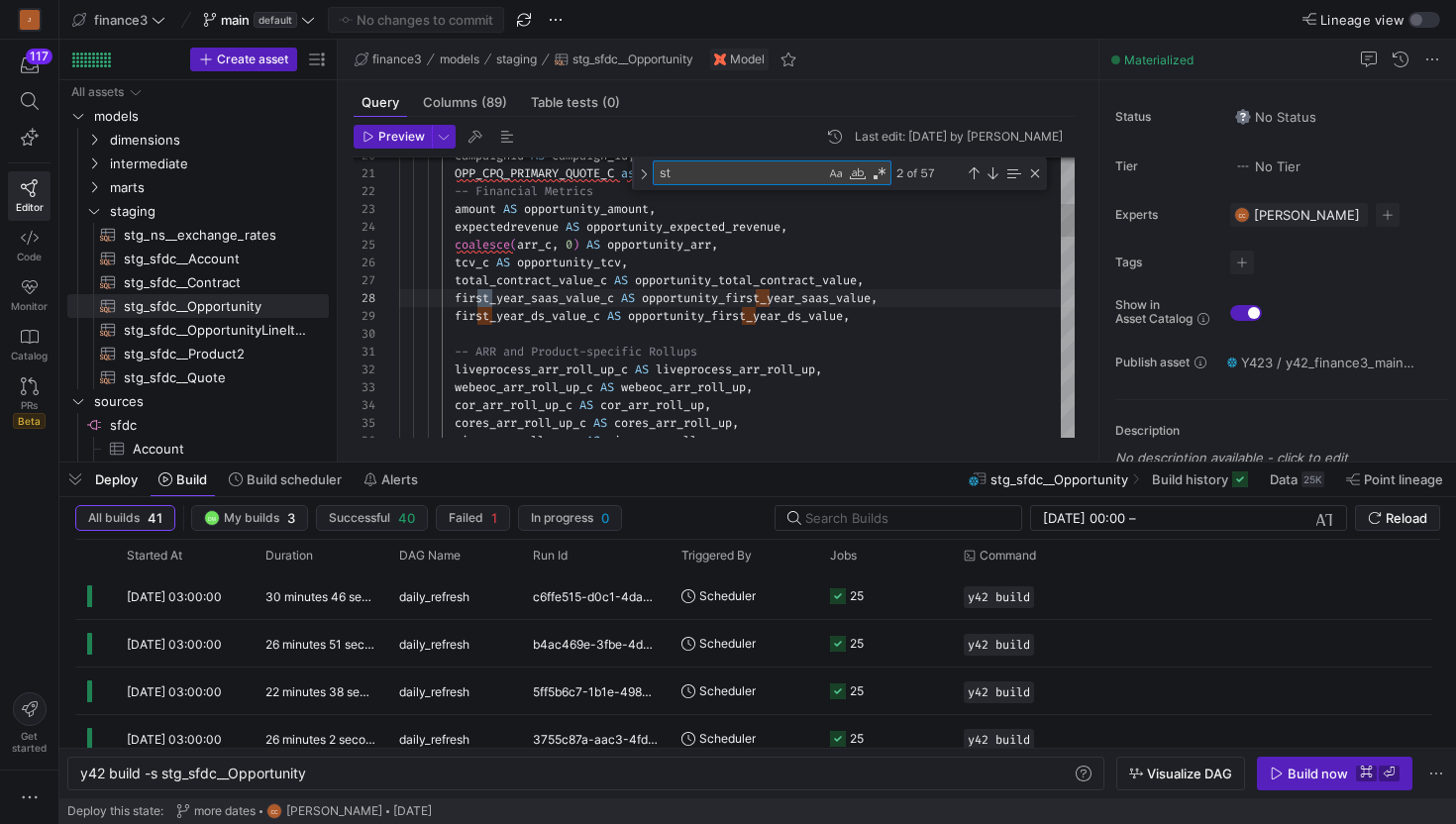 type on "prior_webeoc_arr_c AS prior_webeoc_arr,
prior_cor_arr_c AS prior_cor_arr,
prior_liveprocess_arr_c AS prior_liveprocess_arr,
previous_arr_c AS previous_arr,
arr_future_state_c AS arr_future_state,
adjusted_arr_change_year_1_c AS adjusted_arr_change_year_1,
liveprocess_arr_change_year_1_c AS liveprocess_arr_change_year_1,
cor_arr_change_year_1_c AS cor_arr_change_year_1,
-- Dates & Pipeline Status" 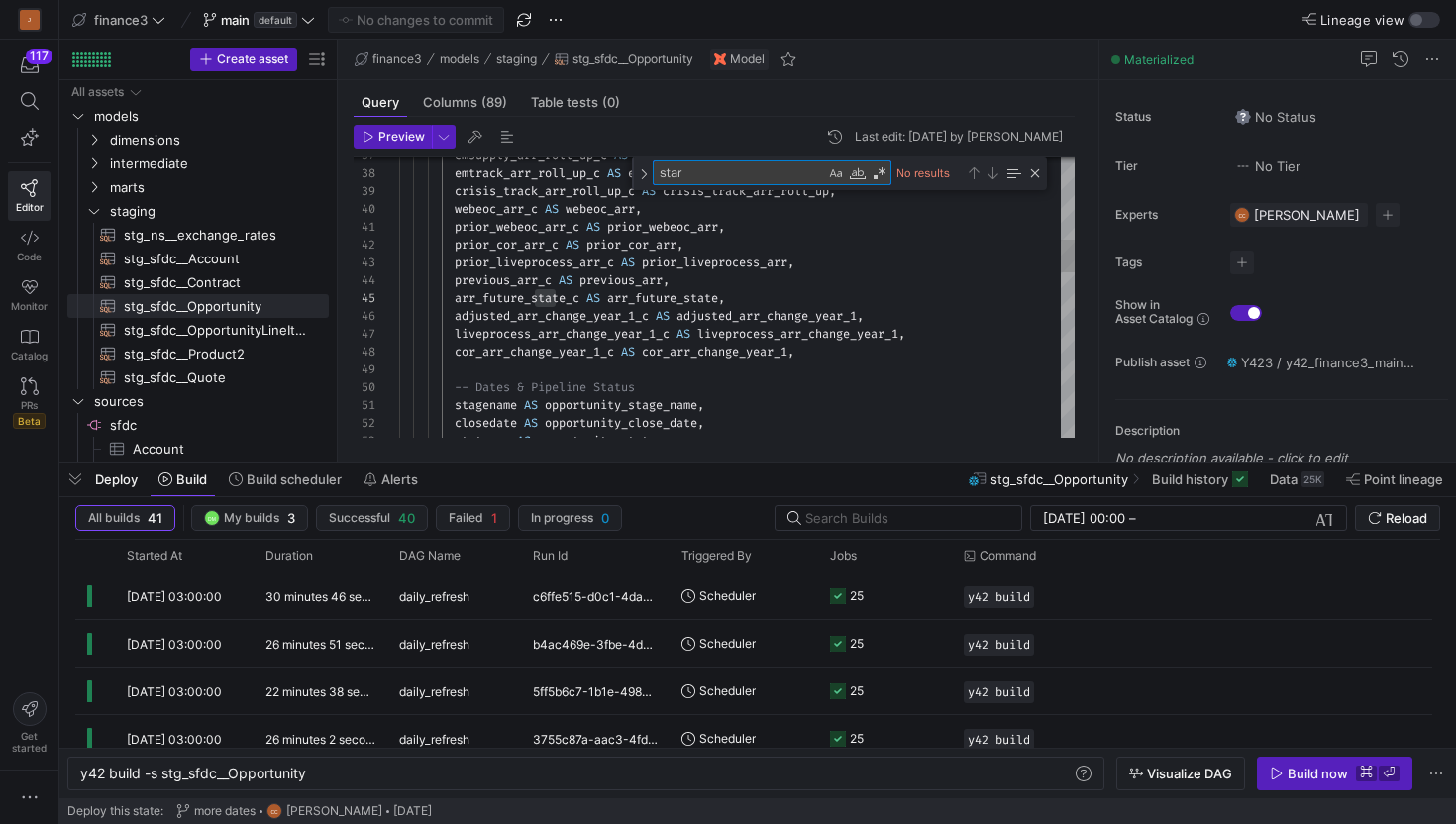 scroll, scrollTop: 178, scrollLeft: 156, axis: both 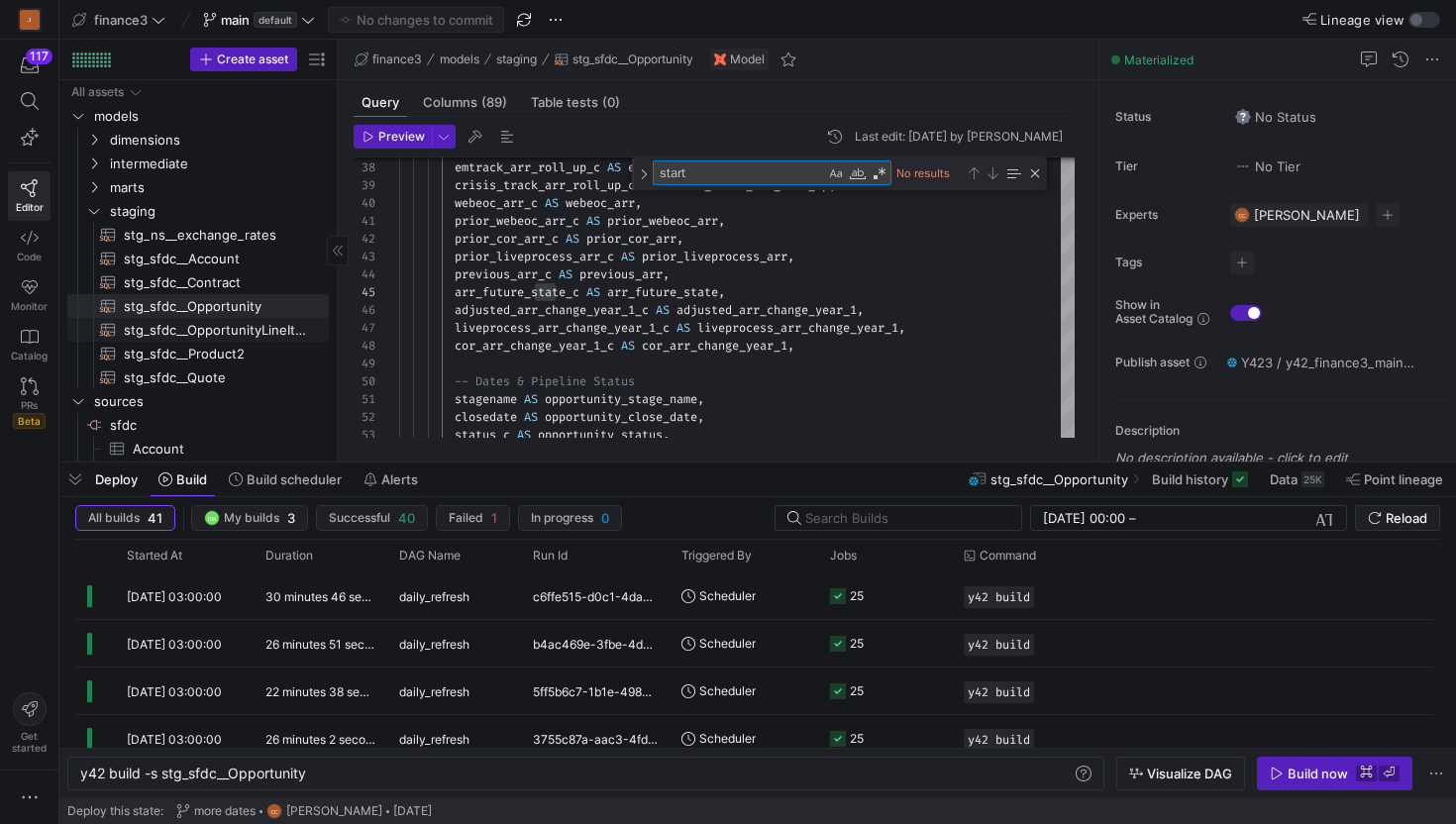 type on "start" 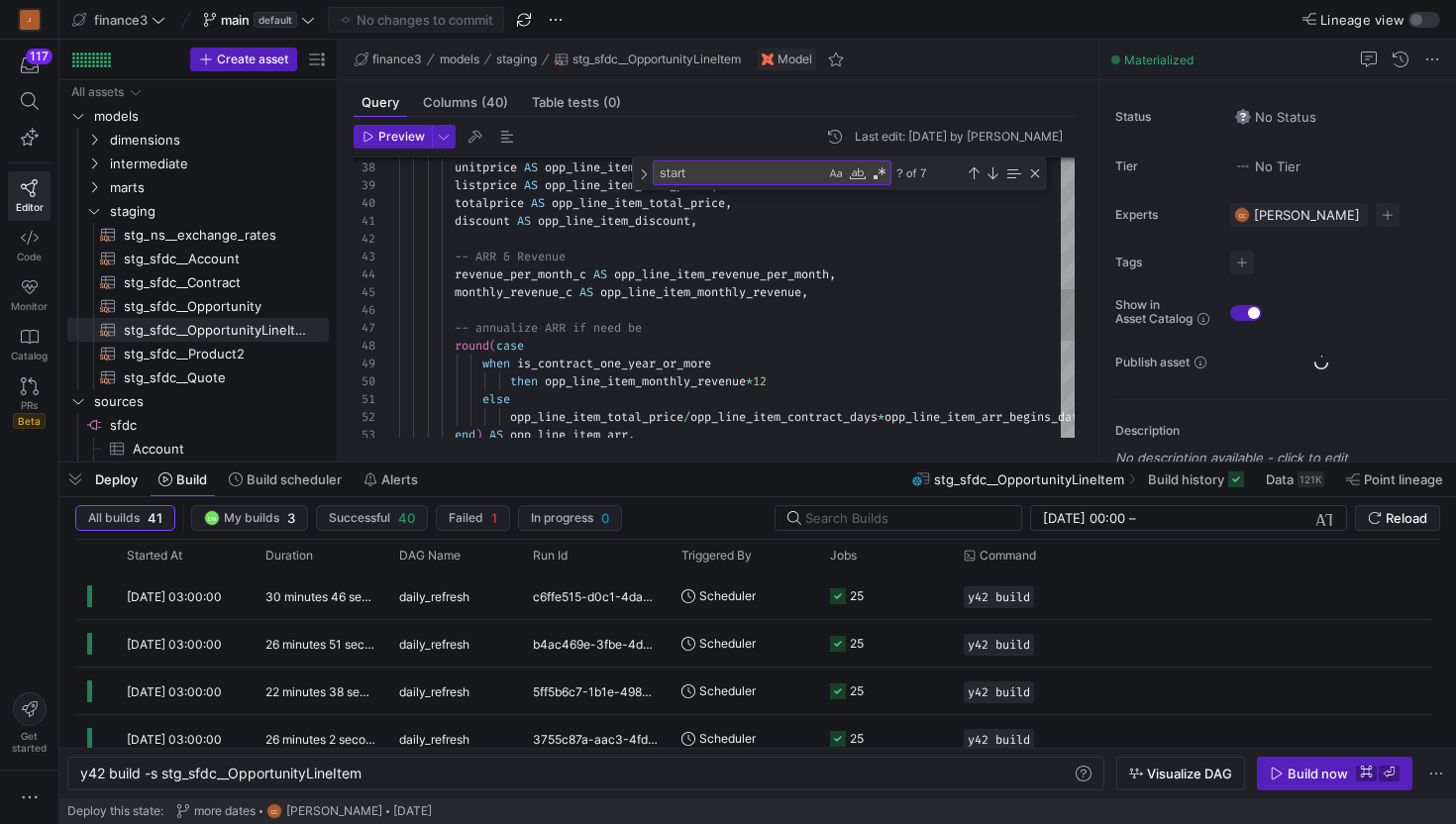 type on "discount AS opp_line_item_discount,
-- ARR & Revenue
revenue_per_month_c AS opp_line_item_revenue_per_month,
monthly_revenue_c AS opp_line_item_monthly_revenue,
-- annualize ARR if need be
round(case
when is_contract_one_year_or_more
then opp_line_item_monthly_revenue*12" 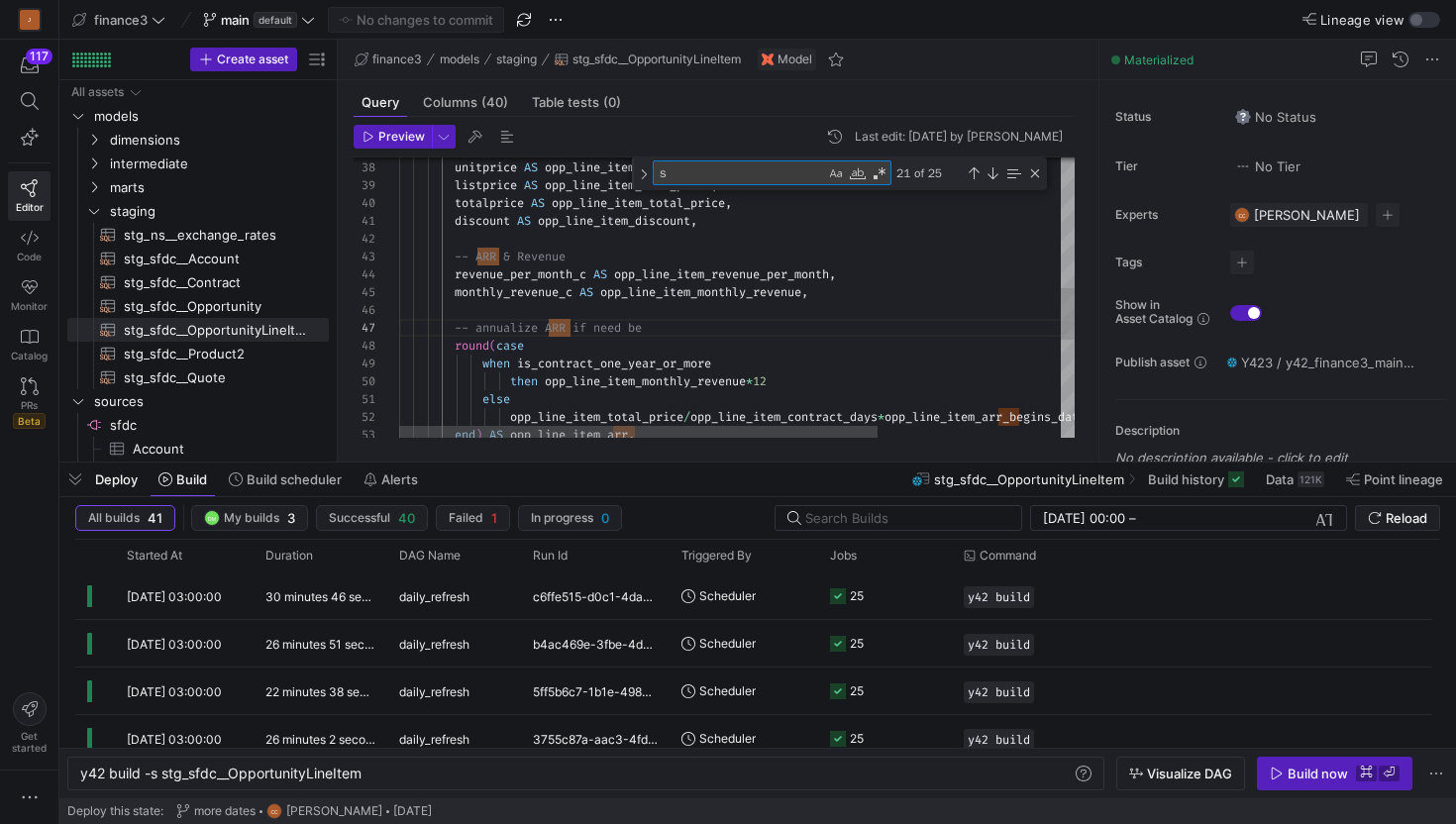 type on "st" 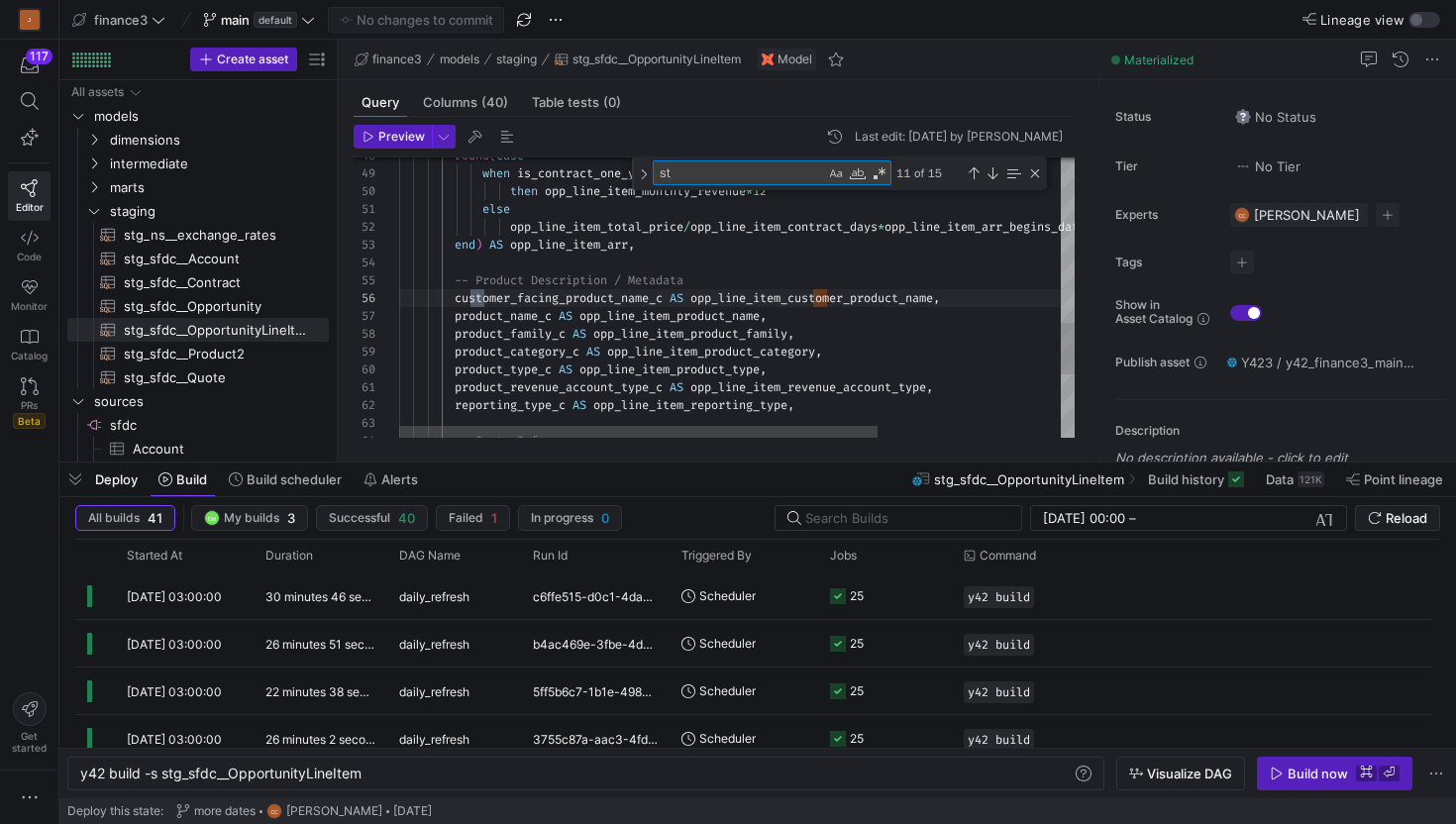 type on "-- Timestamps
createddate AS opp_line_item_created_date,
lastmodifieddate AS opp_line_item_last_modified_date,
ARR_EXCLUDE_TAG_C AS opp_line_item_arr_exclude_tag
FROM source
WHERE isdeleted = false
)" 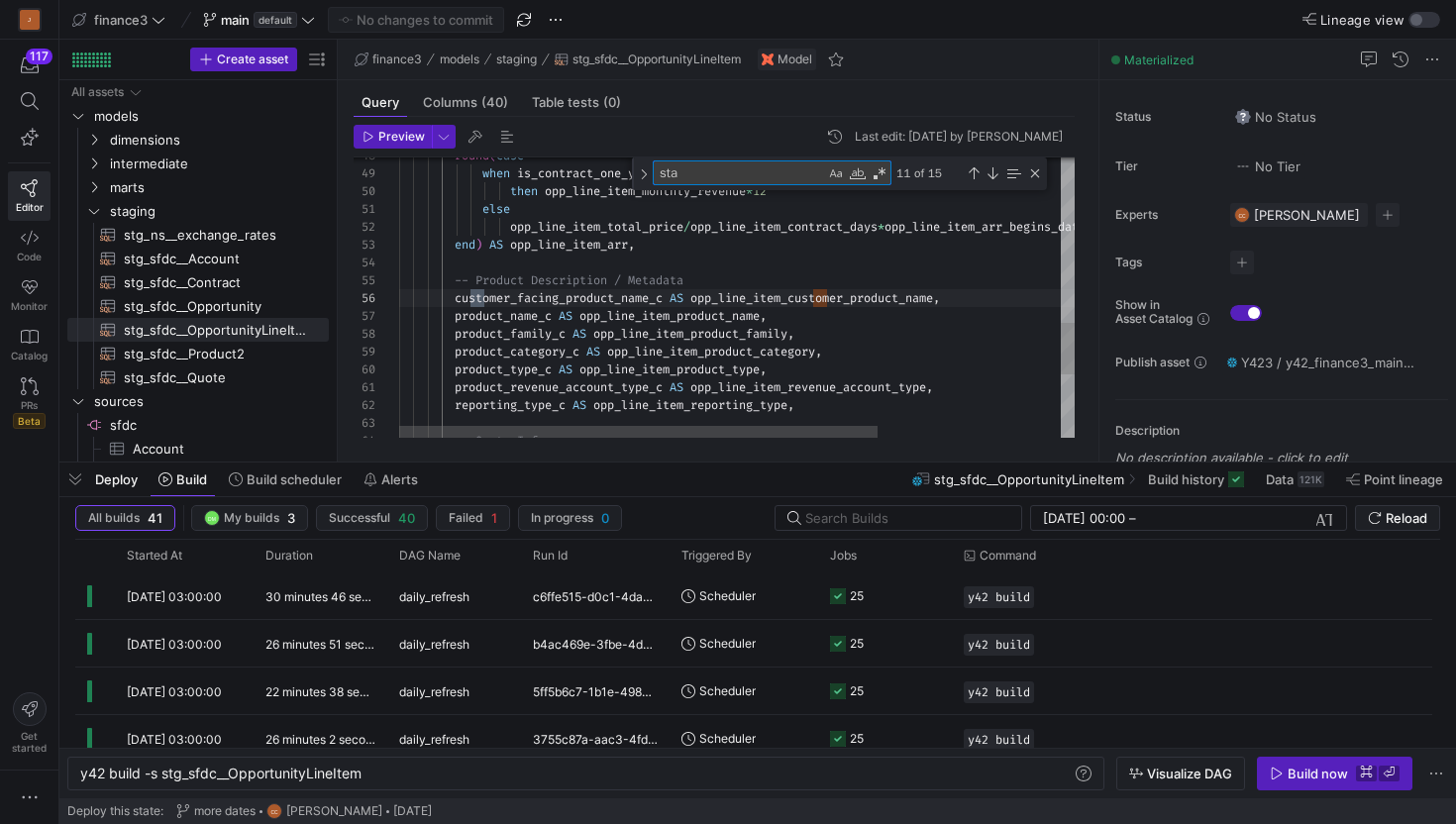 type on "product2id AS product_id,
name AS line_item_name,
year_c AS opp_line_item_year,
-- Date Ranges
servicedate AS opp_line_item_service_date,
reported_start_date_c AS opp_line_item_reported_start_date,
reported_end_date_c AS opp_line_item_reported_end_date,
quote_line_start_date_c AS opp_line_item_quote_start_date,
quote_line_end_date_c AS opp_line_item_quote_end_date," 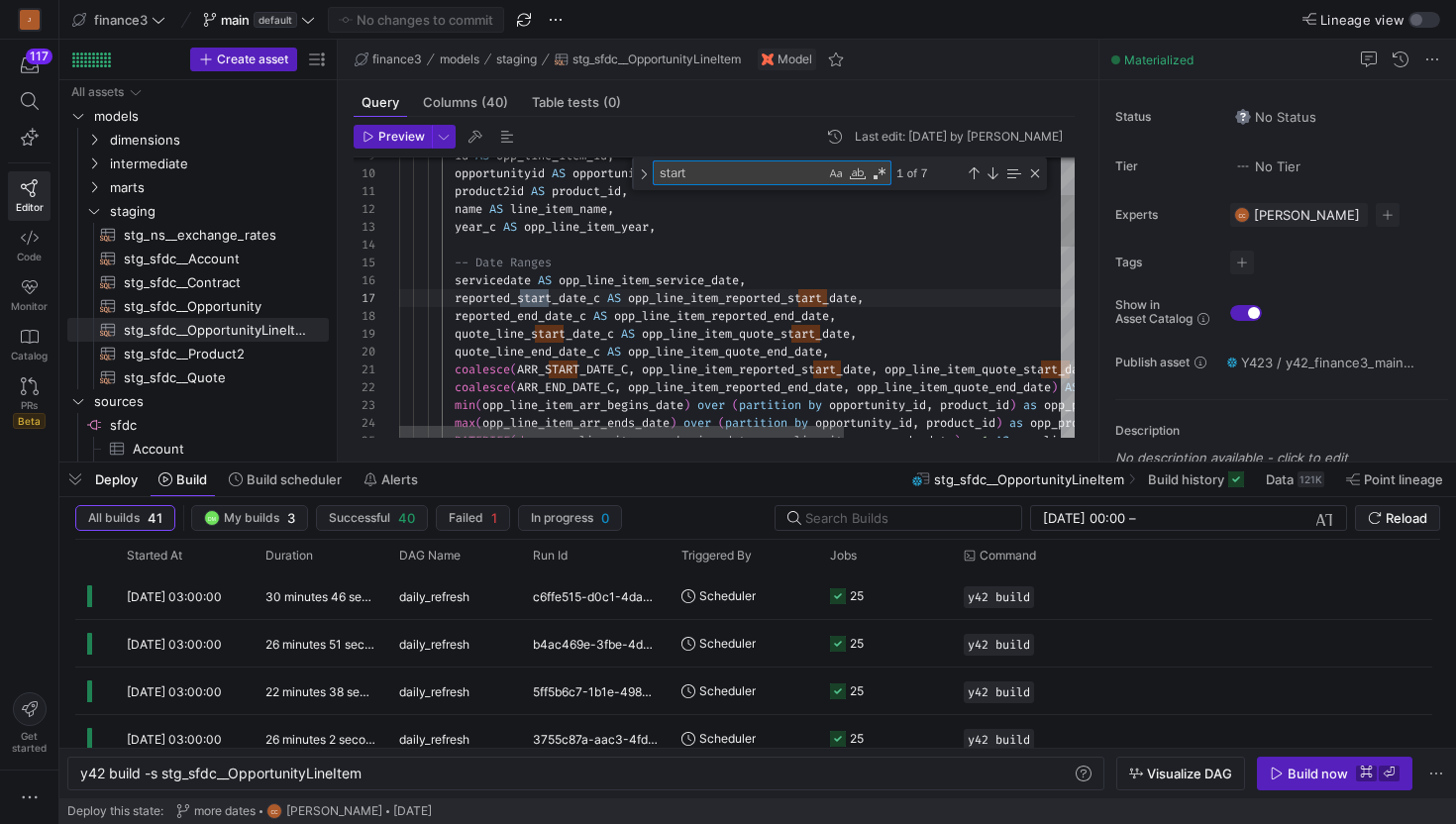 scroll, scrollTop: 178, scrollLeft: 156, axis: both 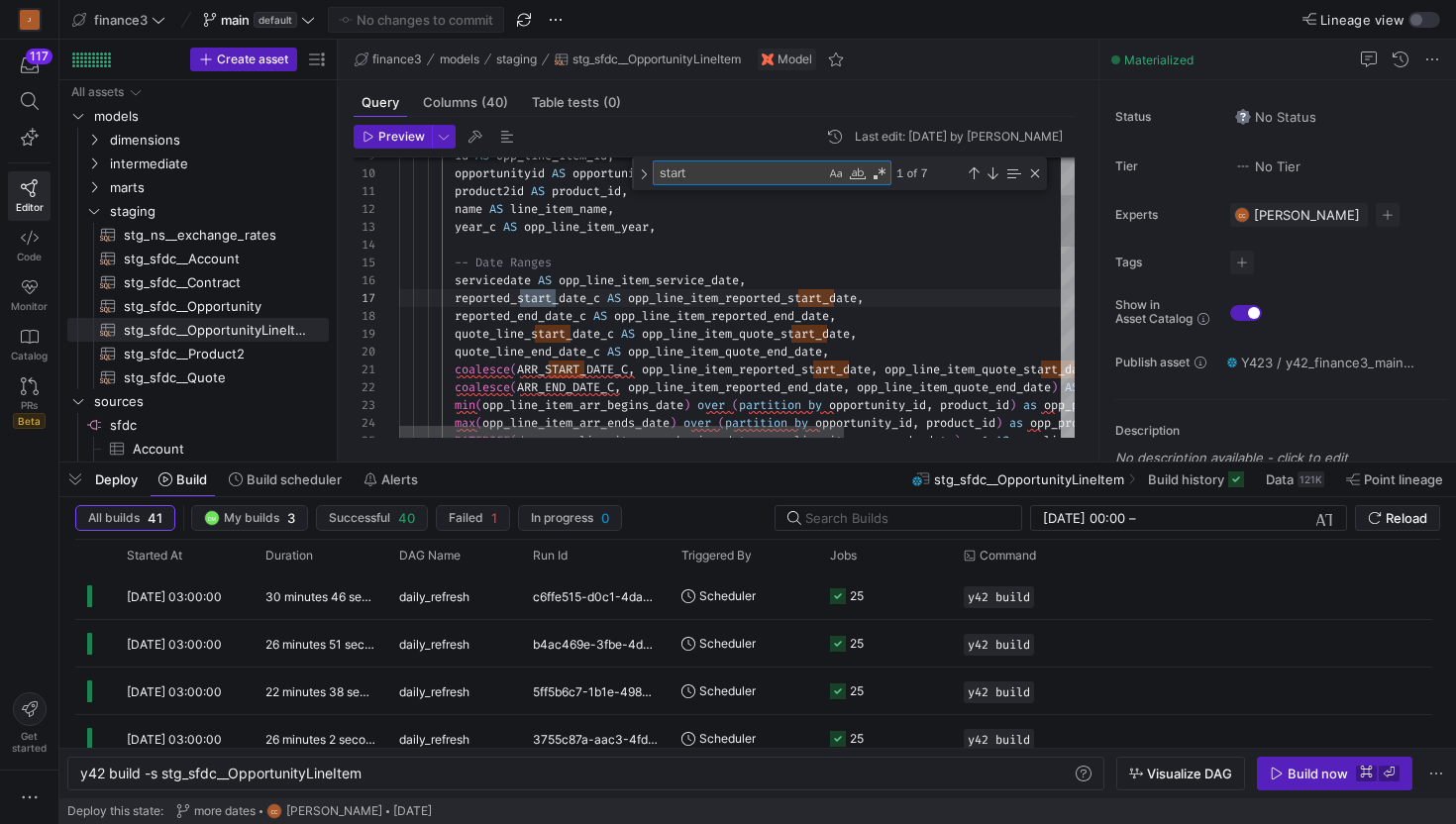 type on "start" 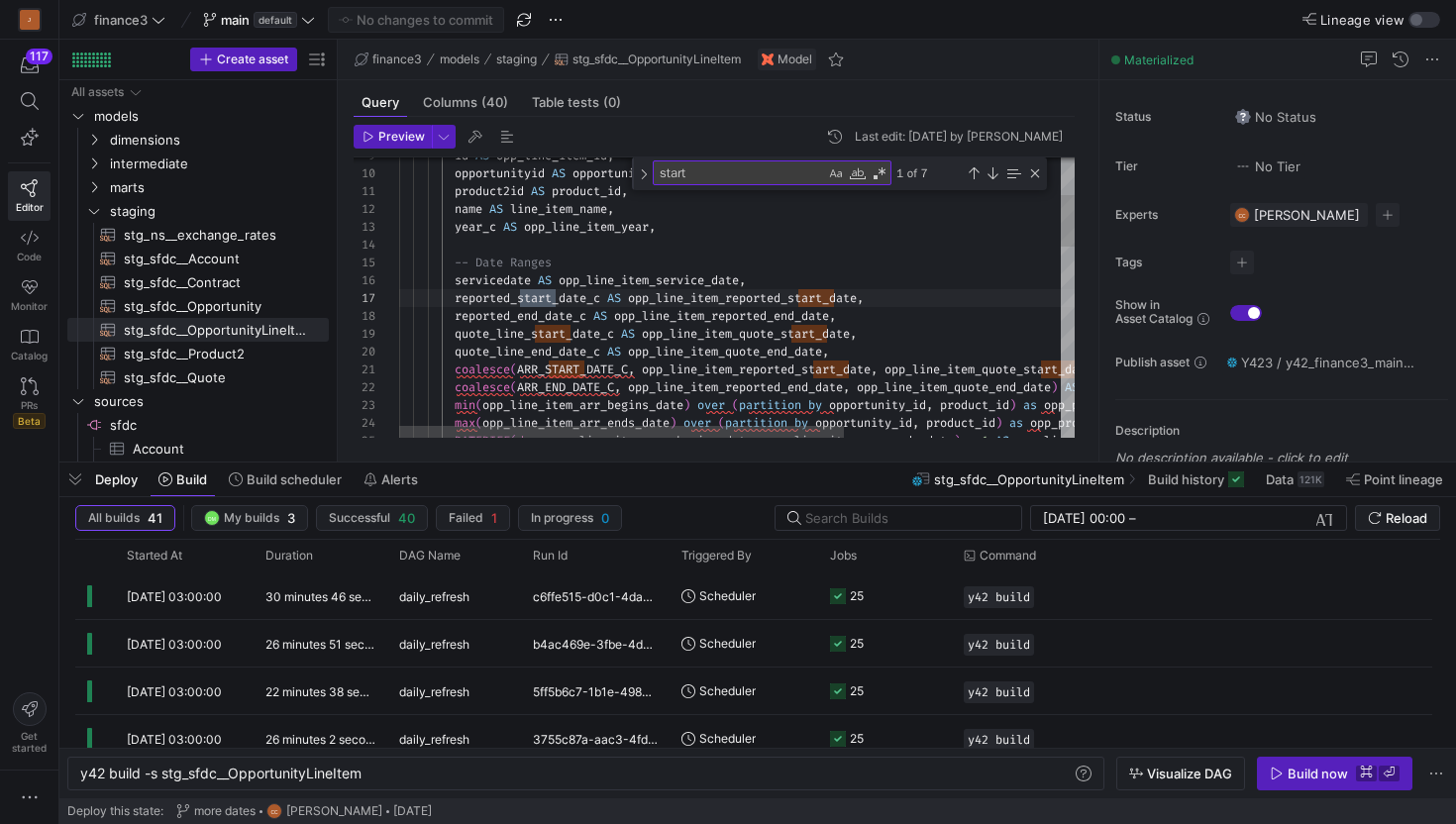 drag, startPoint x: 253, startPoint y: 481, endPoint x: 549, endPoint y: 332, distance: 331.38648 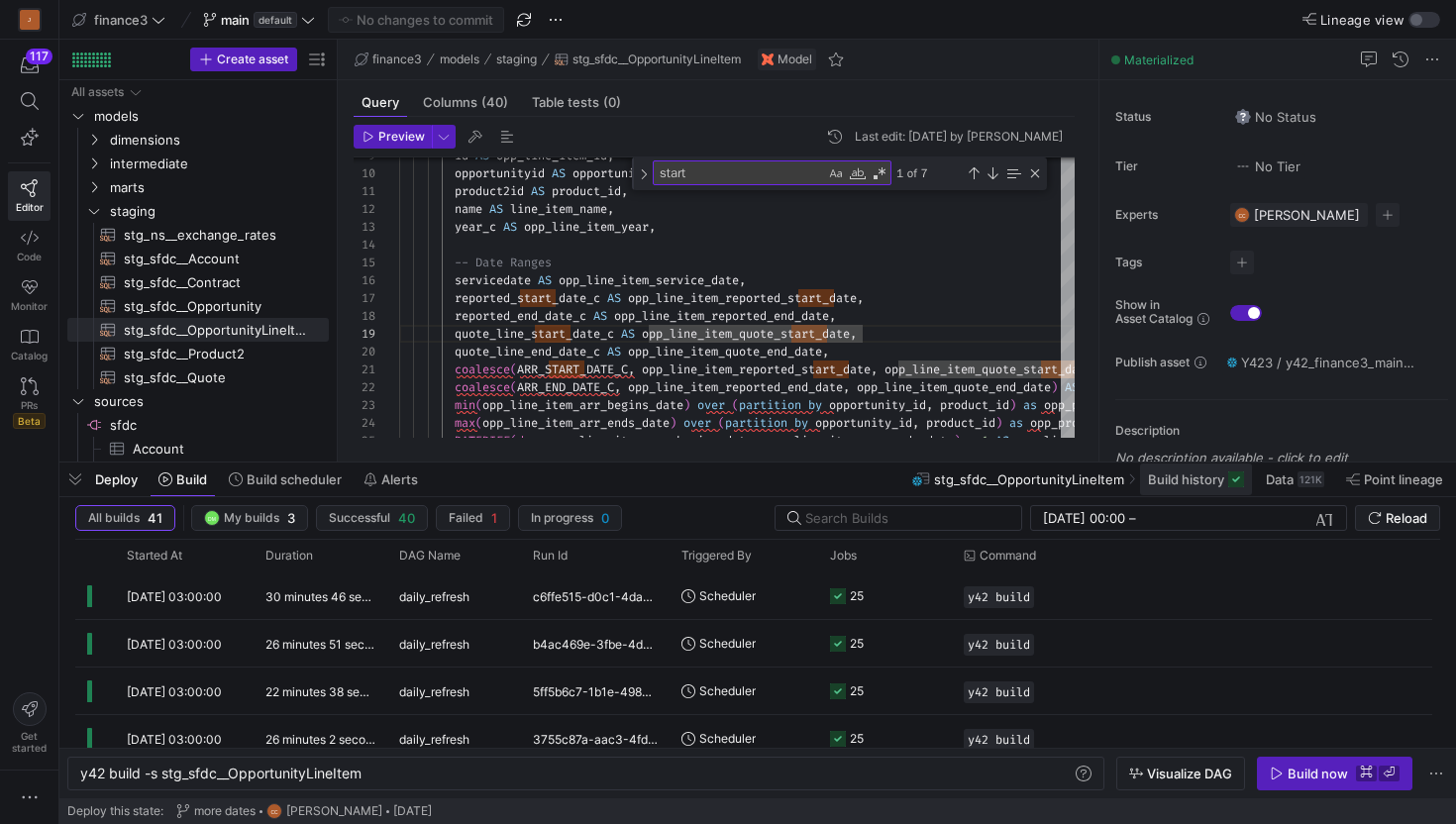 click 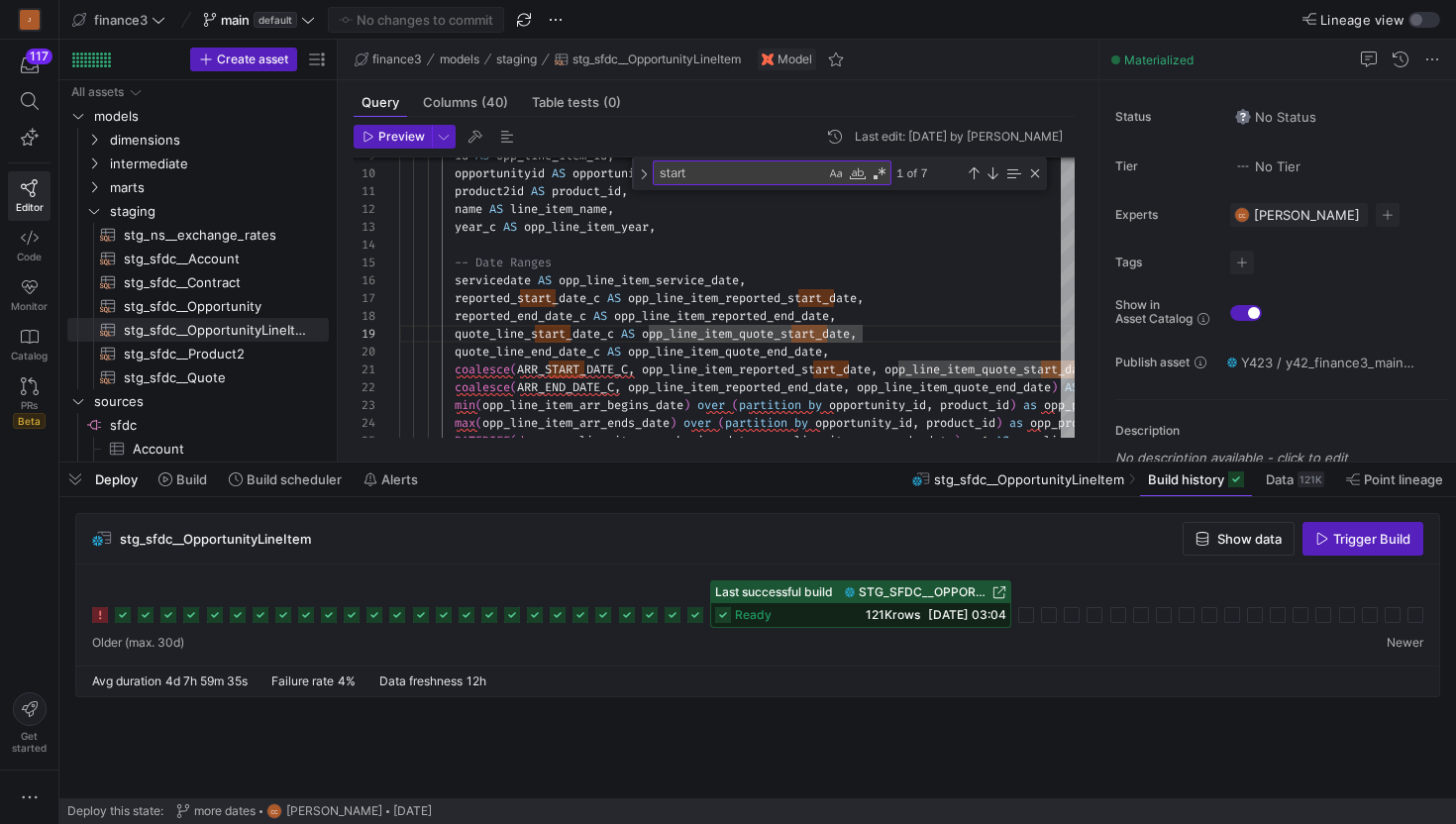 click on "121K   rows" 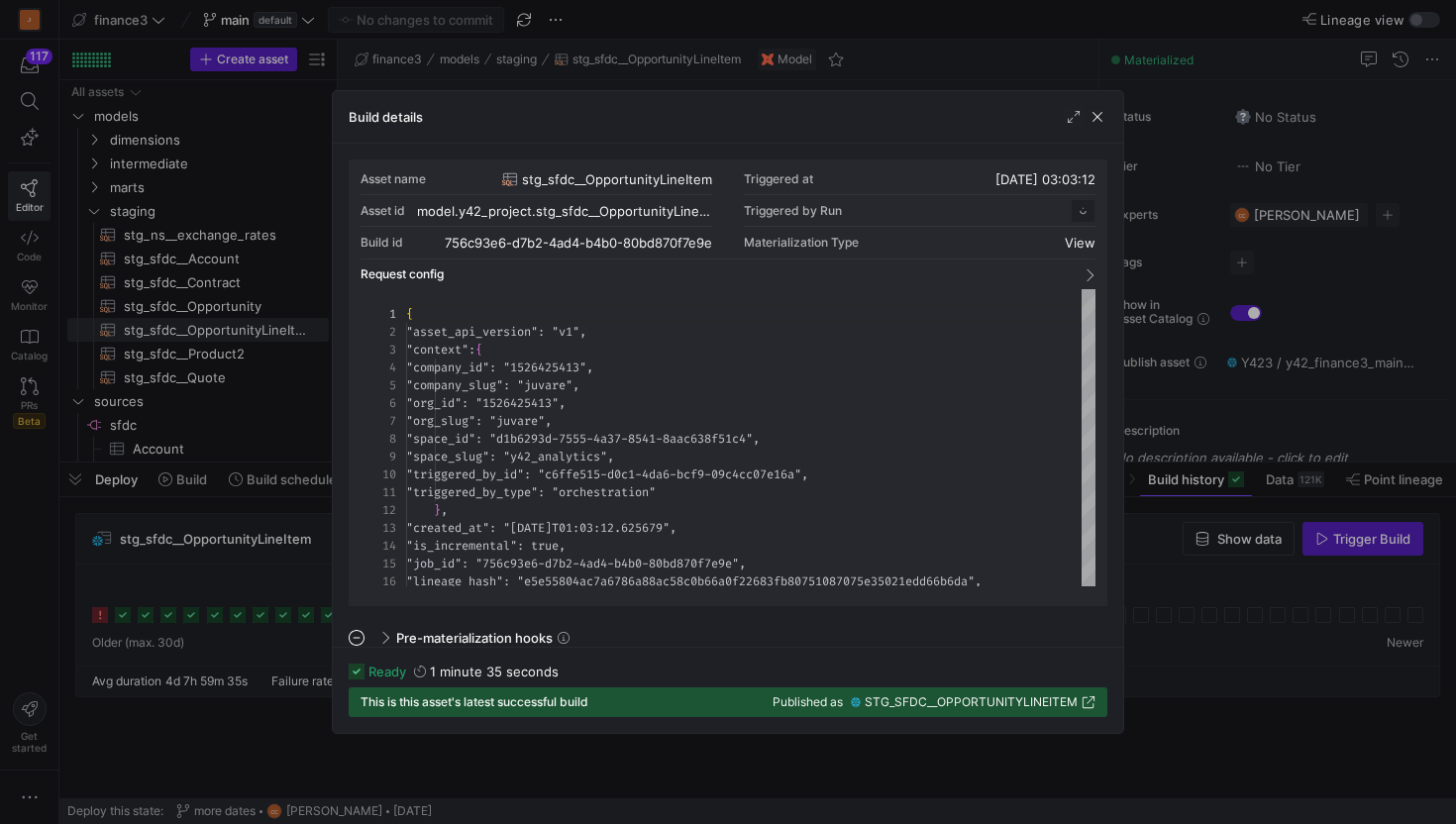scroll, scrollTop: 178, scrollLeft: 0, axis: vertical 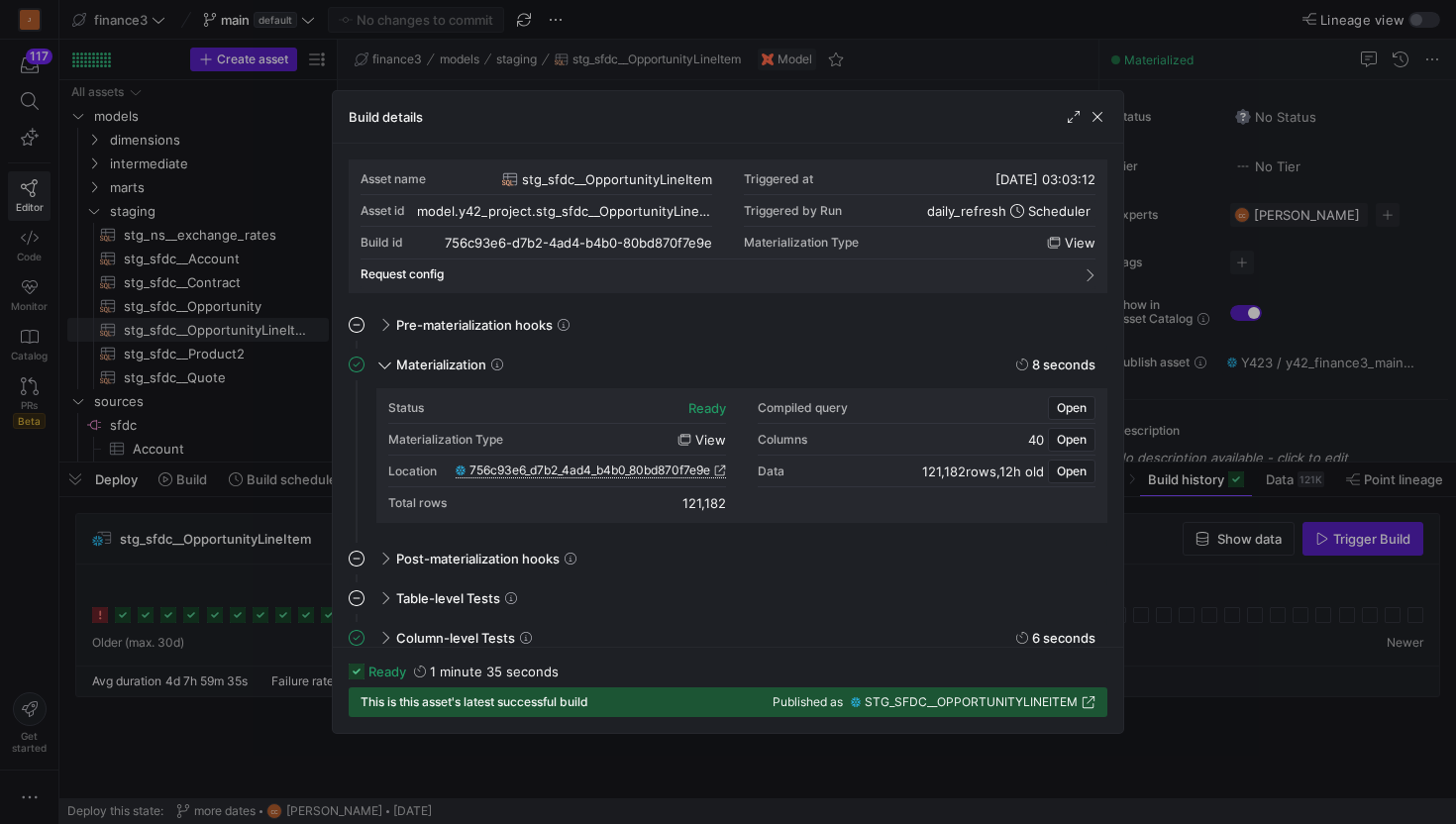 click on "756c93e6_d7b2_4ad4_b4b0_80bd870f7e9e" at bounding box center (589, 470) 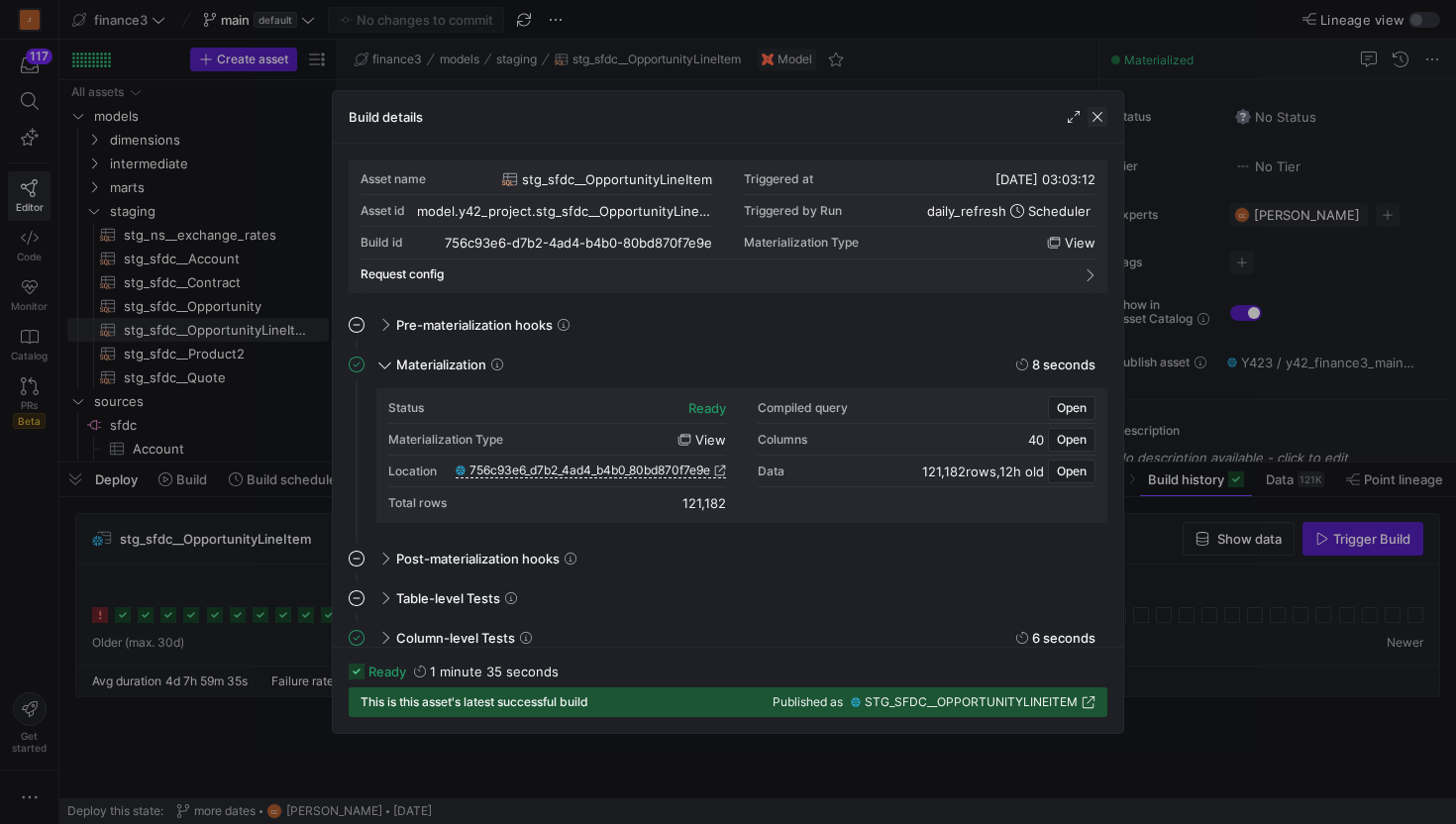 click 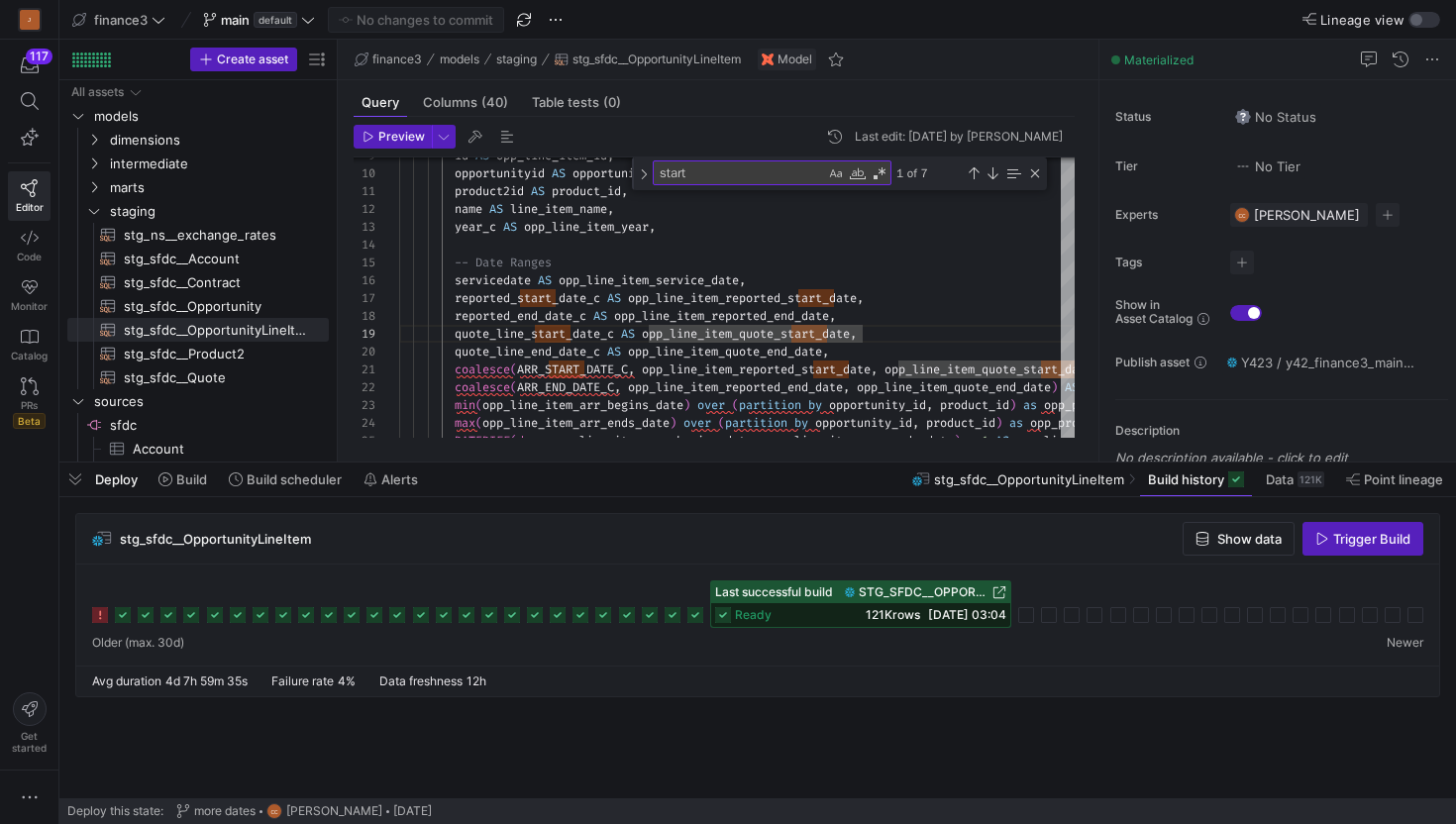type 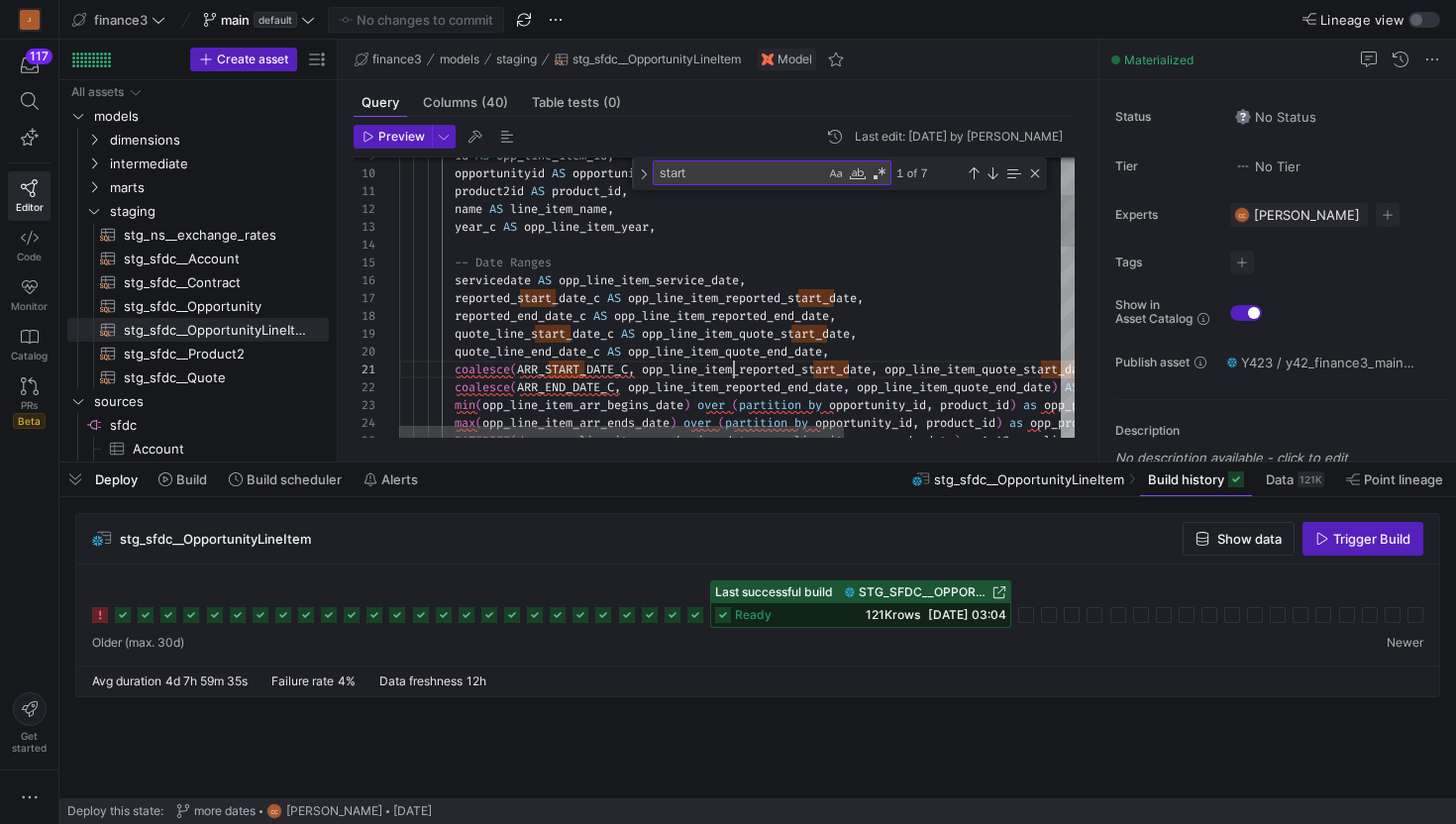 scroll, scrollTop: 0, scrollLeft: 335, axis: horizontal 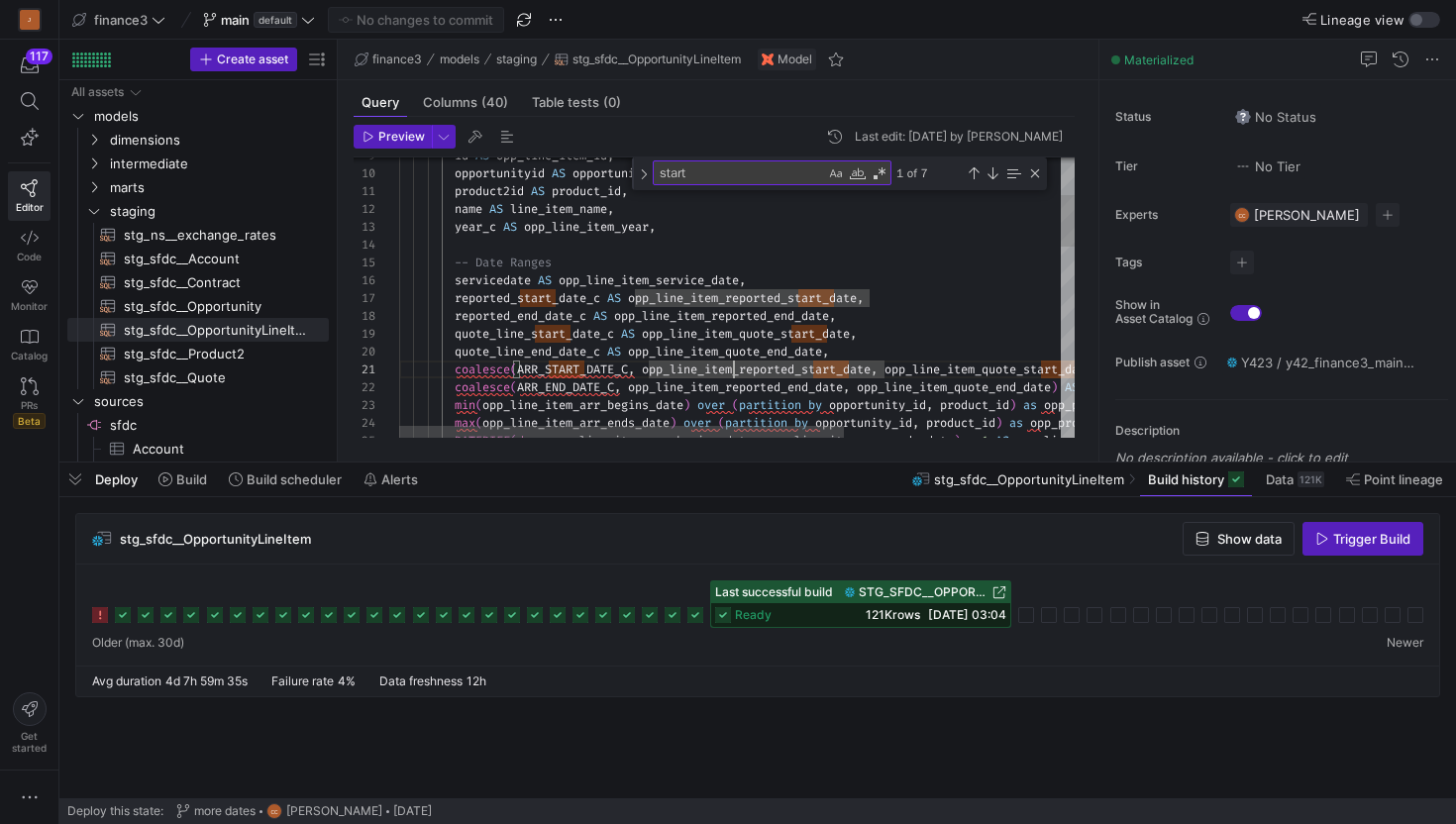 type on "opp_line_item_reported_start_date" 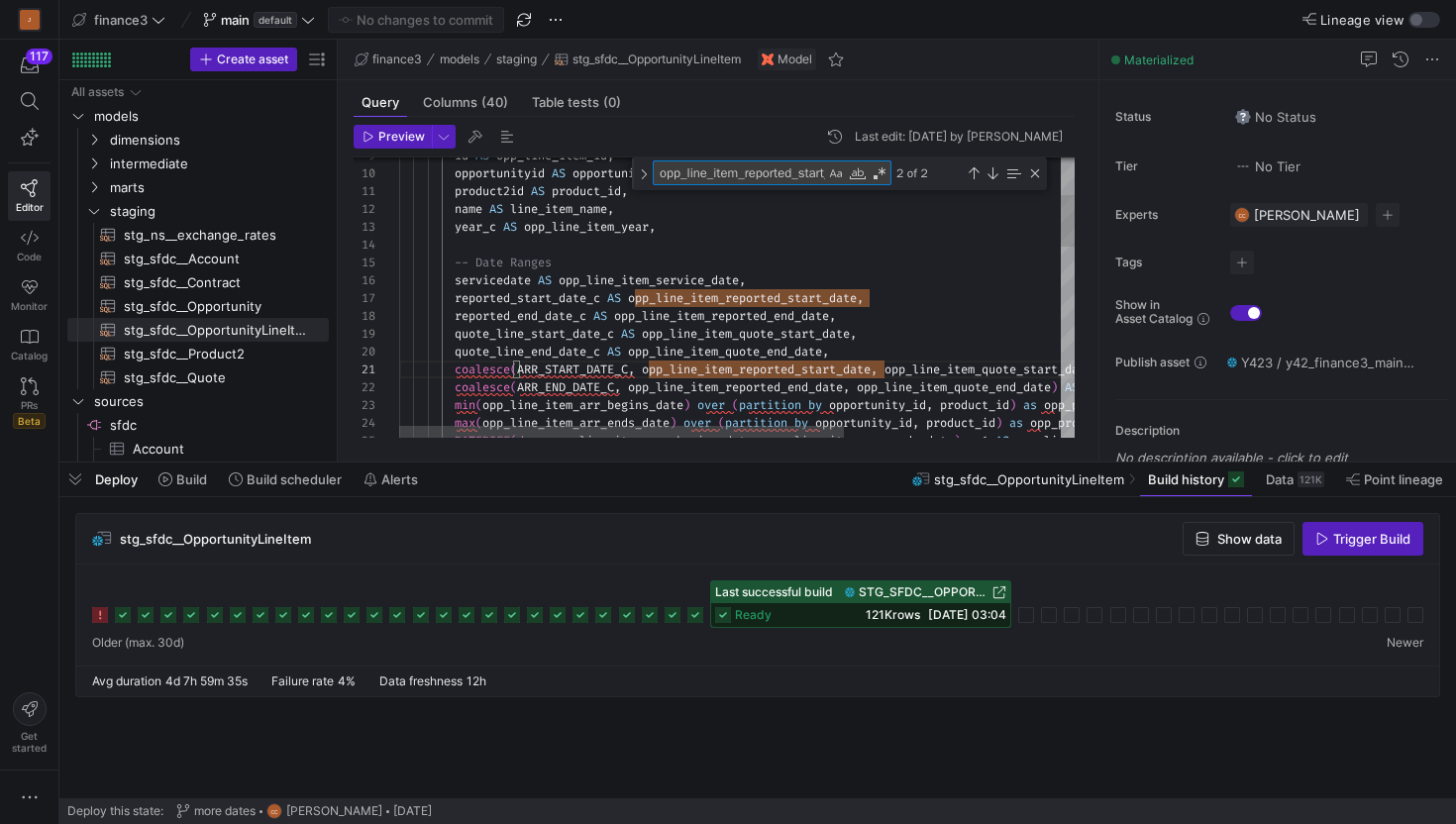 type on "coalesce(ARR_START_DATE_C, opp_line_item_reported_start_date, opp_line_item_quote_start_date) AS opp_line_item_arr_begins_date,
coalesce(ARR_END_DATE_C, opp_line_item_reported_end_date, opp_line_item_quote_end_date) AS opp_line_item_arr_ends_date,
min(opp_line_item_arr_begins_date) over (partition by opportunity_id, product_id) as opp_product_min_arr_begins_date,
max(opp_line_item_arr_ends_date) over (partition by opportunity_id, product_id) as opp_product_max_arr_ends_date,
DATEDIFF(day, opp_line_item_arr_begins_date, opp_line_item_arr_ends_date) + 1 AS opp_line_item_contract_days,
DATEDIF" 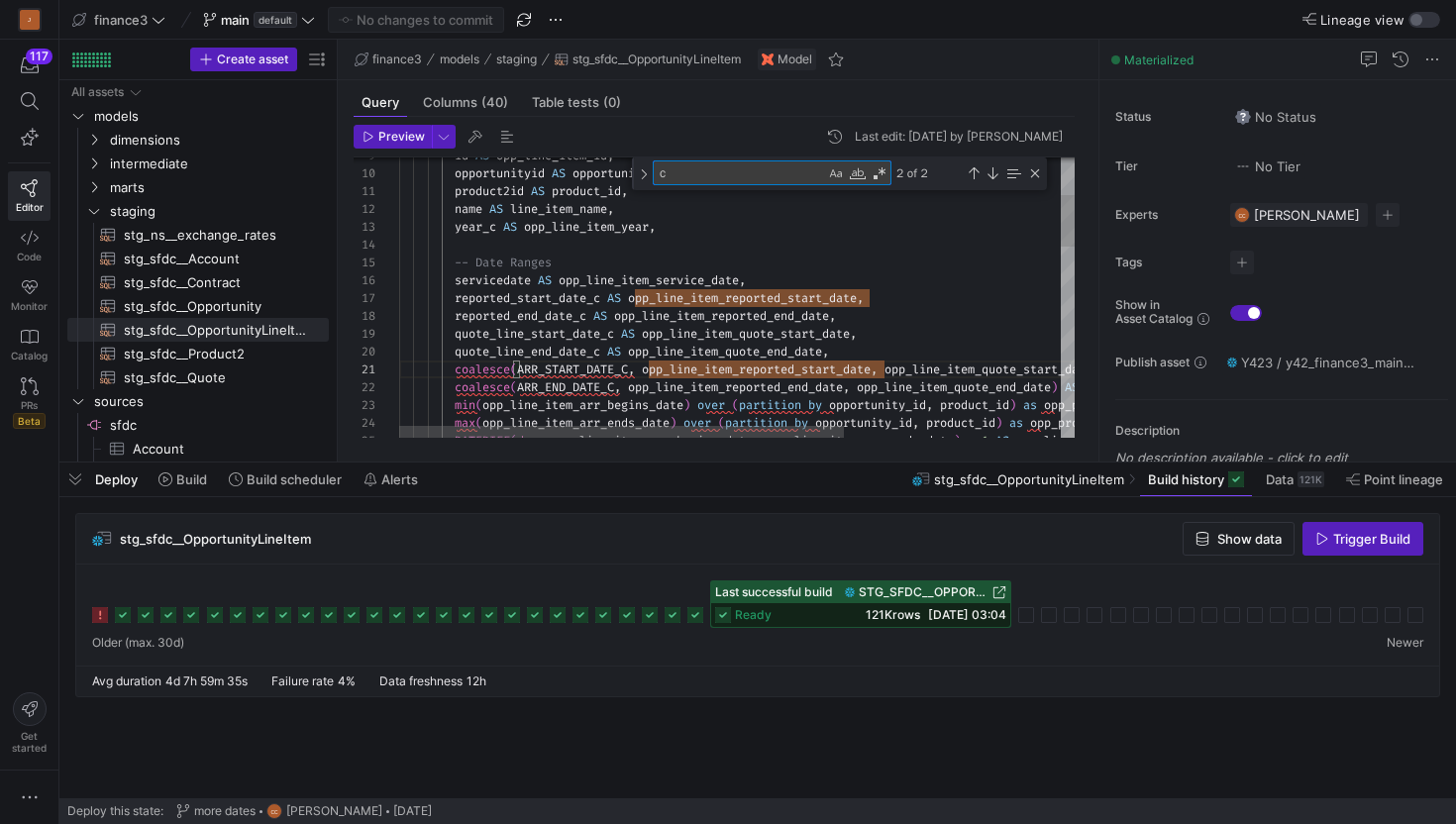 type on "coalesce(ARR_START_DATE_C, opp_line_item_reported_start_date, opp_line_item_quote_start_date) AS opp_line_item_arr_begins_date,
coalesce(ARR_END_DATE_C, opp_line_item_reported_end_date, opp_line_item_quote_end_date) AS opp_line_item_arr_ends_date,
min(opp_line_item_arr_begins_date) over (partition by opportunity_id, product_id) as opp_product_min_arr_begins_date,
max(opp_line_item_arr_ends_date) over (partition by opportunity_id, product_id) as opp_product_max_arr_ends_date,
DATEDIFF(day, opp_line_item_arr_begins_date, opp_line_item_arr_ends_date) + 1 AS opp_line_item_contract_days,
DATEDIFF" 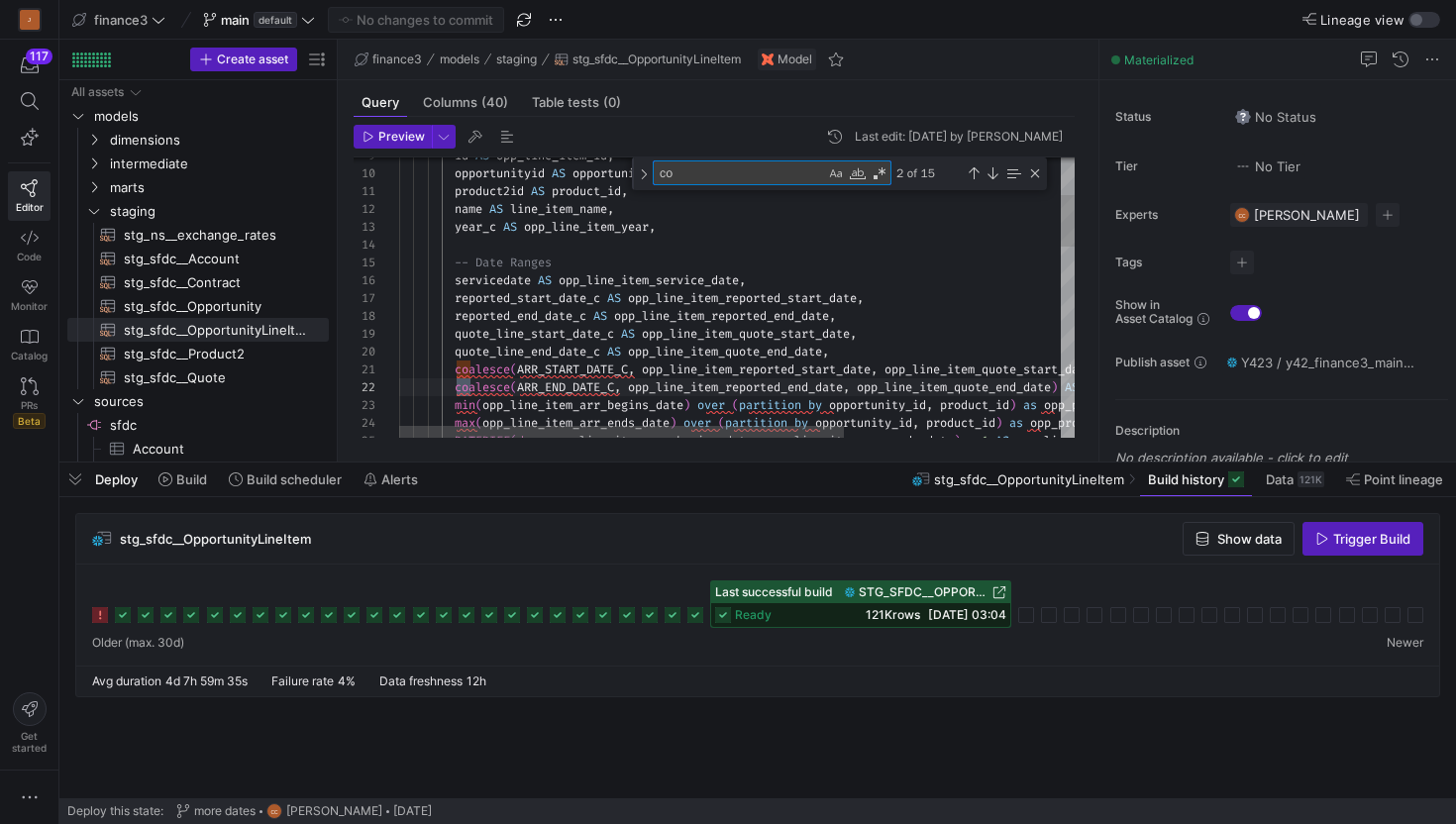 type on "coalesce(ARR_START_DATE_C, opp_line_item_reported_start_date, opp_line_item_quote_start_date) AS opp_line_item_arr_begins_date,
coalesce(ARR_END_DATE_C, opp_line_item_reported_end_date, opp_line_item_quote_end_date) AS opp_line_item_arr_ends_date,
min(opp_line_item_arr_begins_date) over (partition by opportunity_id, product_id) as opp_product_min_arr_begins_date,
max(opp_line_item_arr_ends_date) over (partition by opportunity_id, product_id) as opp_product_max_arr_ends_date,
DATEDIFF(day, opp_line_item_arr_begins_date, opp_line_item_arr_ends_date) + 1 AS opp_line_item_contract_days,
DATEDIFF(" 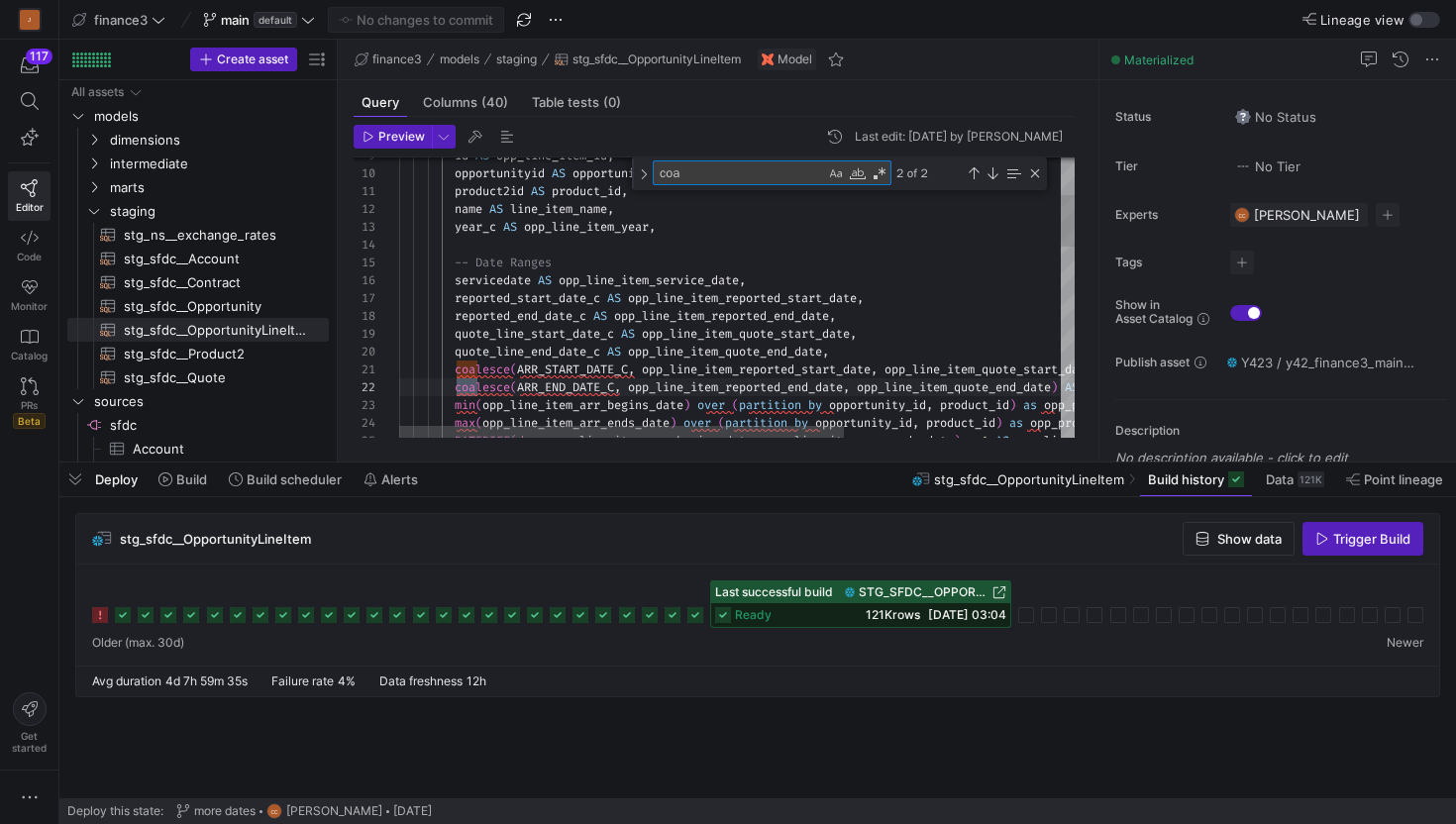 type on "coalesce(ARR_START_DATE_C, opp_line_item_reported_start_date, opp_line_item_quote_start_date) AS opp_line_item_arr_begins_date,
coalesce(ARR_END_DATE_C, opp_line_item_reported_end_date, opp_line_item_quote_end_date) AS opp_line_item_arr_ends_date,
min(opp_line_item_arr_begins_date) over (partition by opportunity_id, product_id) as opp_product_min_arr_begins_date,
max(opp_line_item_arr_ends_date) over (partition by opportunity_id, product_id) as opp_product_max_arr_ends_date,
DATEDIFF(day, opp_line_item_arr_begins_date, opp_line_item_arr_ends_date) + 1 AS opp_line_item_contract_days,
DATEDIFF(d" 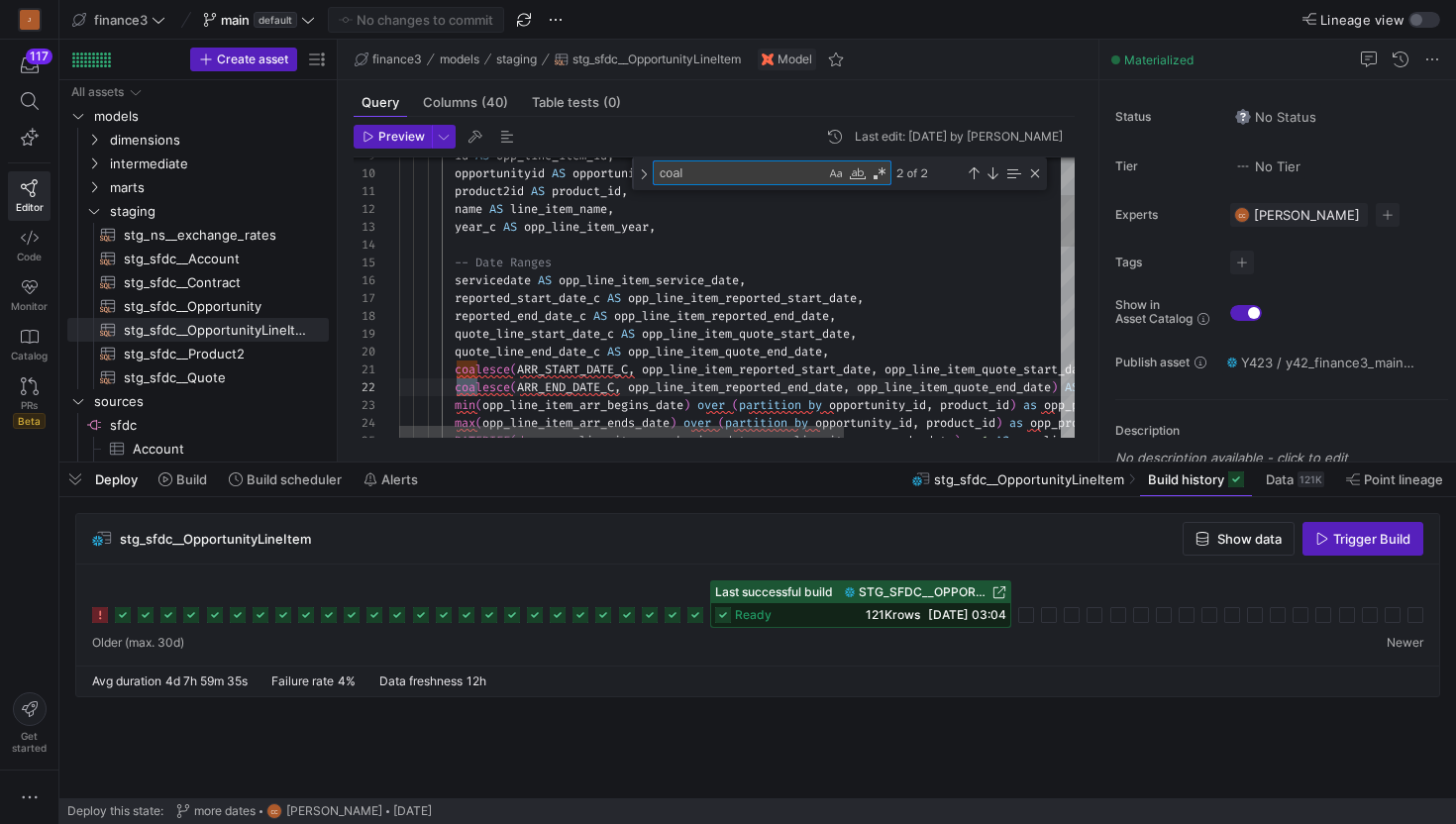 scroll, scrollTop: 89, scrollLeft: 85, axis: both 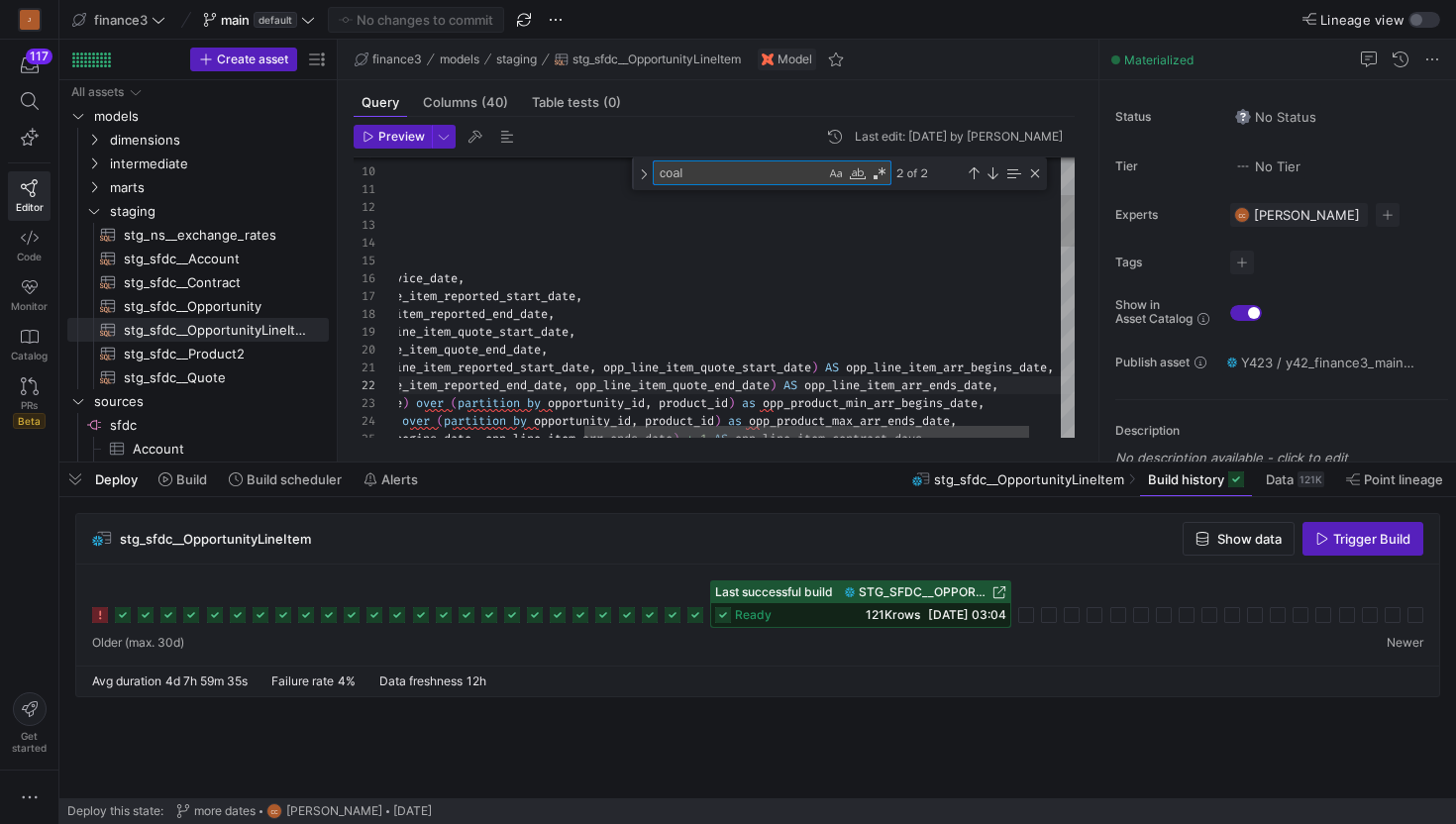 type on "coal" 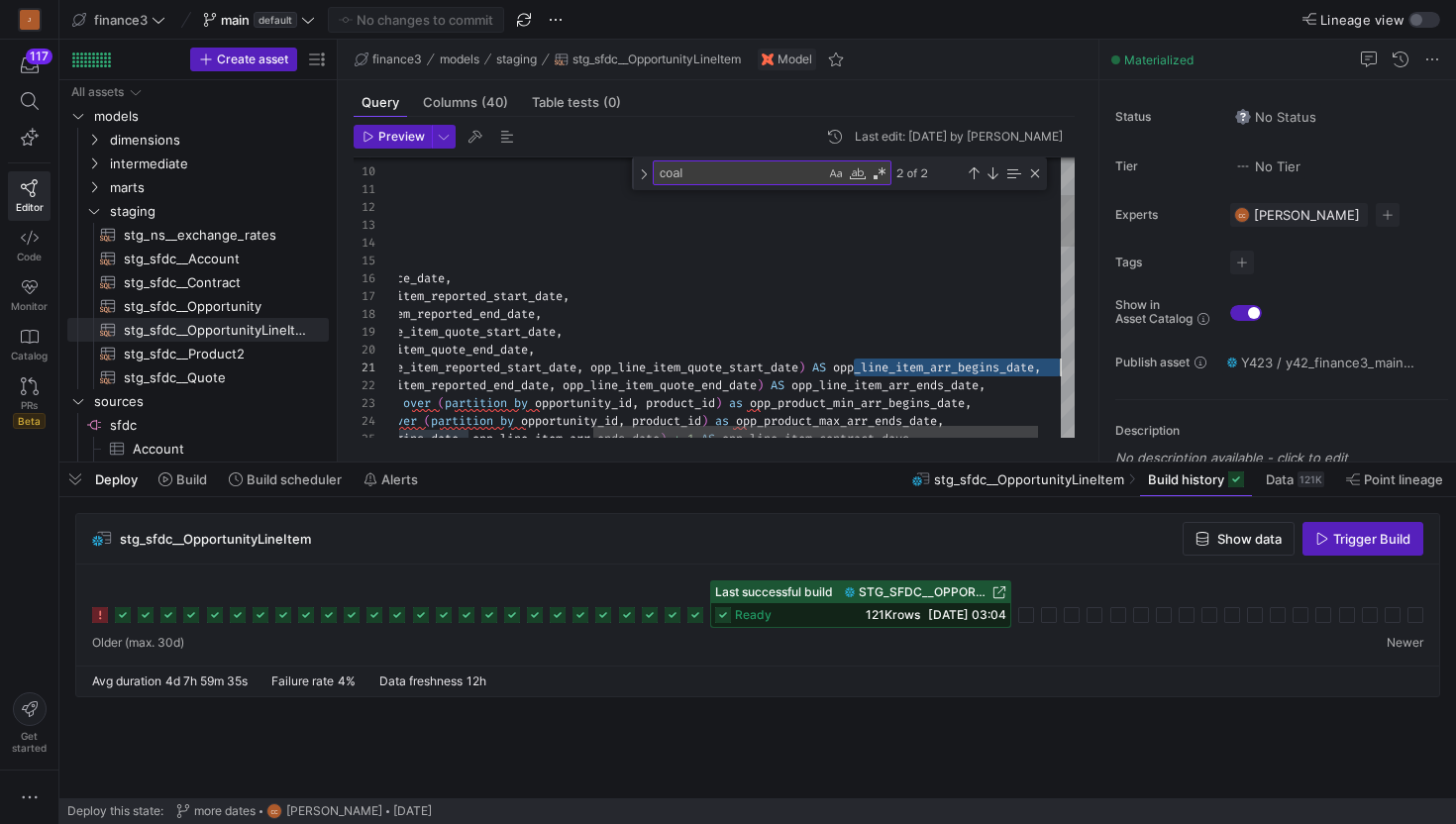 click on "id   AS   opp_line_item_id ,          opportunityid   AS   opportunity_id ,          product2id   AS   product_id ,          name   AS   line_item_name ,          year_c   AS   opp_line_item_year ,          -- Date Ranges           servicedate   AS   opp_line_item_service_date ,          reported_start_date_c   AS   opp_line_item_reported_start_date ,          reported_end_date_c   AS   opp_line_item_reported_end_date ,          quote_line_start_date_c   AS   opp_line_item_quote_start_date ,          quote_line_end_date_c   AS   opp_line_item_quote_end_date ,          coalesce ( ARR_START_DATE_C ,   opp_line_item_reported_start_date ,   opp_line_item_quote_start_date )   AS   opp_line_item_arr_begins_date ,          coalesce ( ARR_END_DATE_C ,   opp_line_item_reported_end_date ,   opp_line_item_quote_end_date )   AS   opp_line_item_arr_ends_date ,          min" at bounding box center [607, 714] 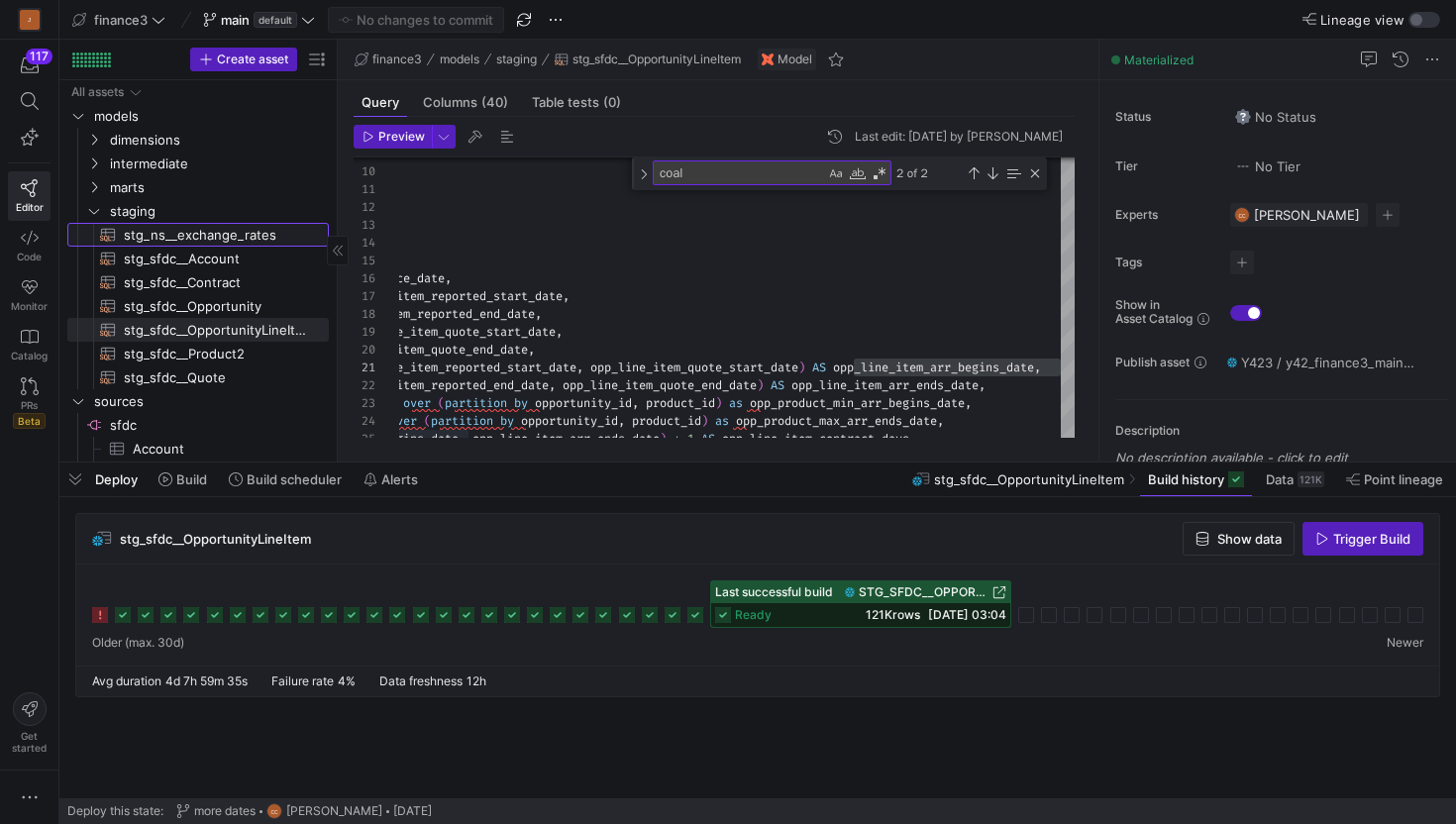 click on "stg_ns__exchange_rates​​​​​​​​​​" 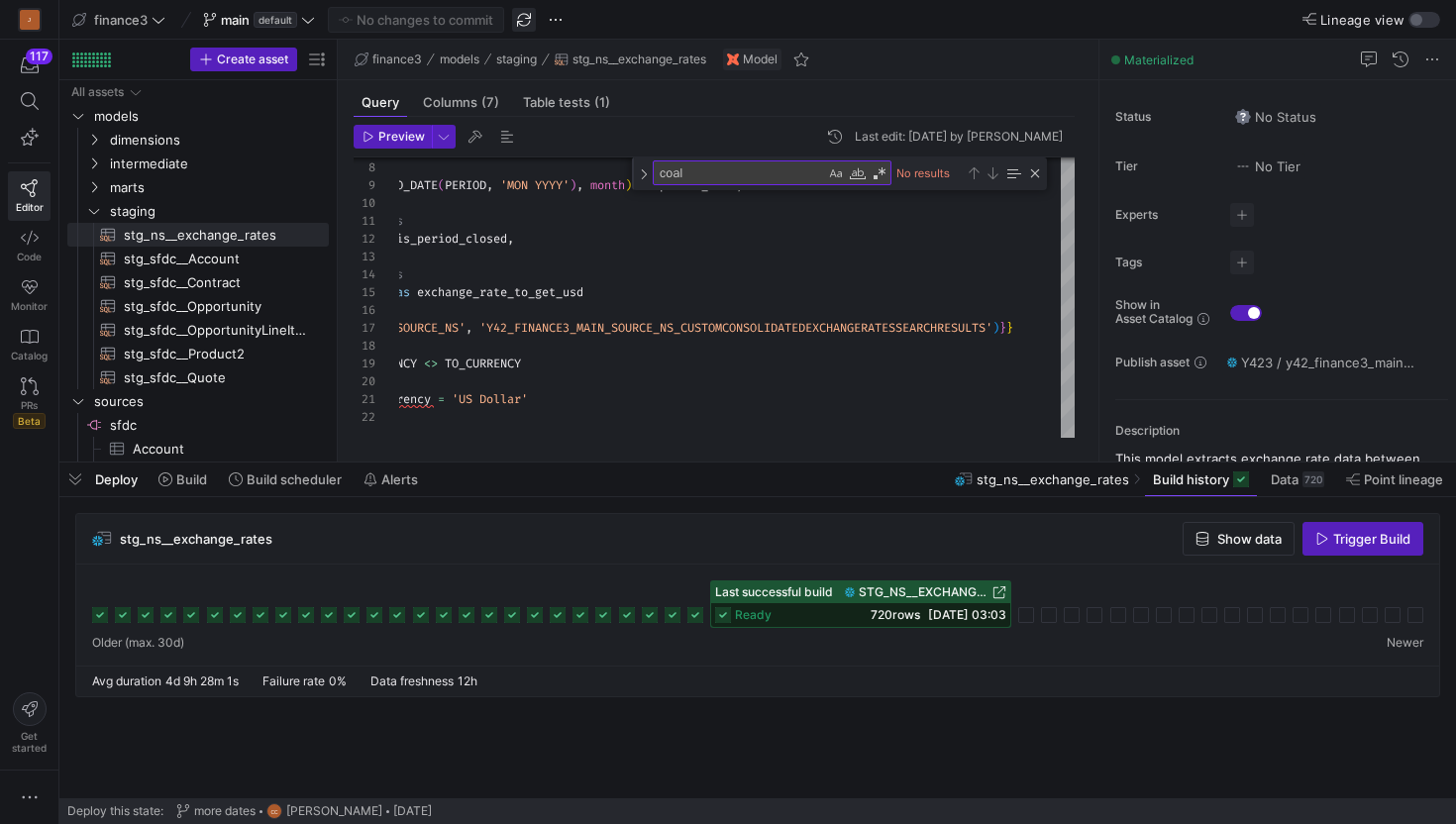 click 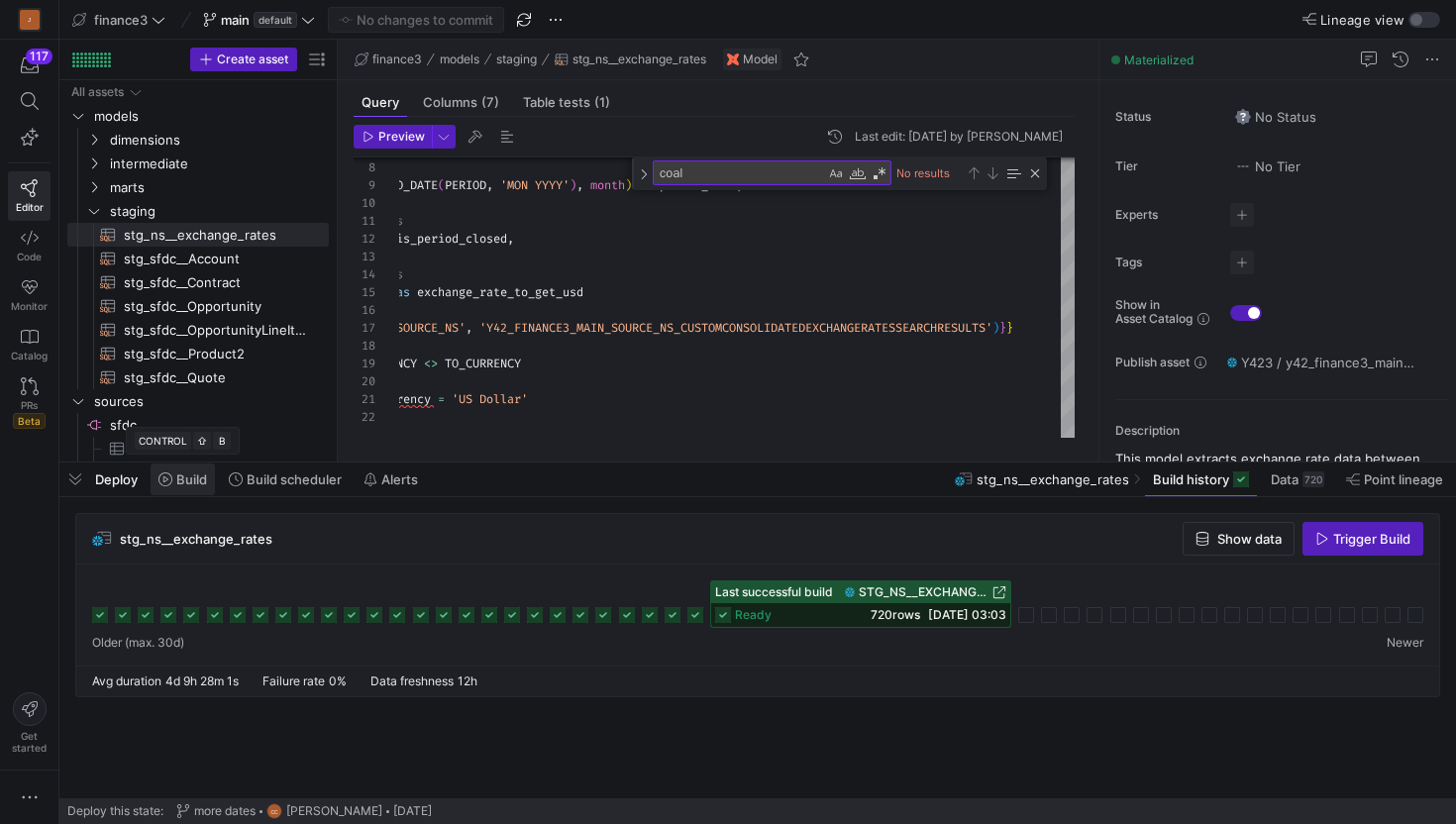 click on "Build" 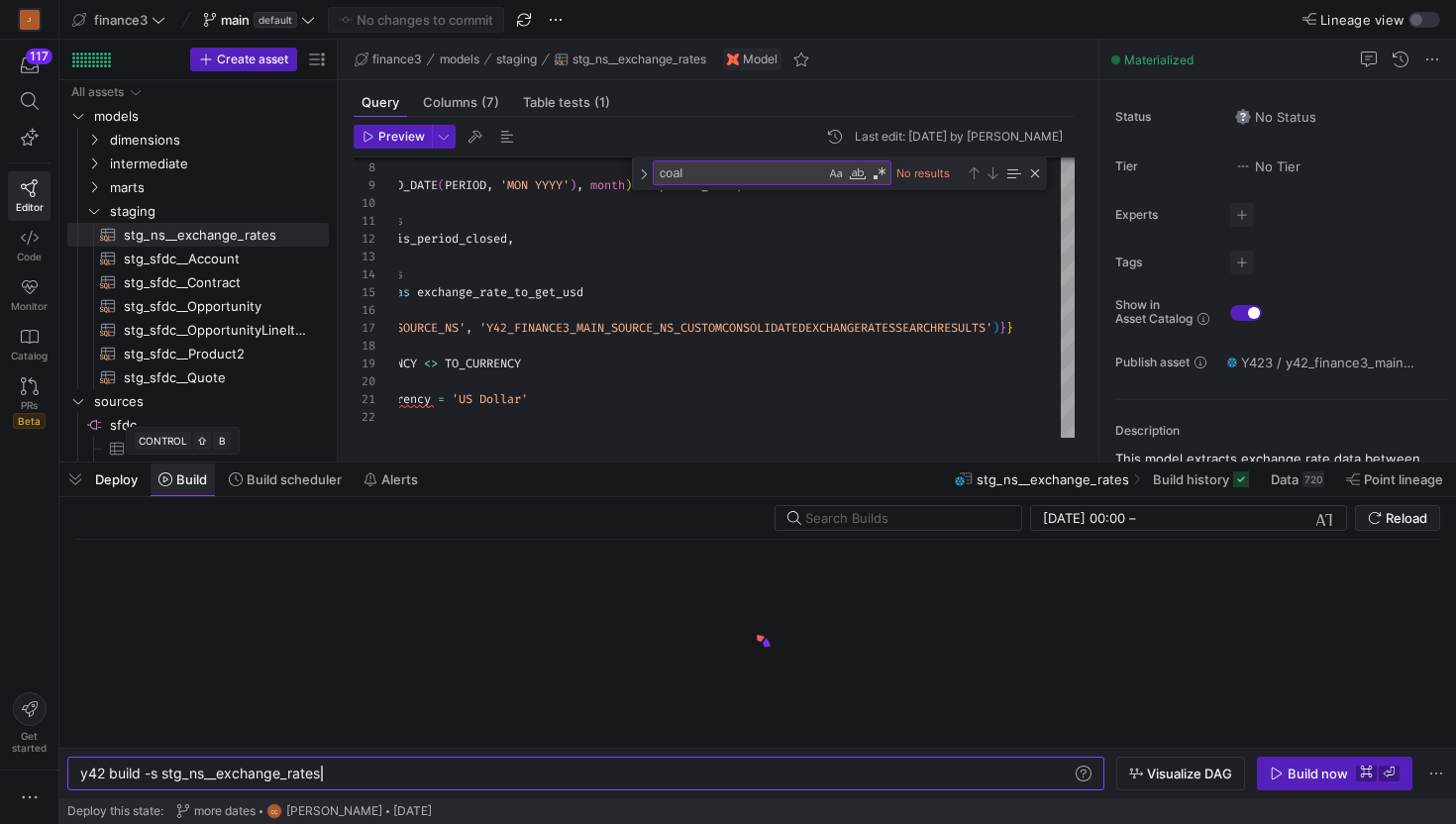 scroll, scrollTop: 0, scrollLeft: 241, axis: horizontal 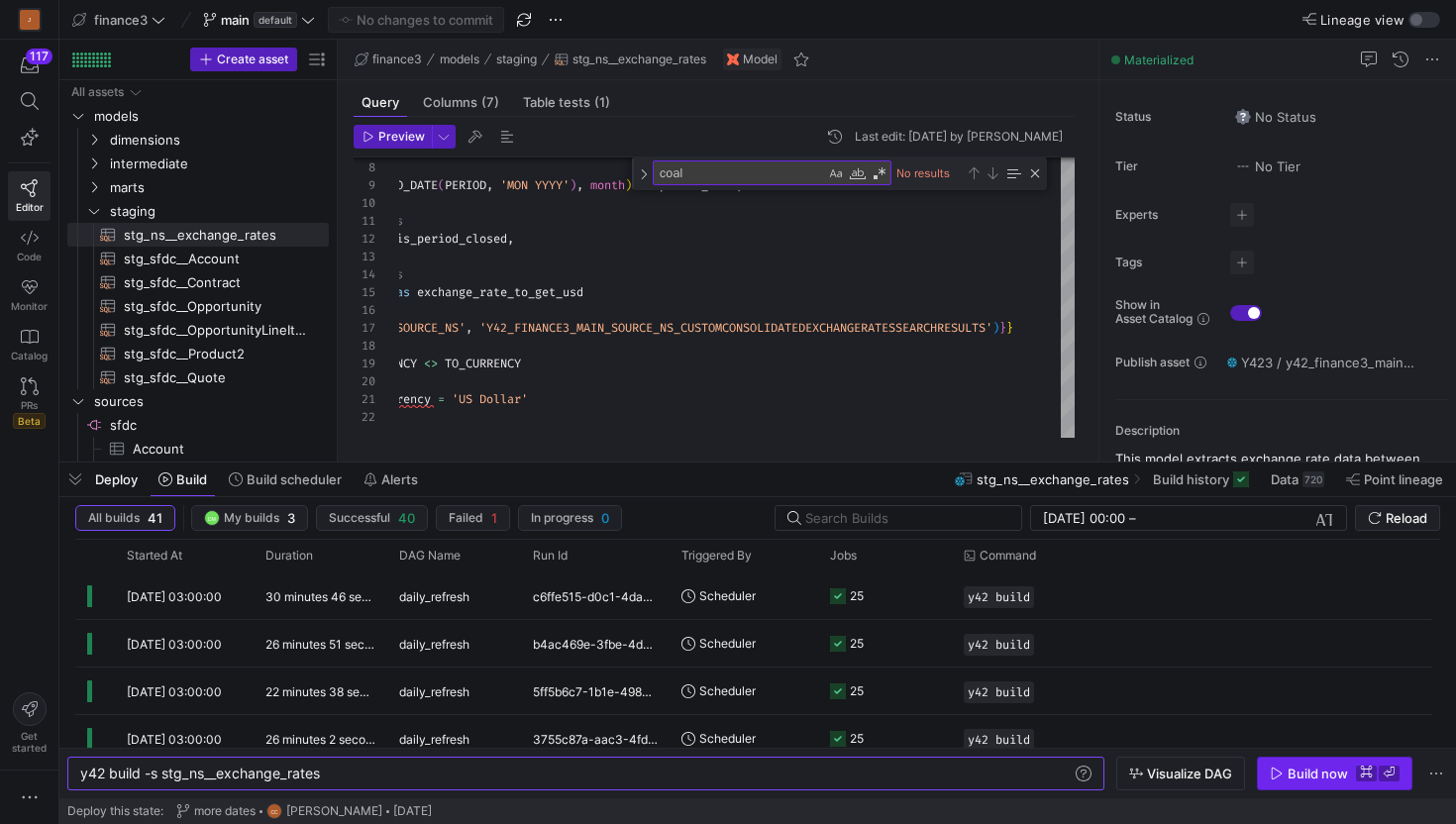 click on "Build now" at bounding box center (1317, 773) 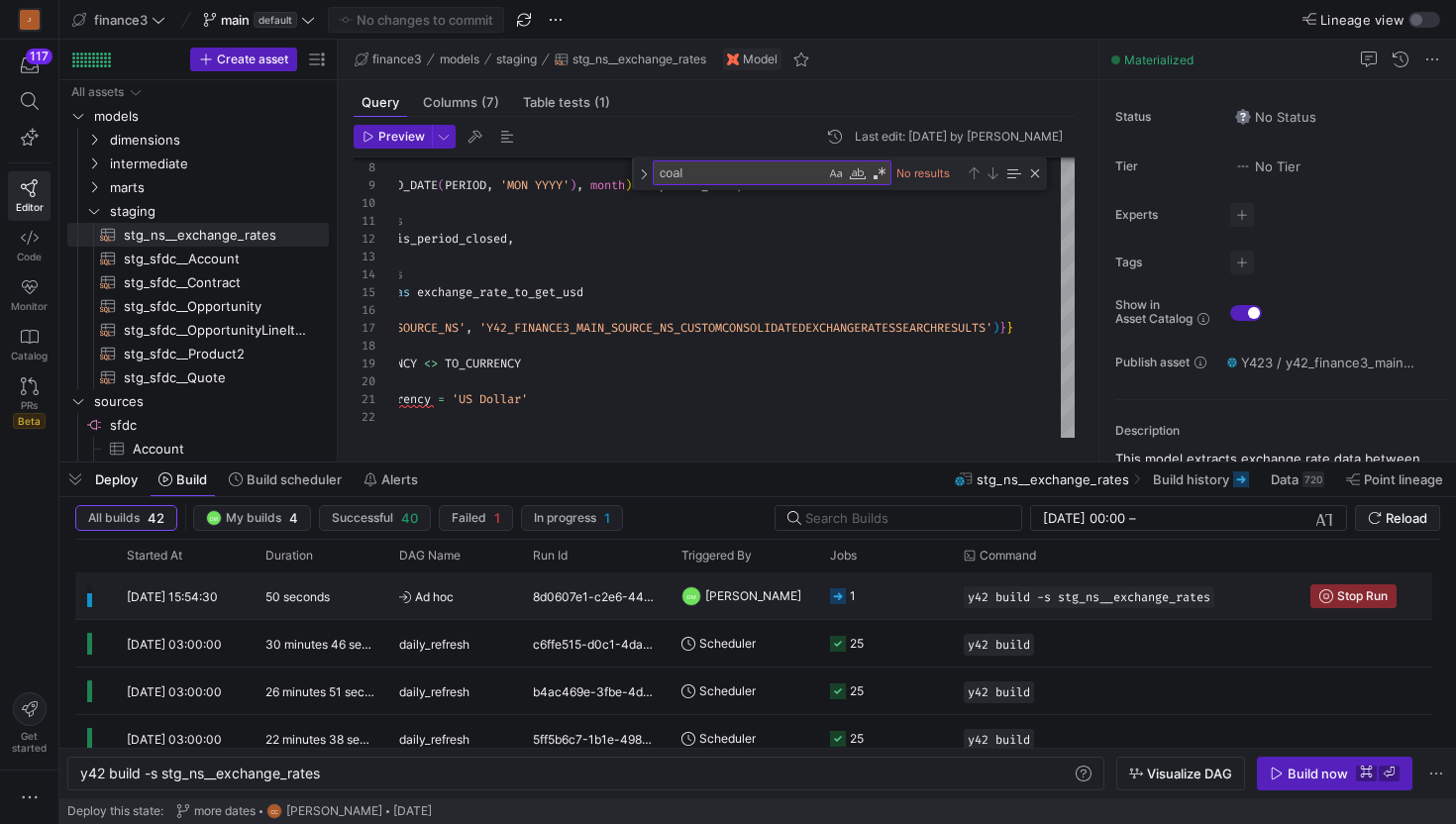 click on "8d0607e1-c2e6-44a8-95a6-e012f6f58e07" 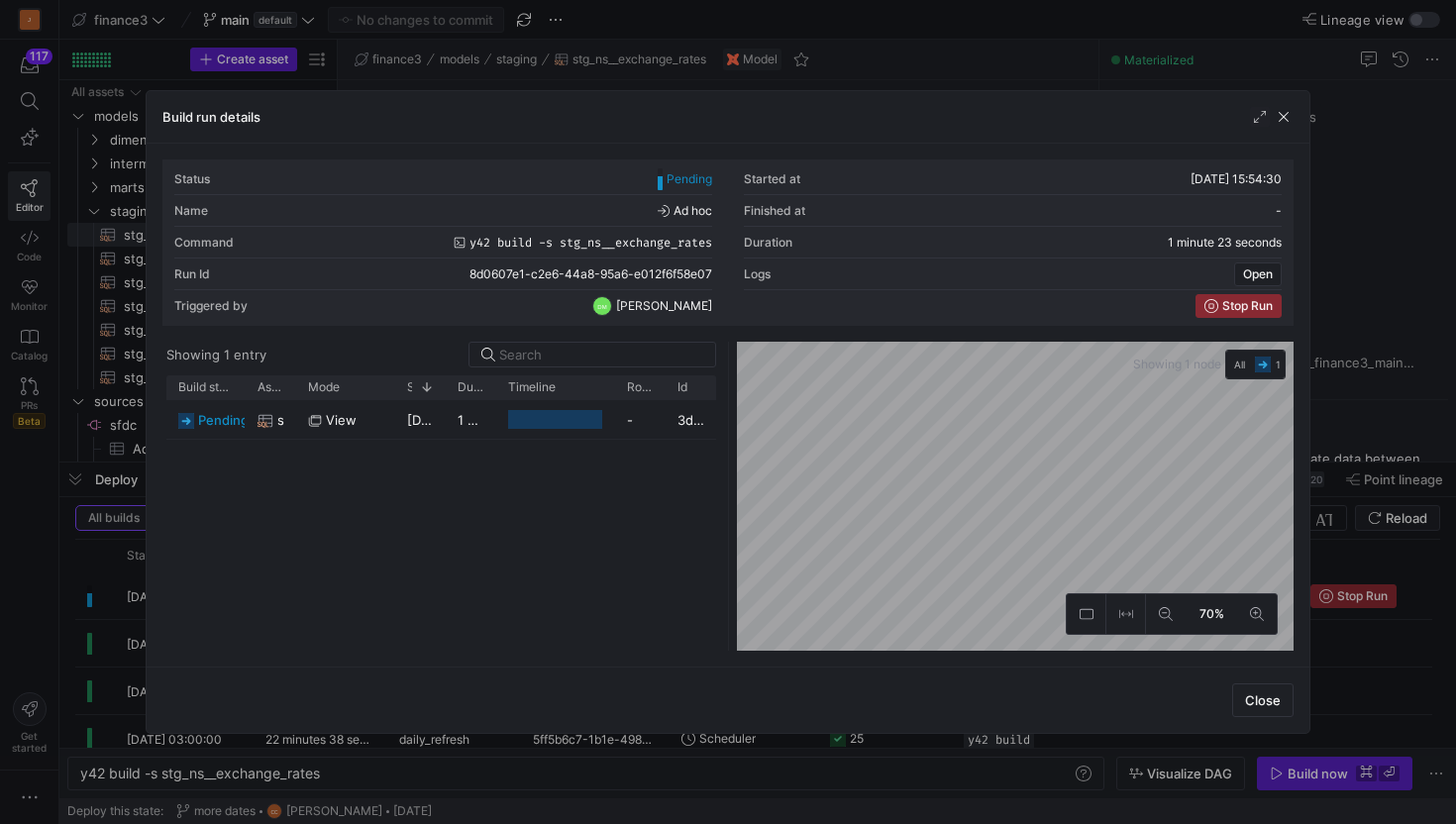type 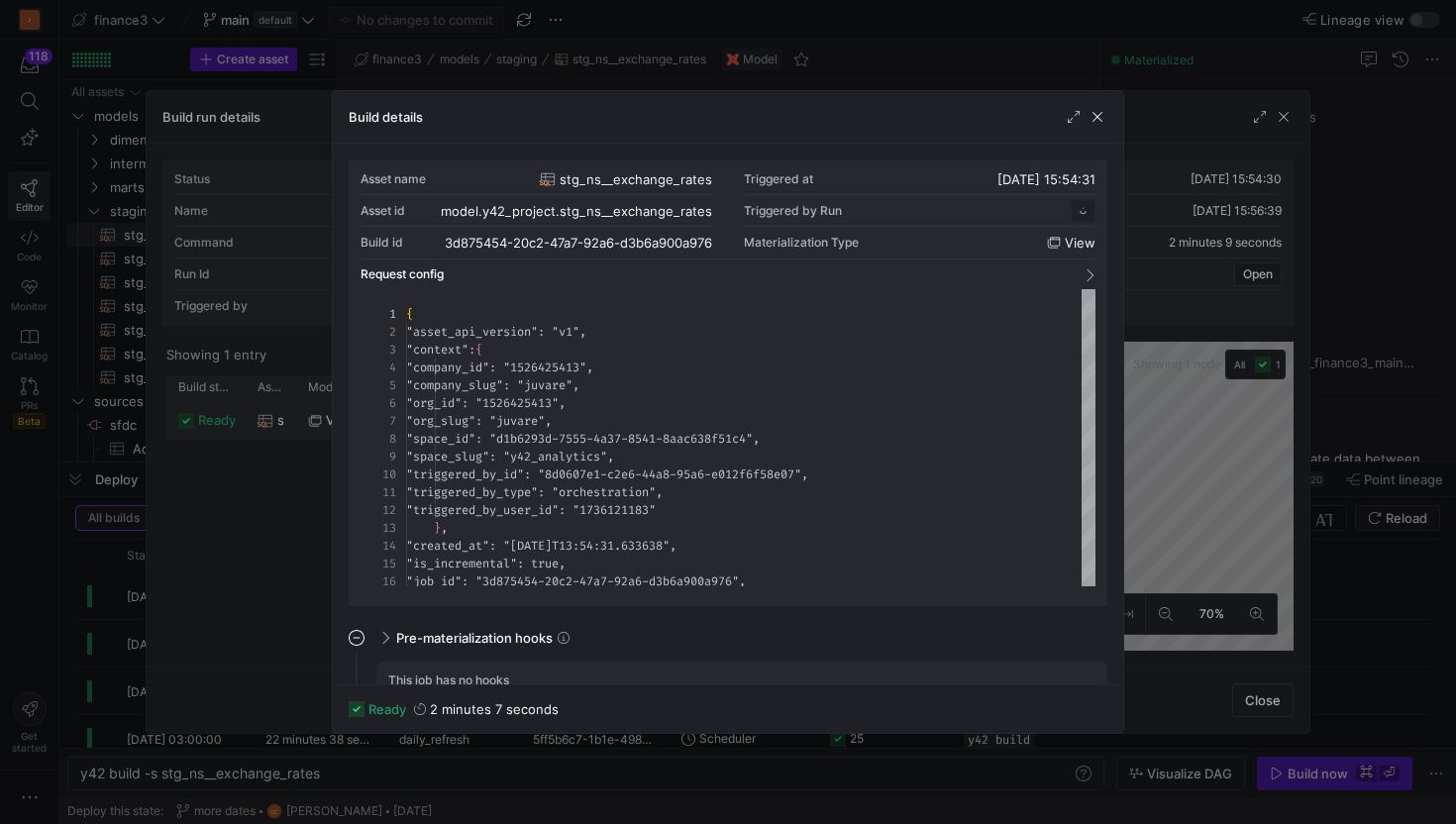 scroll, scrollTop: 178, scrollLeft: 0, axis: vertical 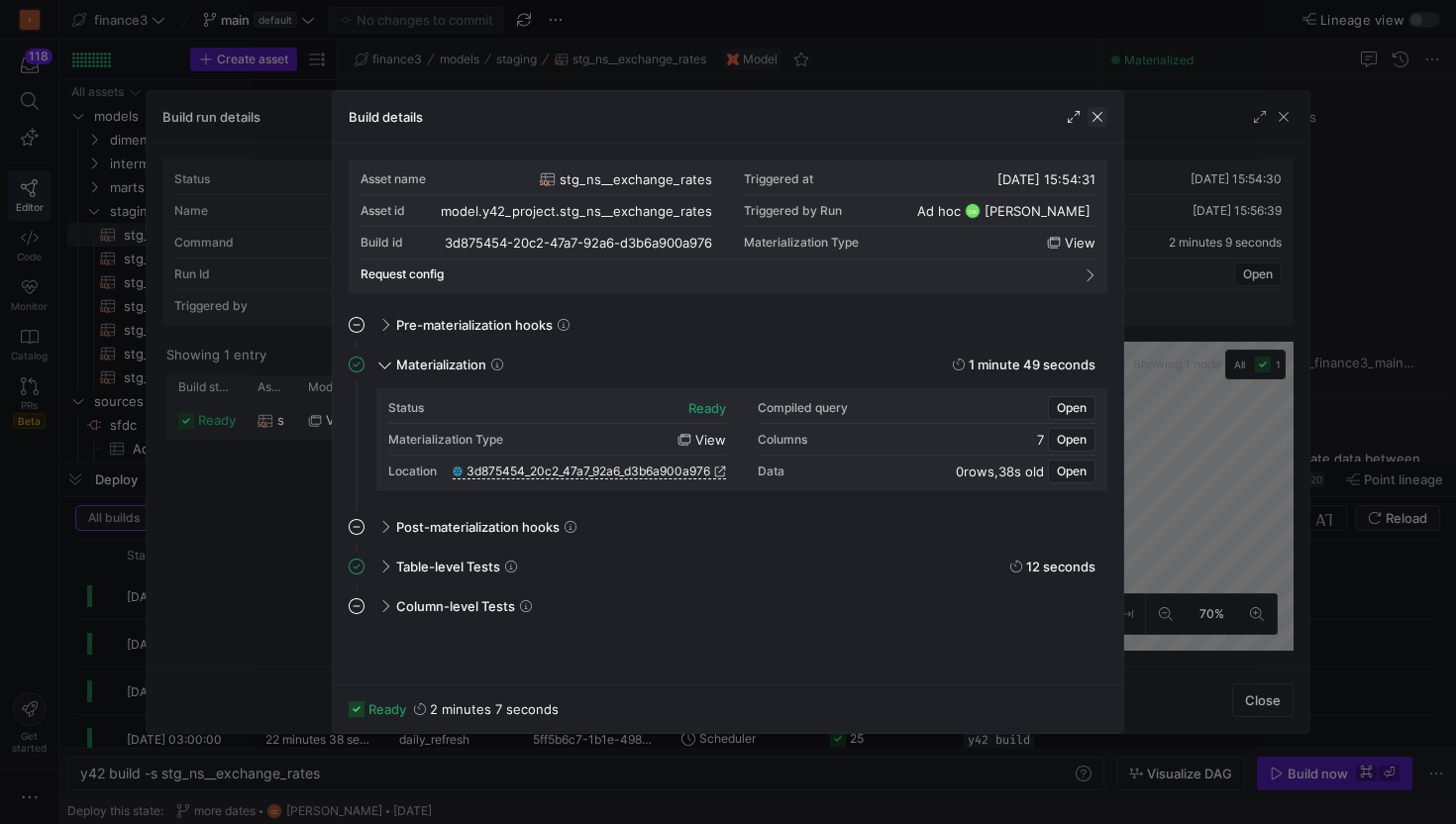 click 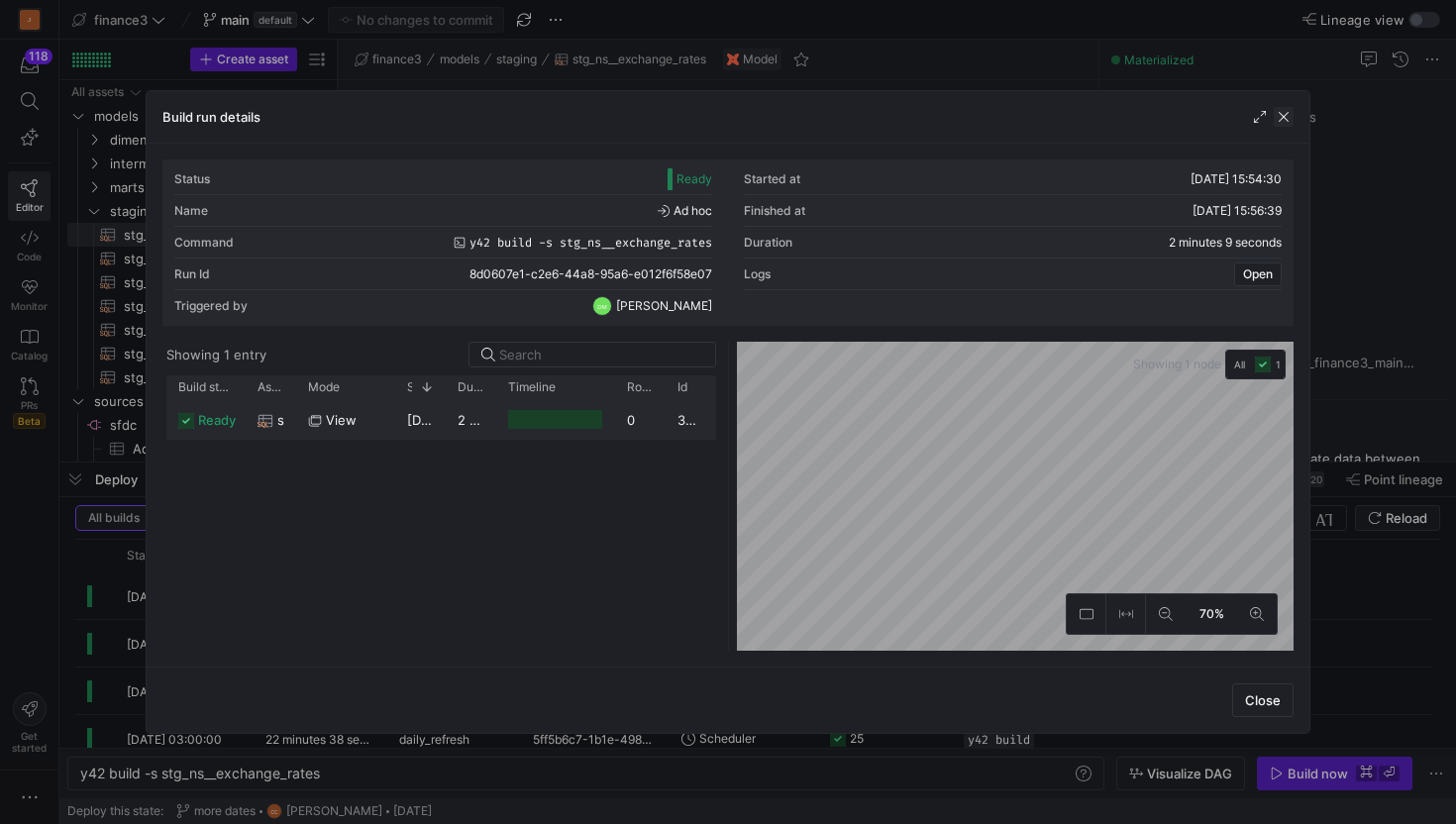 click 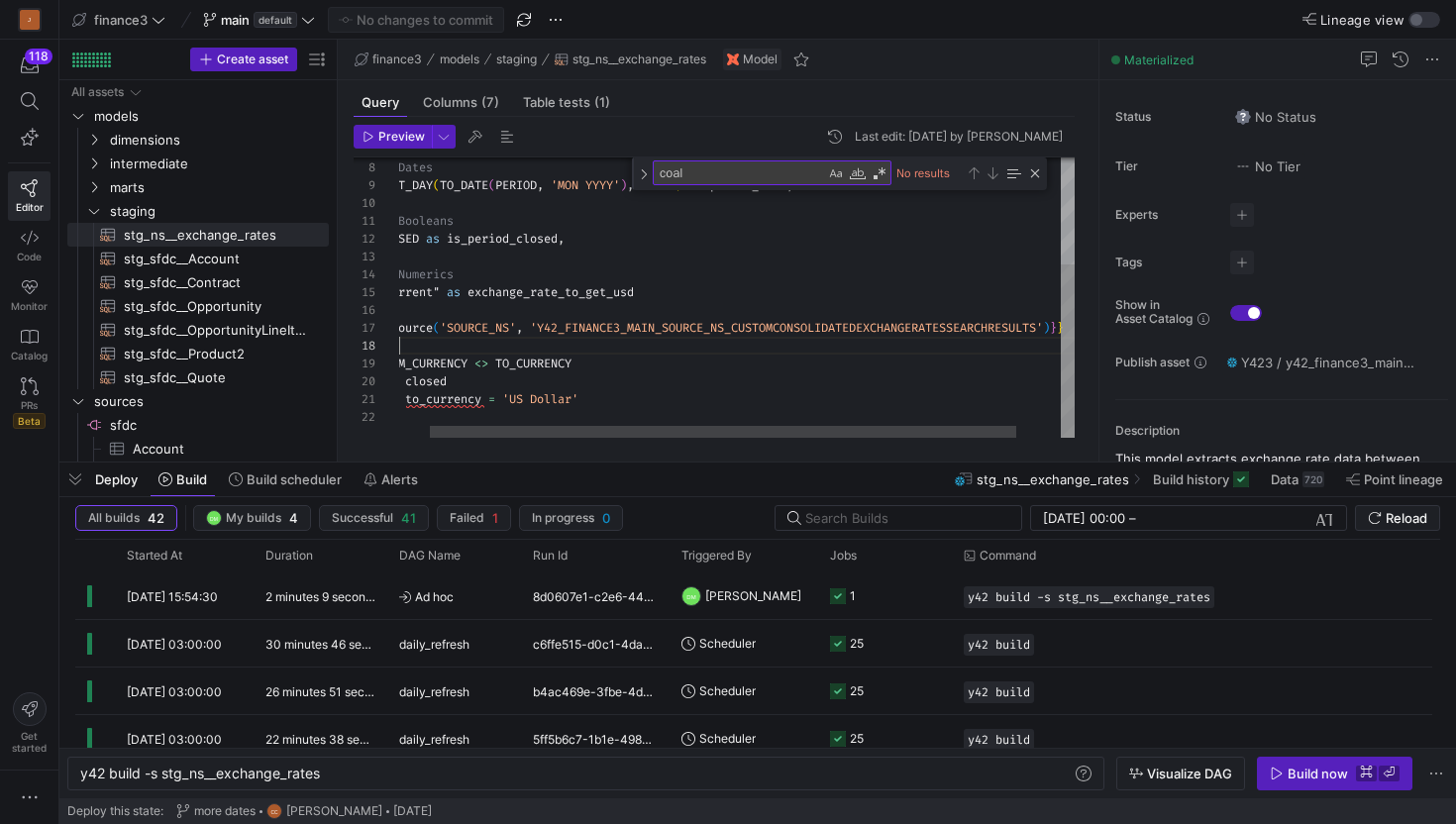 click on "-- Dates    LAST_DAY ( TO_DATE ( PERIOD ,   'MON YYYY' ) ,   month )   as   period_date ,    -- Booleans    CLOSED   as   is_period_closed ,    -- Numerics    "Current"   as   exchange_rate_to_get_usd FROM    { { source ( 'SOURCE_NS' ,   'Y42_FINANCE3_MAIN_SOURCE_NS_CUSTOMCONSOLIDATEDEXC HANGERATESSEARCHRESULTS' ) } } WHERE    FROM_CURRENCY   <>   TO_CURRENCY    and   closed    and   to_currency   =   'US Dollar'" at bounding box center [744, 211] 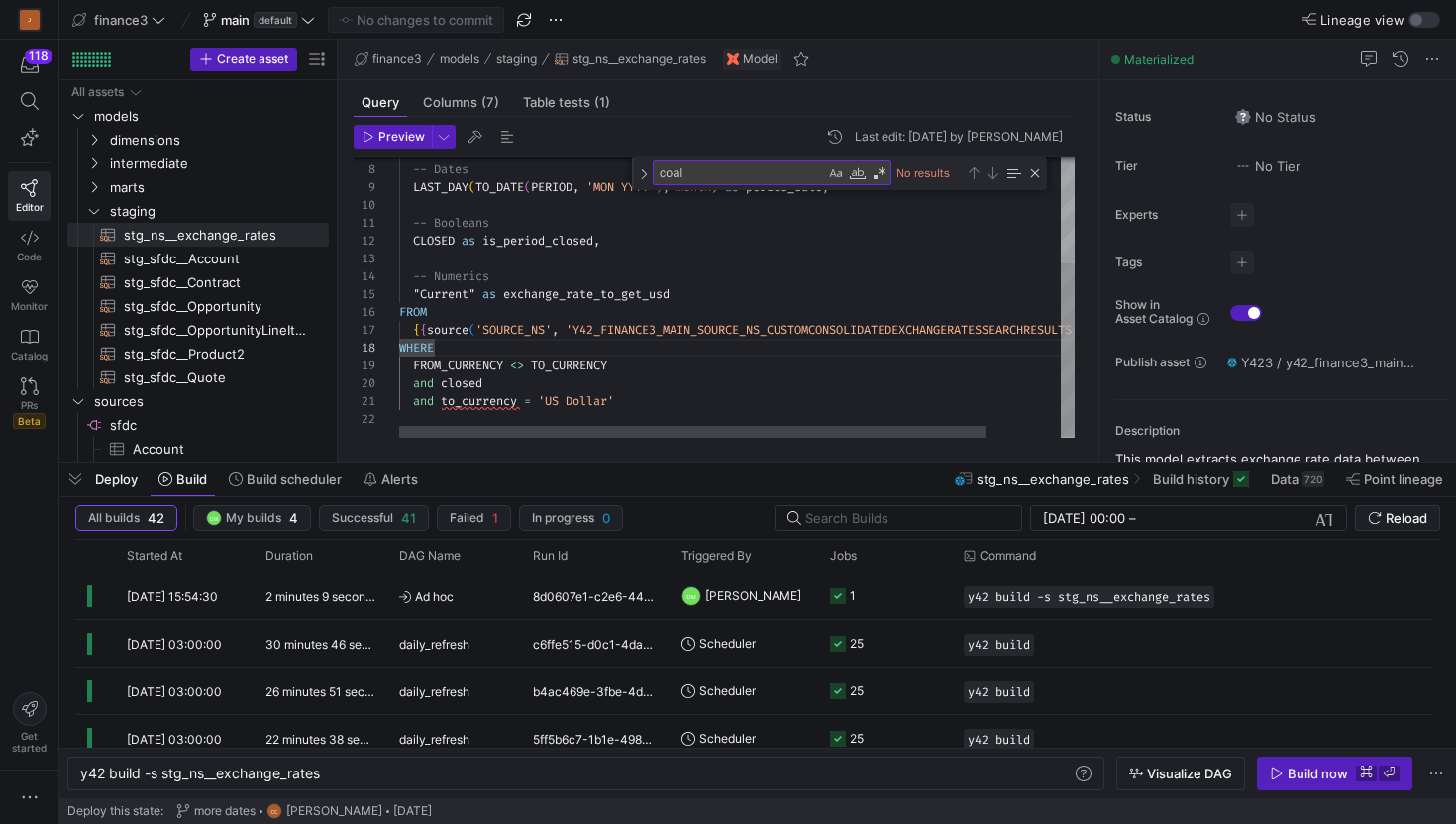 click on "-- Dates    LAST_DAY ( TO_DATE ( PERIOD ,   'MON YYYY' ) ,   month )   as   period_date ,    -- Booleans    CLOSED   as   is_period_closed ,    -- Numerics    "Current"   as   exchange_rate_to_get_usd FROM    { { source ( 'SOURCE_NS' ,   'Y42_FINANCE3_MAIN_SOURCE_NS_CUSTOMCONSOLIDATEDEXC HANGERATESSEARCHRESULTS' ) } } WHERE    FROM_CURRENCY   <>   TO_CURRENCY    and   closed    and   to_currency   =   'US Dollar'" at bounding box center (780, 213) 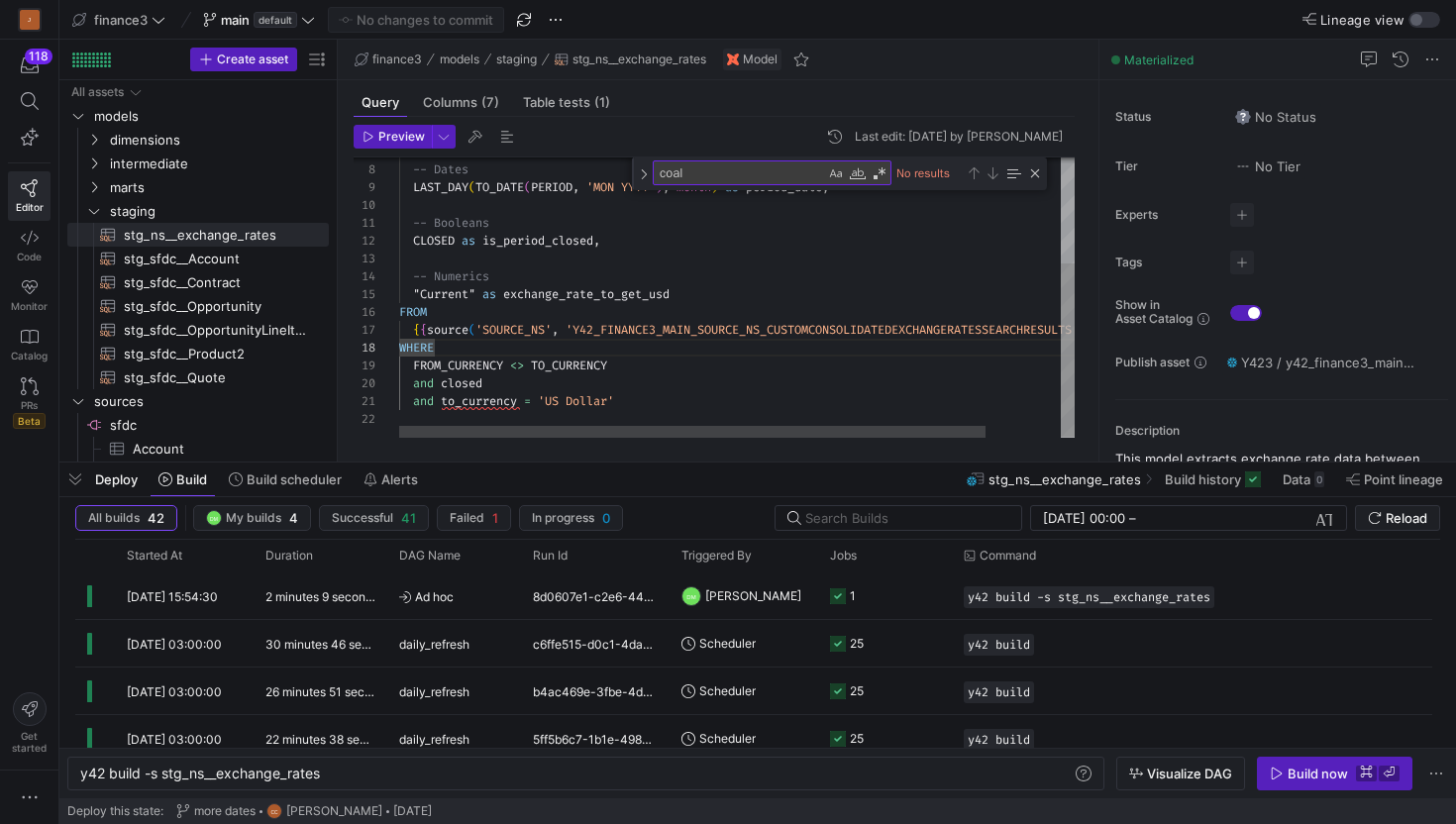 scroll, scrollTop: 143, scrollLeft: 0, axis: vertical 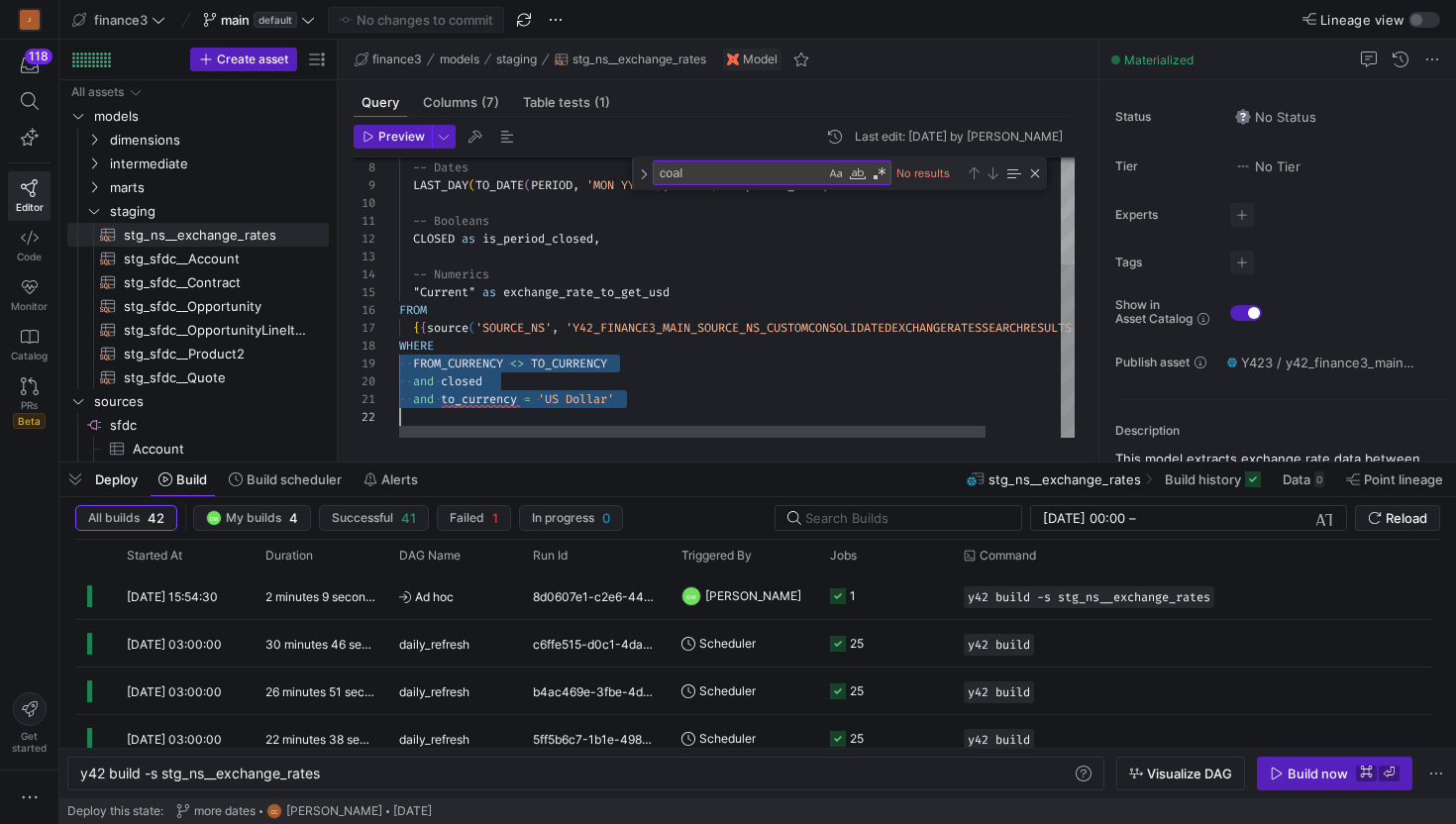 type on "-- [GEOGRAPHIC_DATA]
CLOSED as is_period_closed,
-- Numerics
"Current" as exchange_rate_to_get_usd
FROM
{{source('SOURCE_NS', 'Y42_FINANCE3_MAIN_SOURCE_NS_CUSTOMCONSOLIDATEDEXCHANGERATESSEARCHRESULTS')}}
WHERE
FROM_CURRENCY <> TO_CURRENCY
and closed" 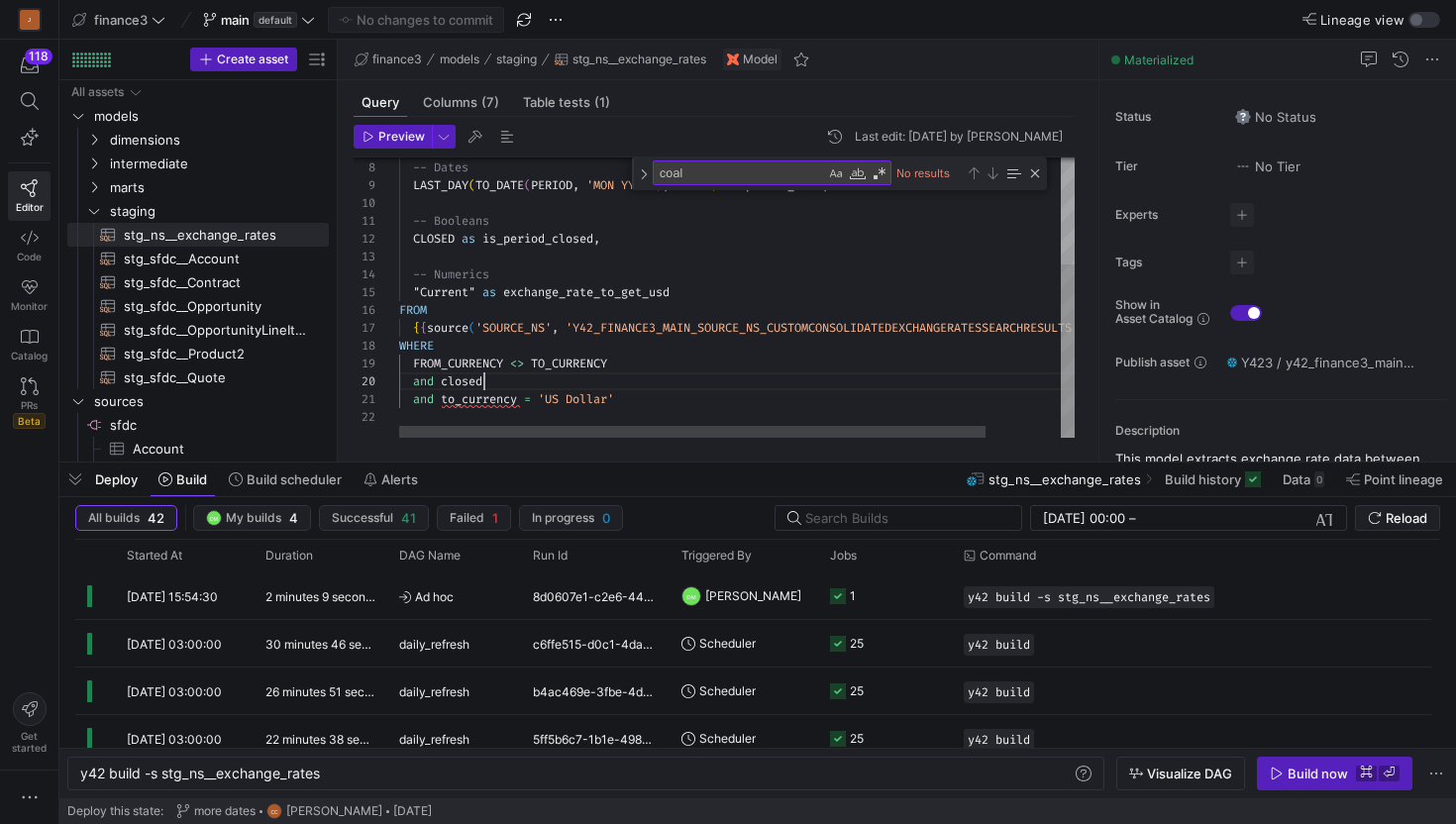 scroll, scrollTop: 160, scrollLeft: 85, axis: both 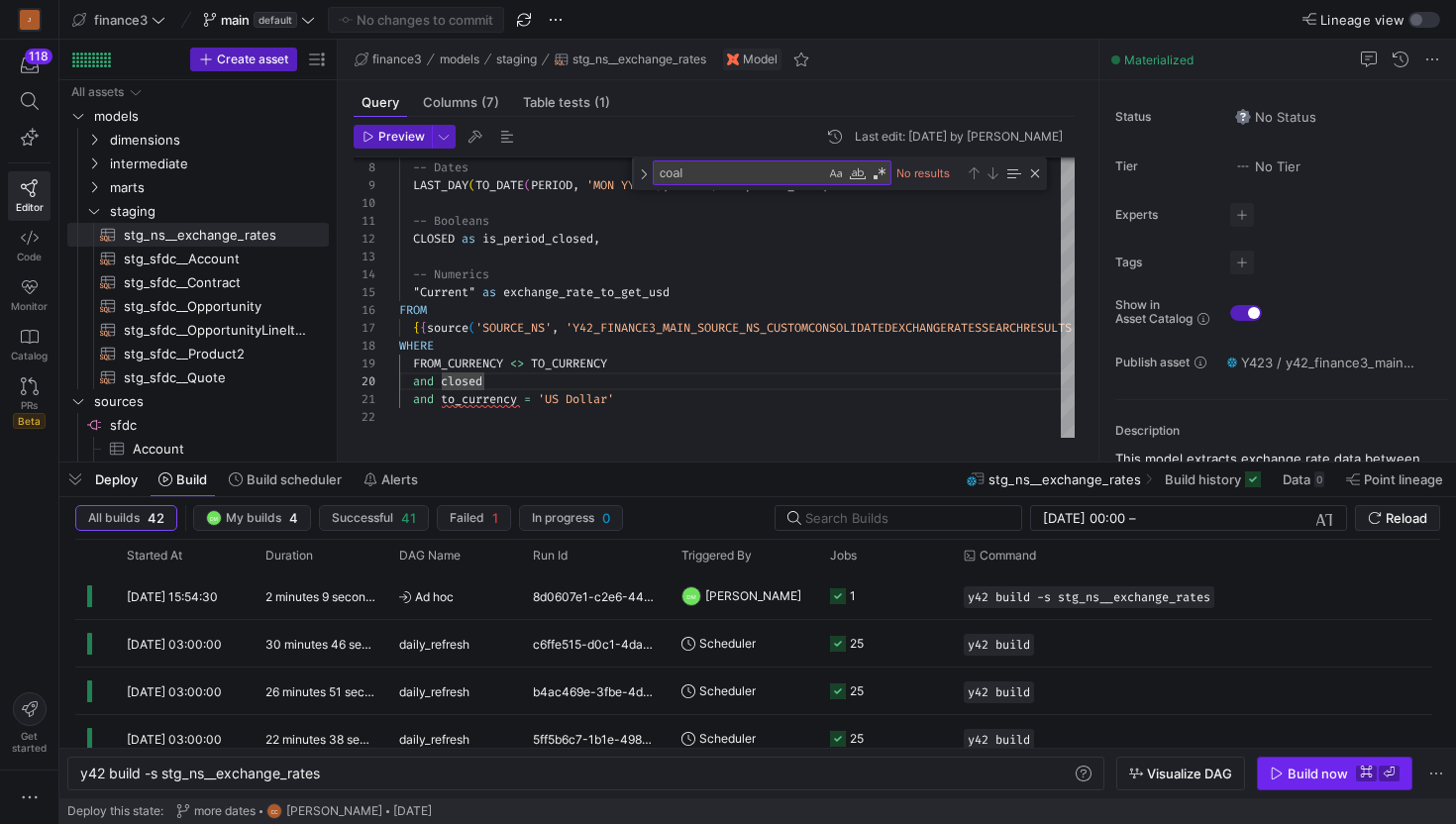 click on "Build now" at bounding box center [1317, 773] 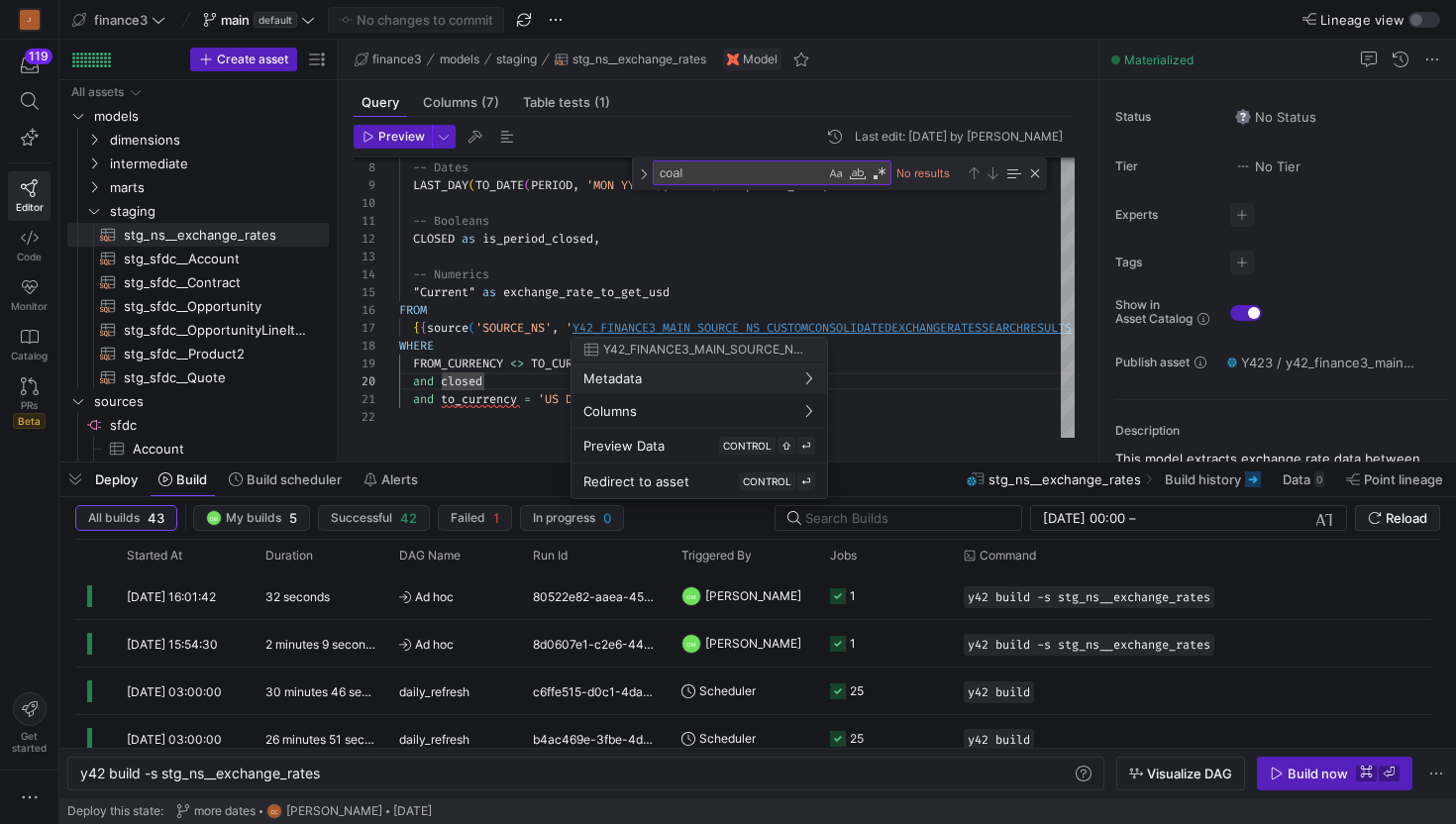 type 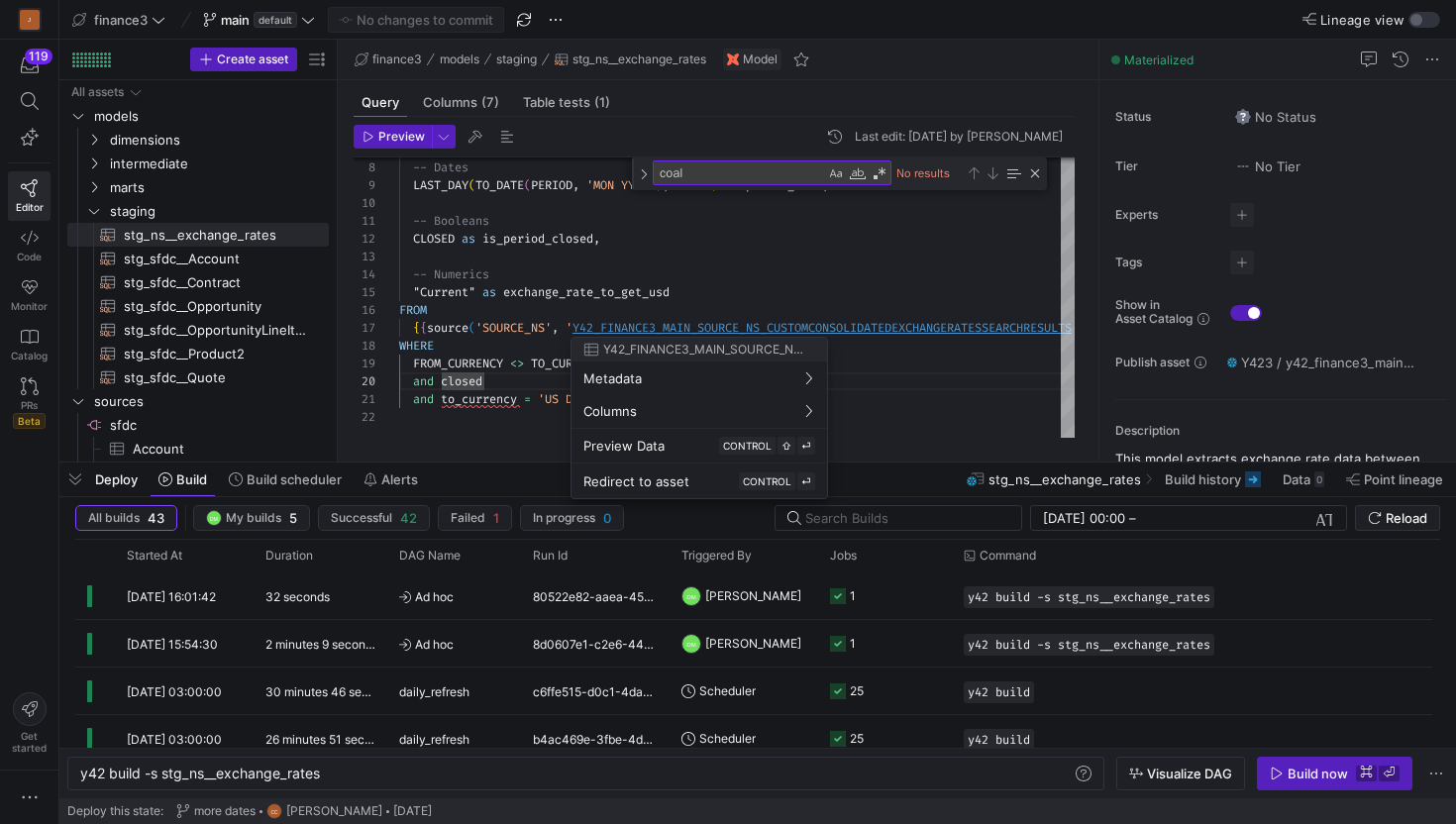 click at bounding box center [728, 412] 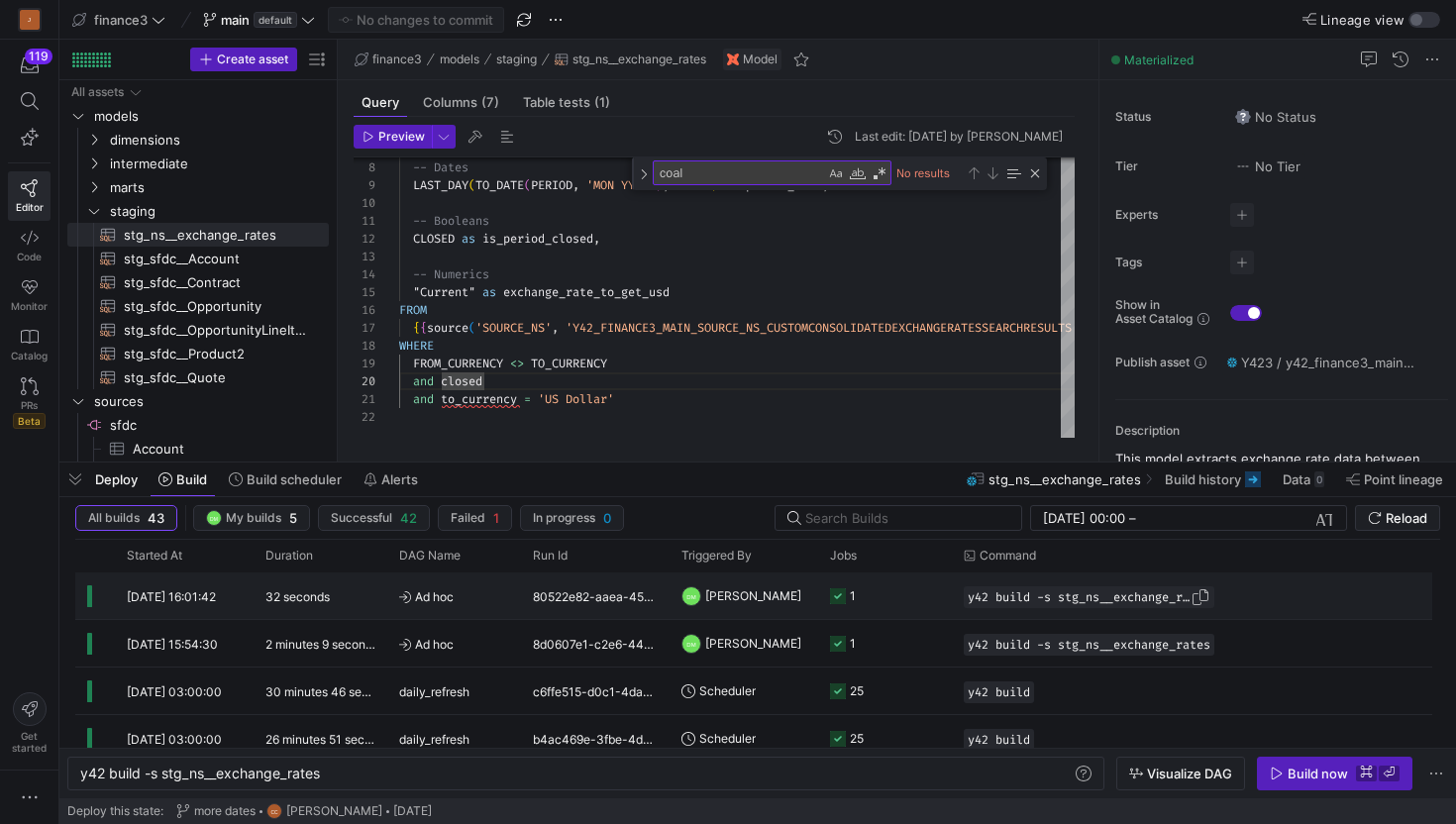 click on "y42 build -s stg_ns__exchange_rates" 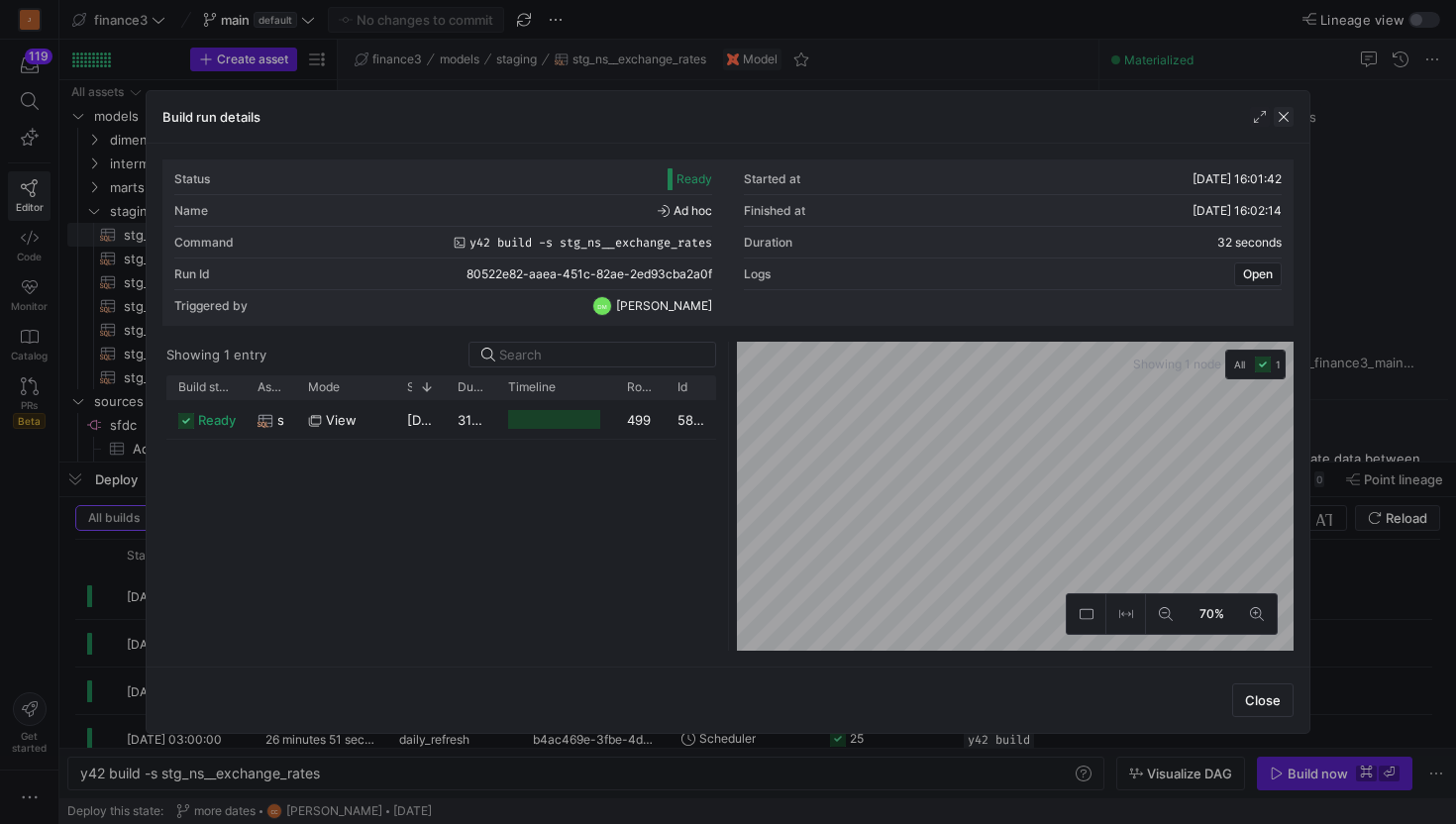 click 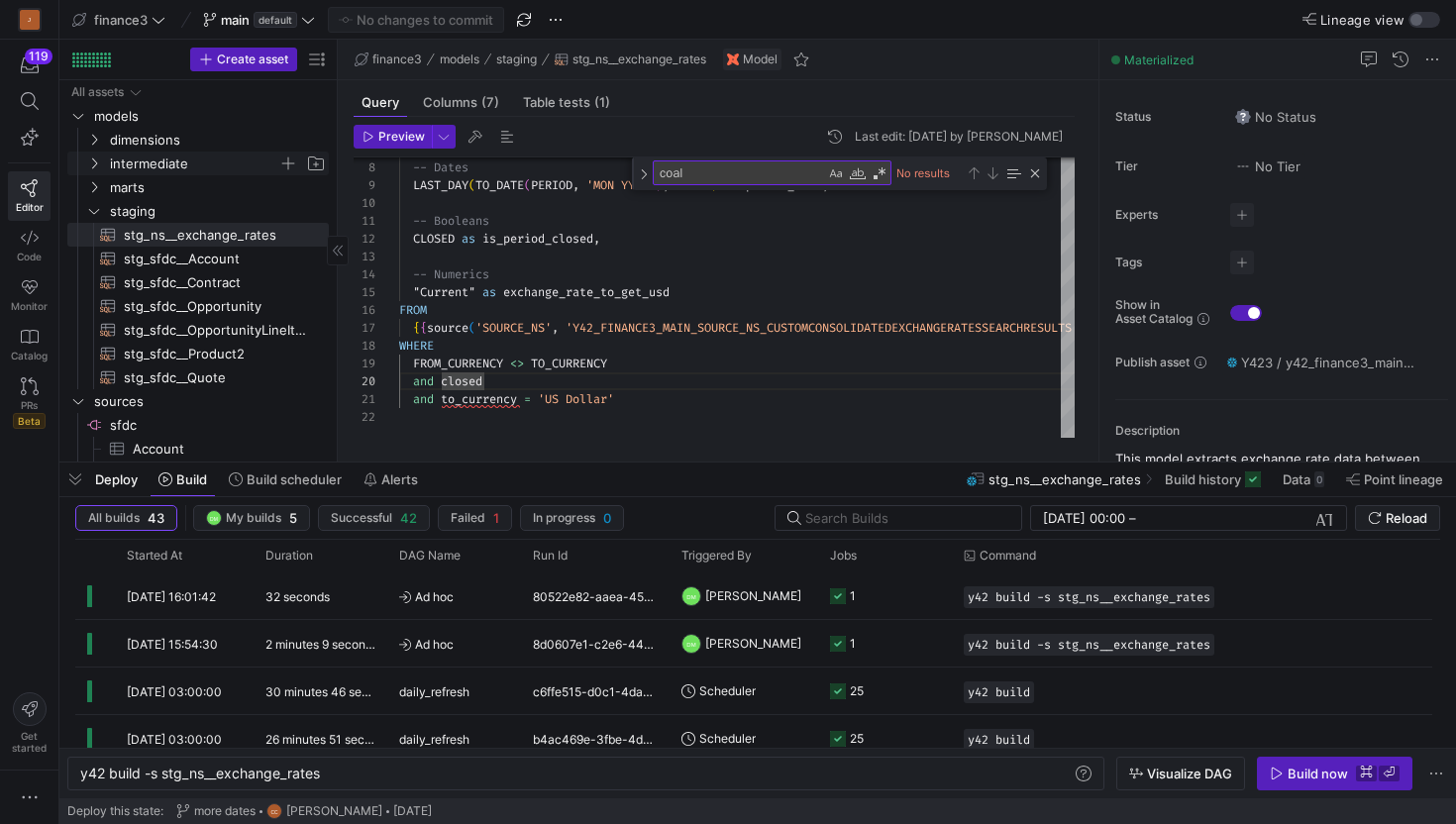 click on "intermediate" 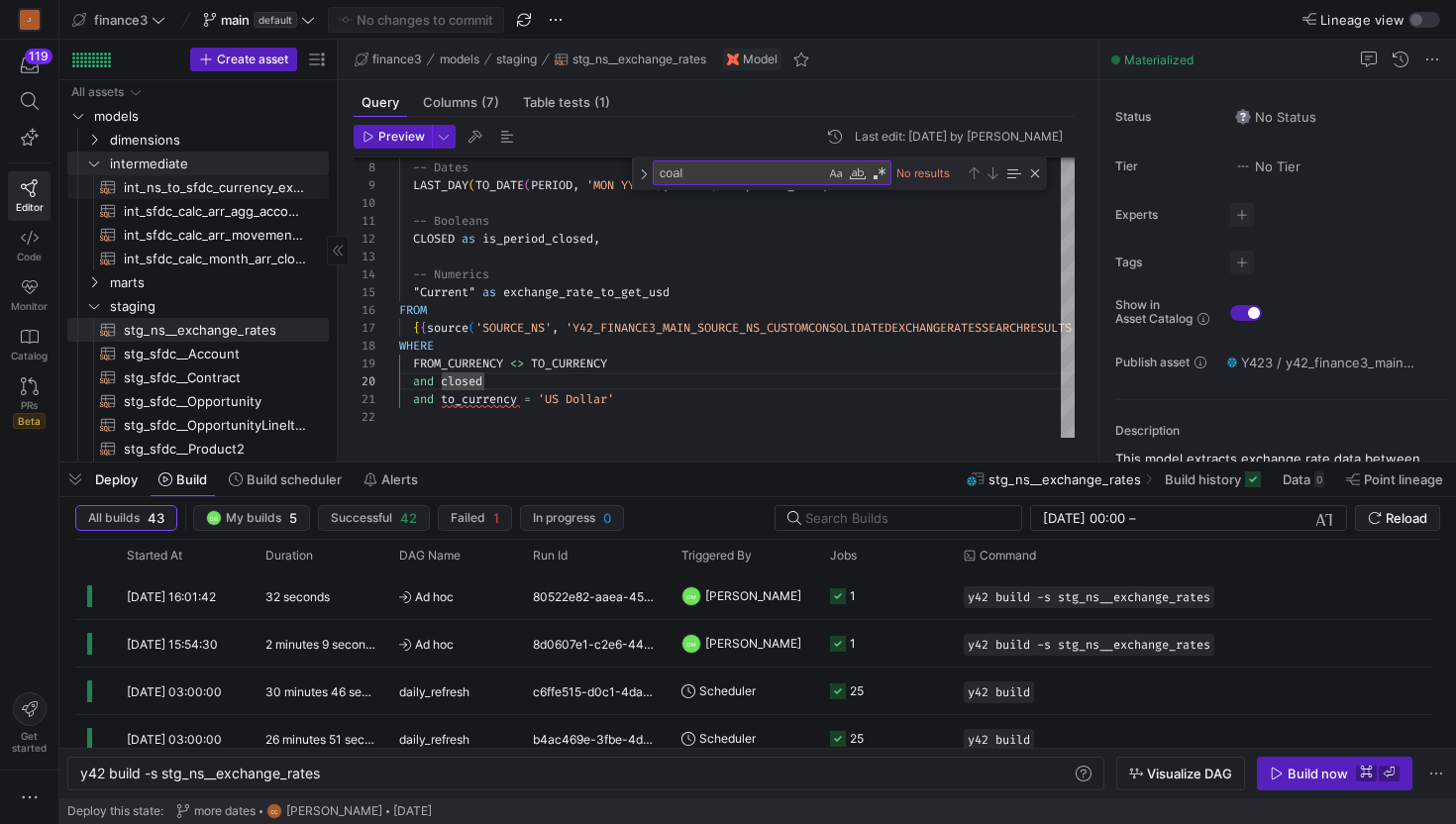 click on "int_ns_to_sfdc_currency_exchange_map​​​​​​​​​​" 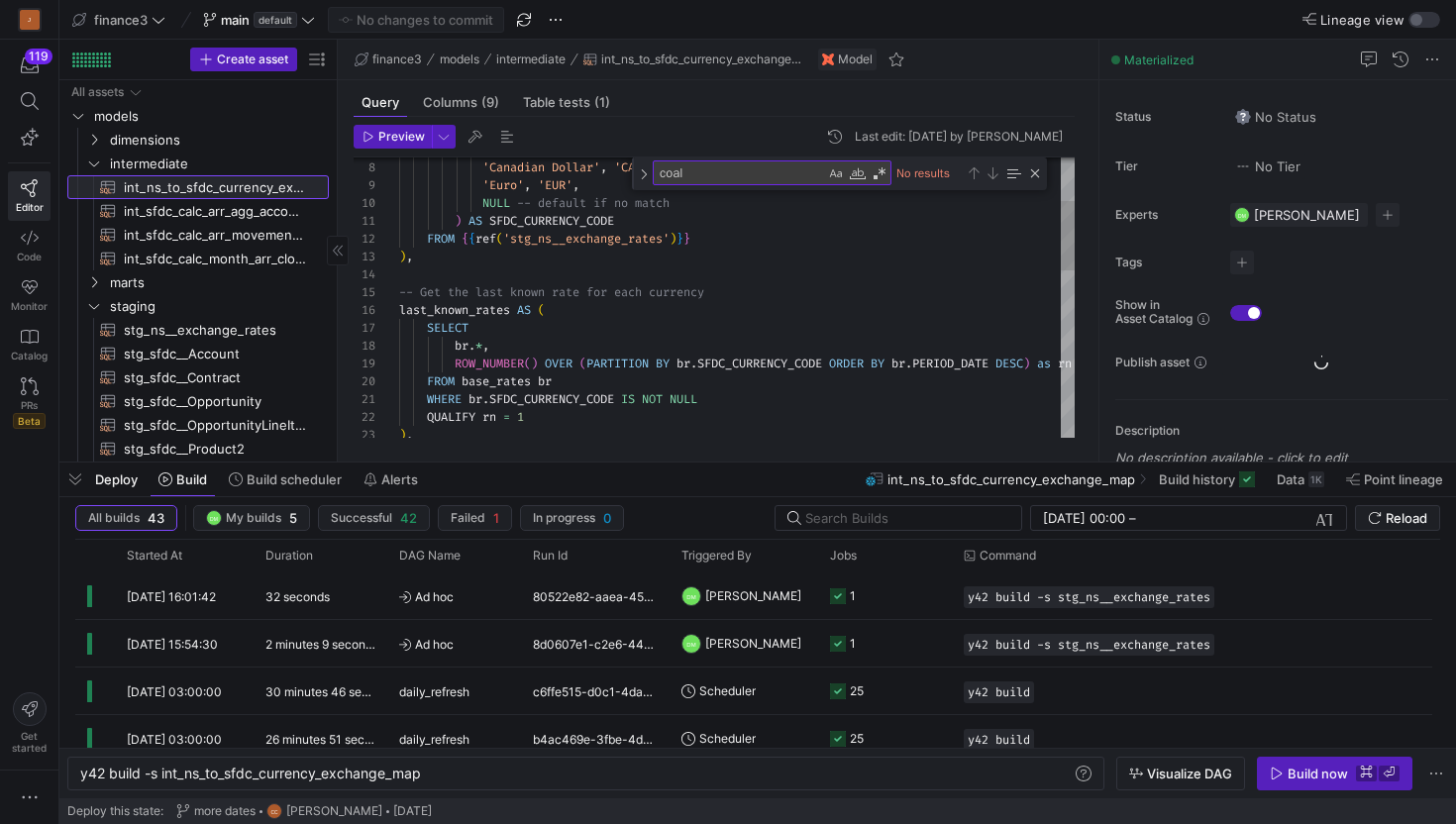 scroll, scrollTop: 0, scrollLeft: 0, axis: both 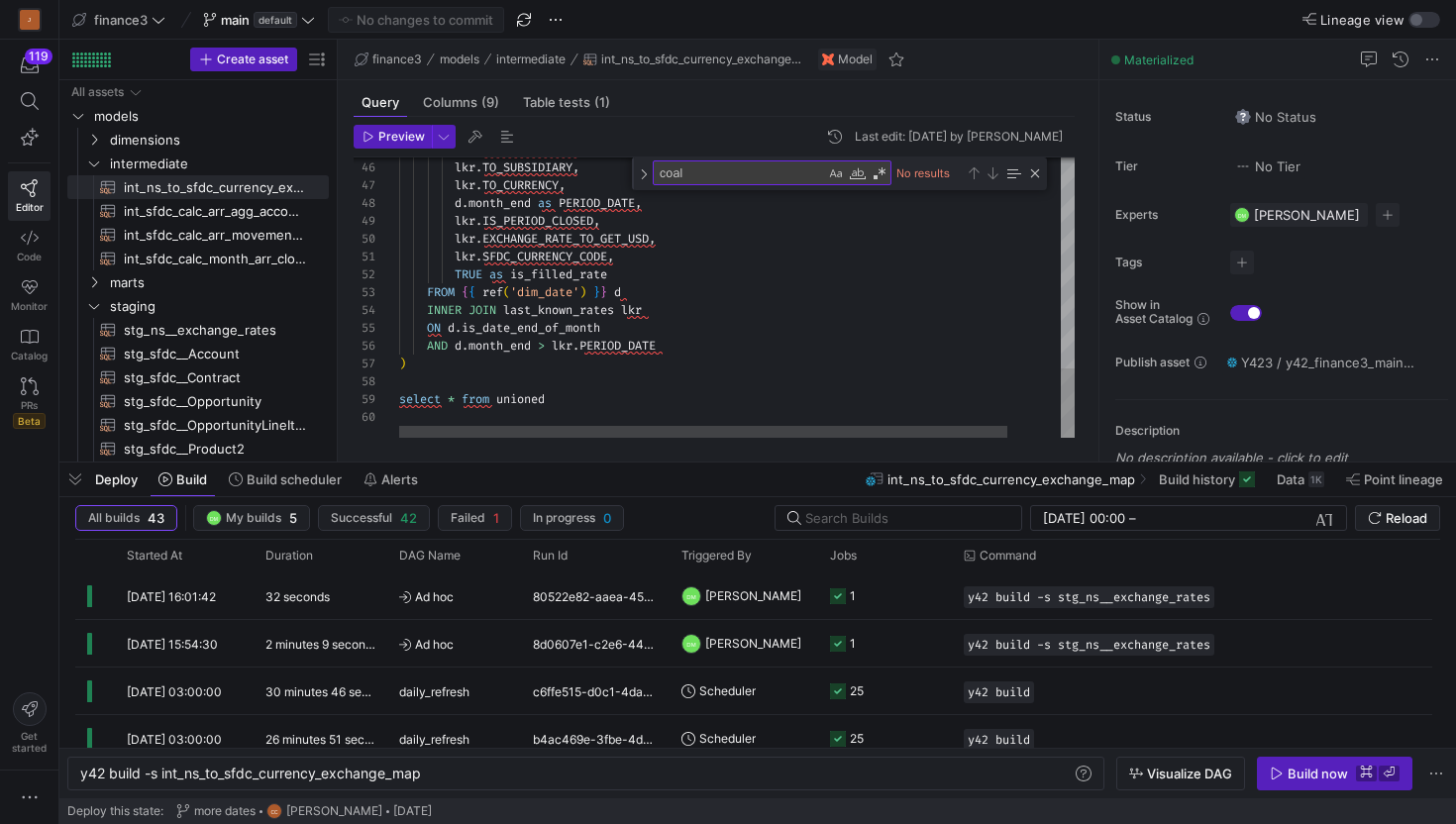 type on "lkr.SFDC_CURRENCY_CODE,
TRUE as is_filled_rate
FROM {{ ref('dim_date') }} d
INNER JOIN last_known_rates lkr
ON [DOMAIN_NAME]_date_end_of_month
AND [PERSON_NAME]month_end > lkr.PERIOD_DATE
)
select * from [GEOGRAPHIC_DATA]" 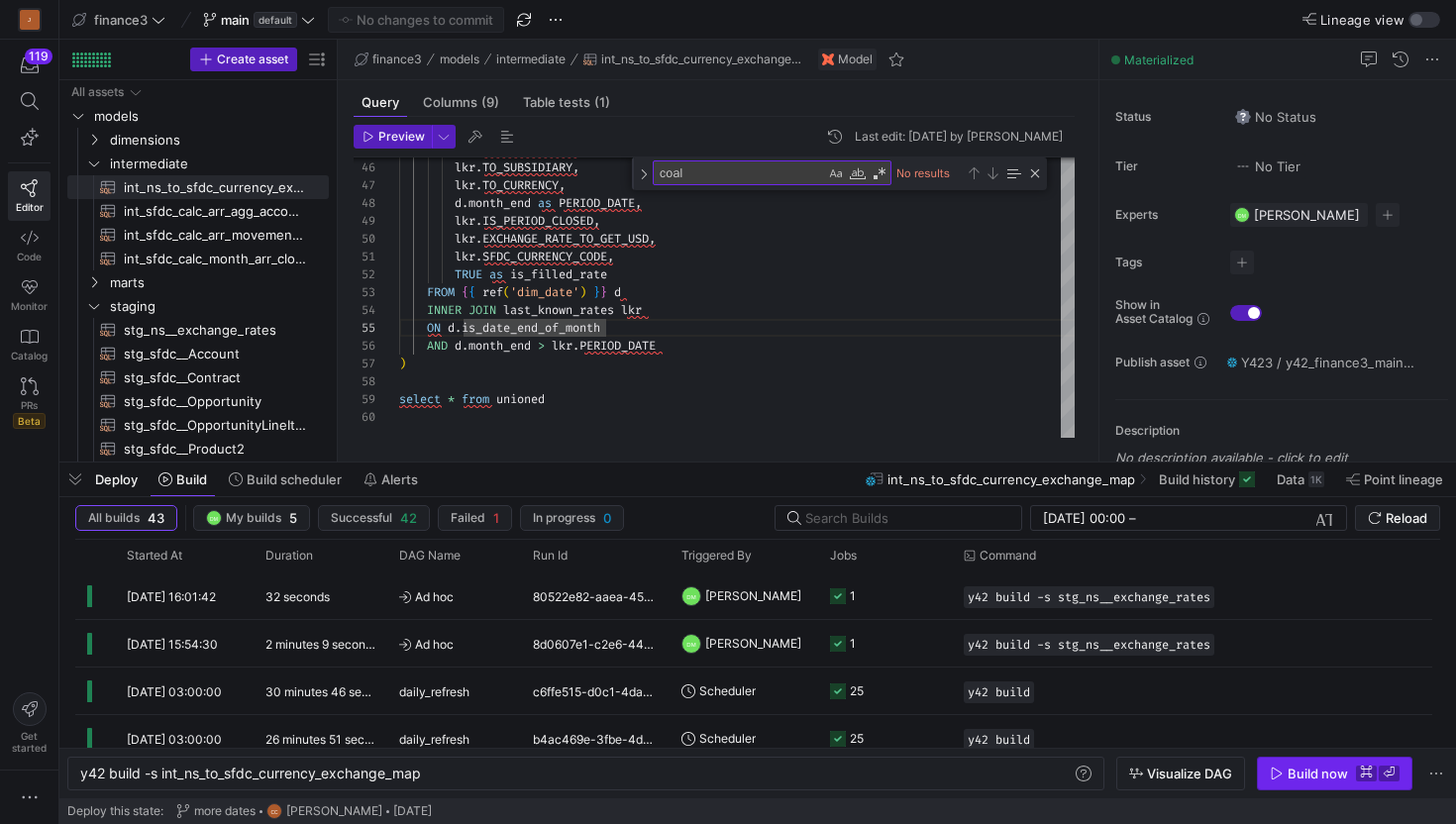 click at bounding box center [1334, 773] 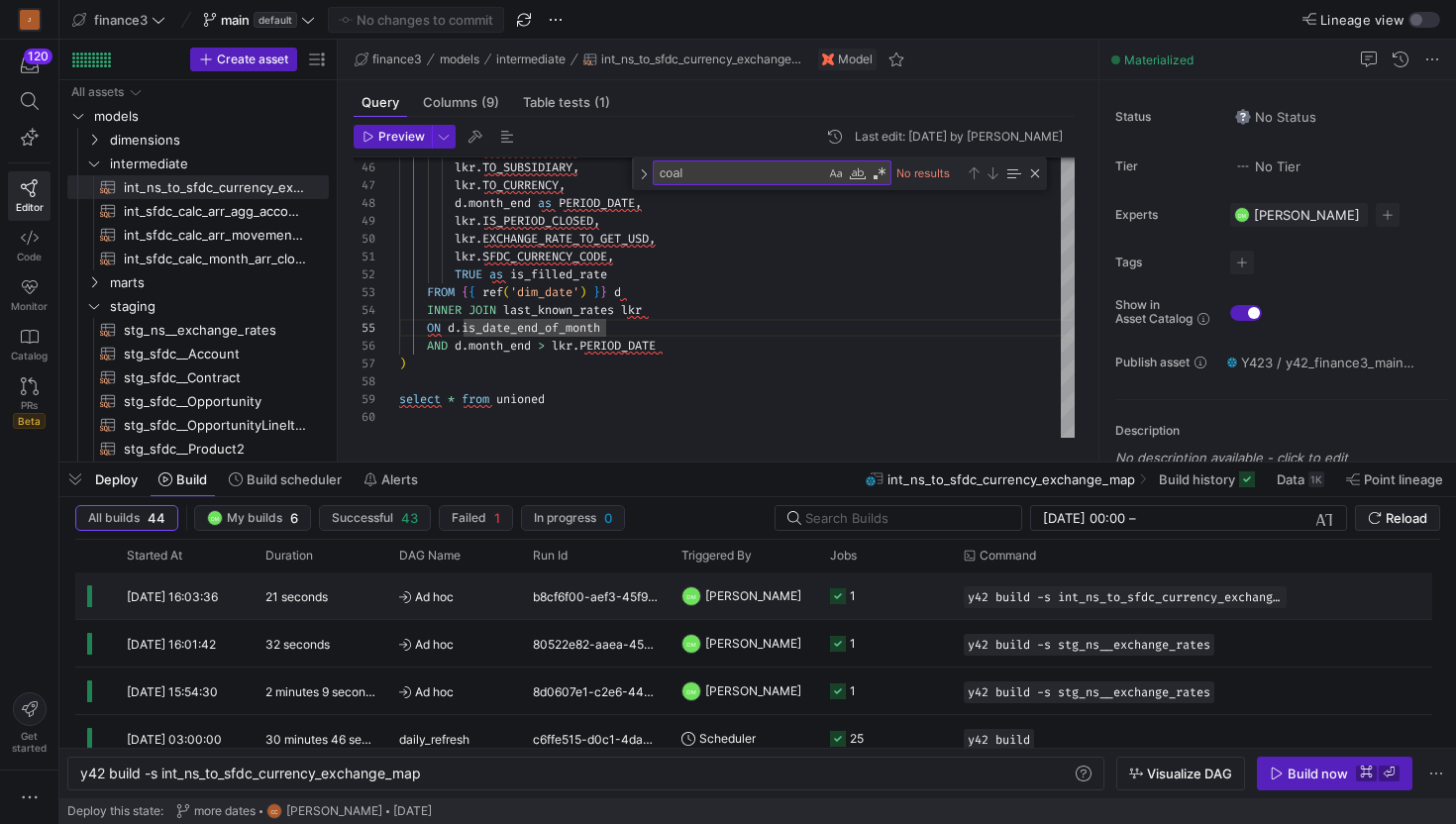 click on "b8cf6f00-aef3-45f9-b1f9-9f152a43b4eb" 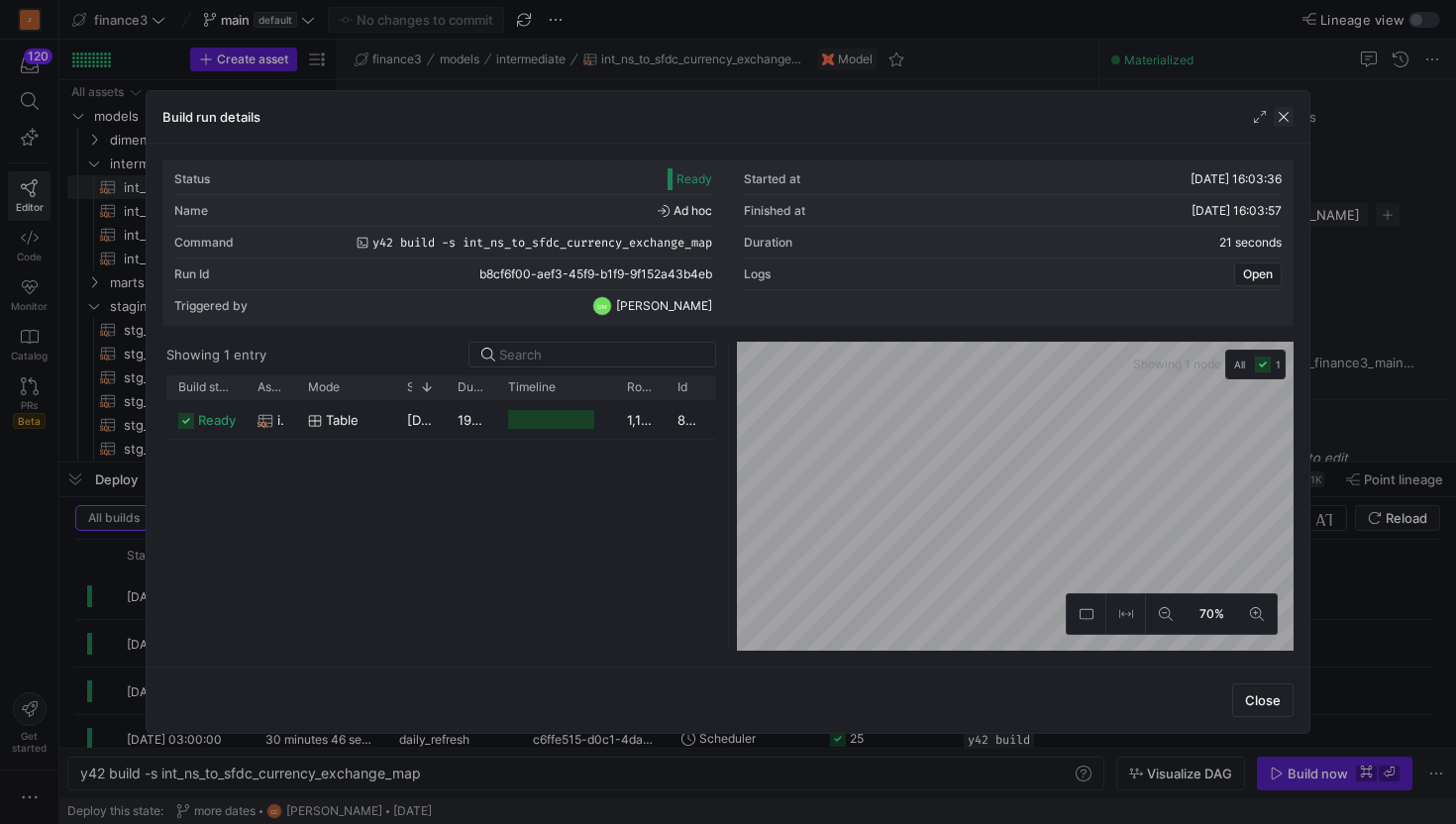click 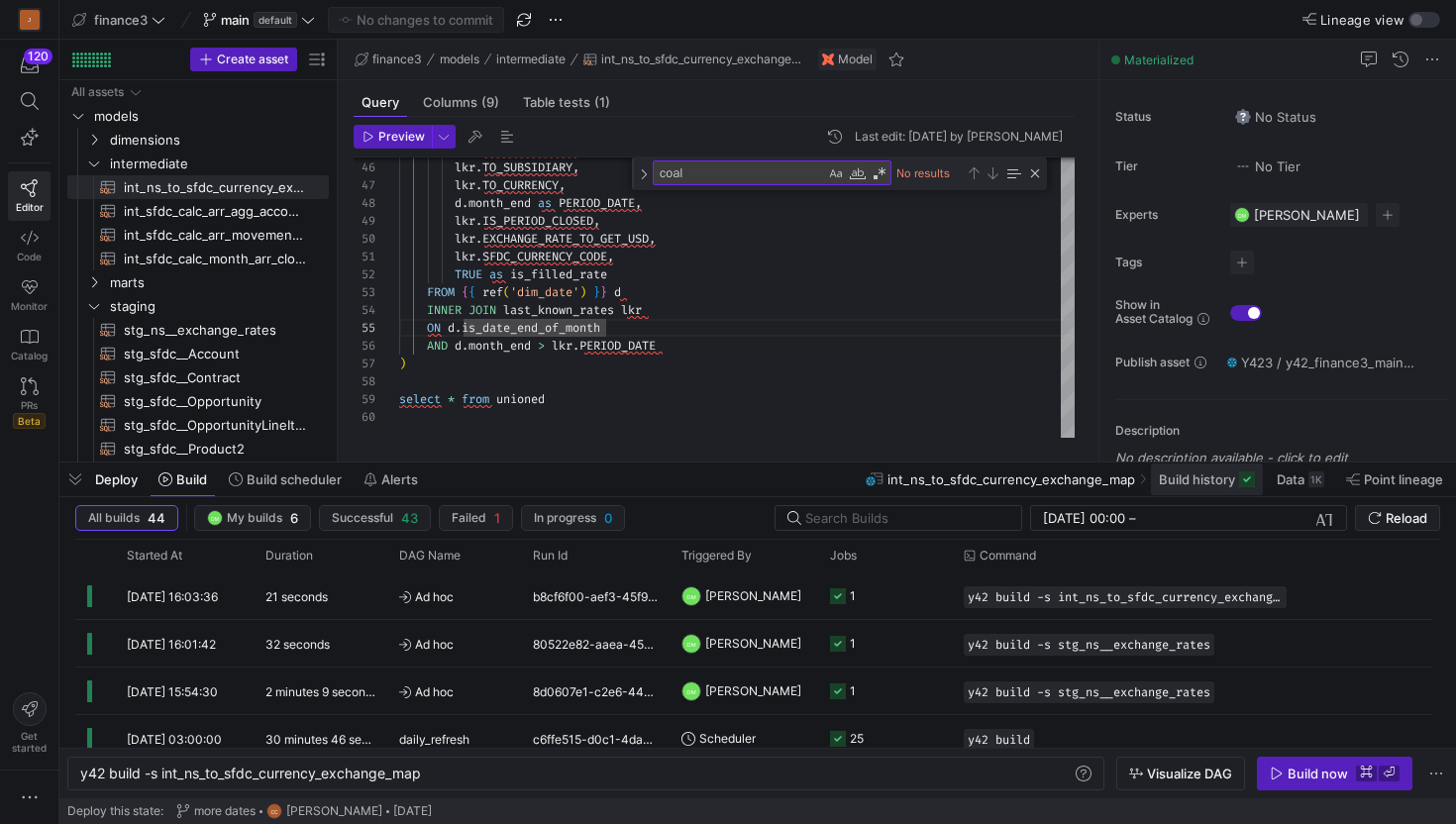 click on "Build history" 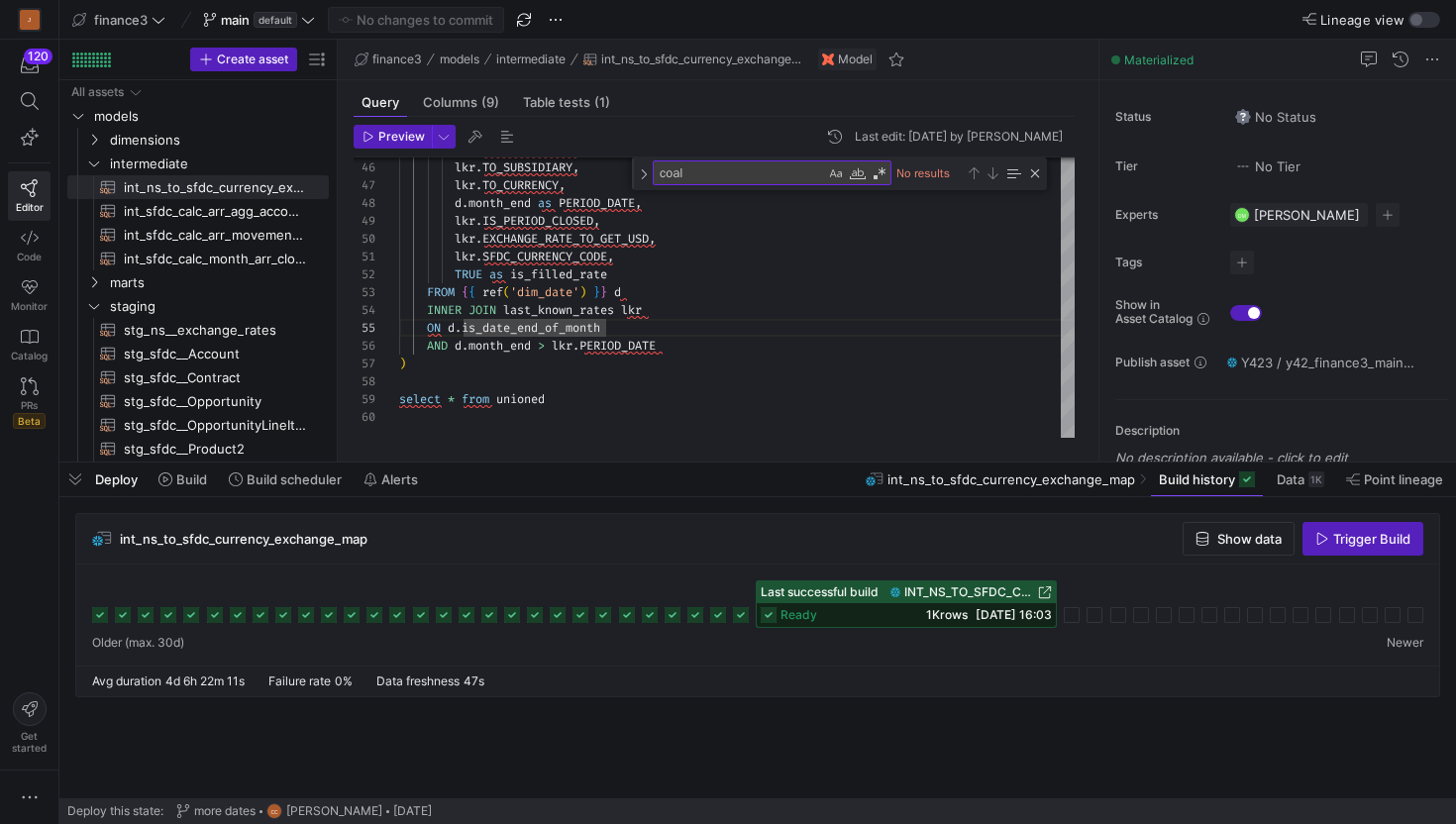 click 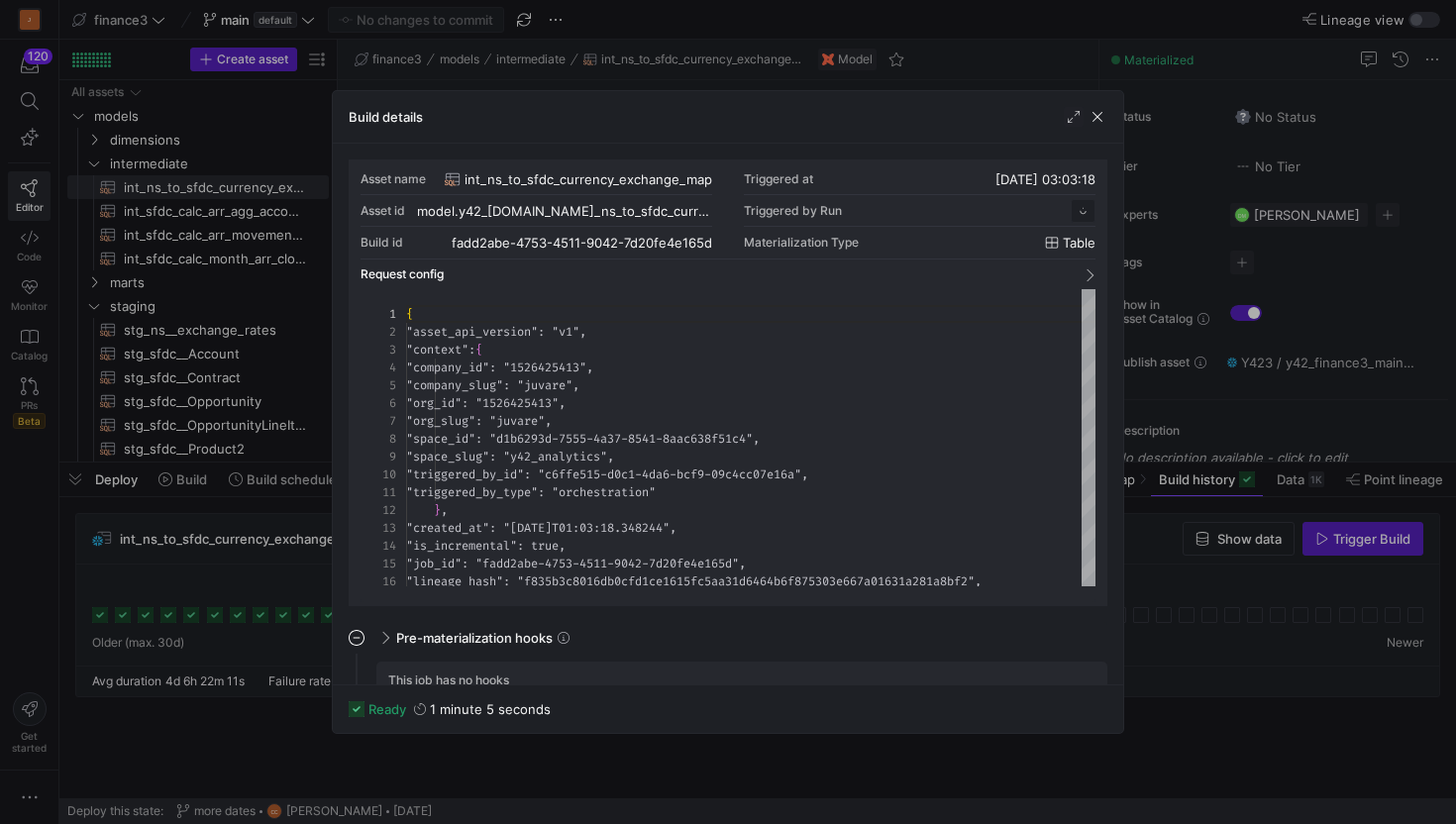 scroll, scrollTop: 178, scrollLeft: 0, axis: vertical 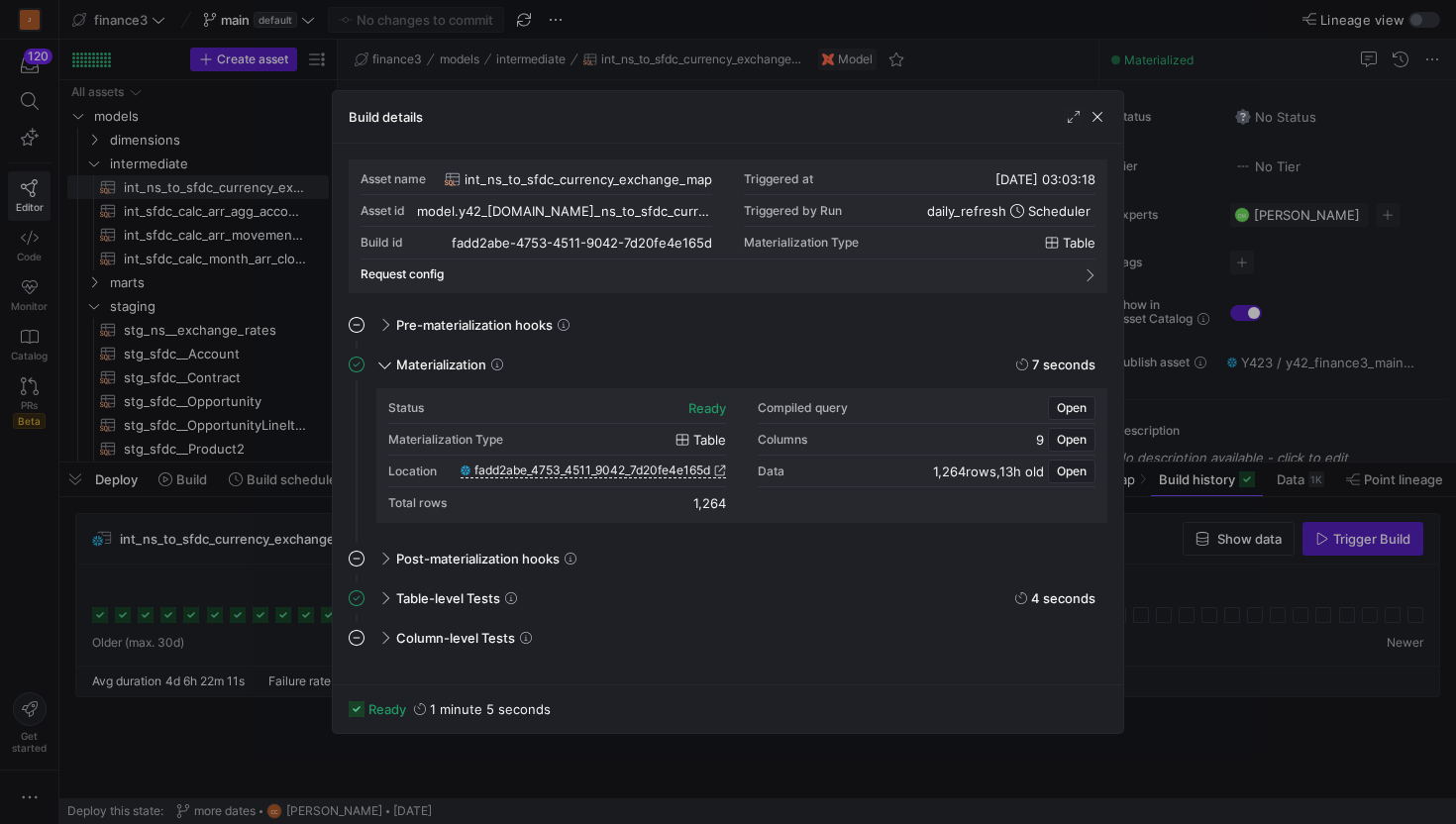 click on "Build details" at bounding box center (728, 117) 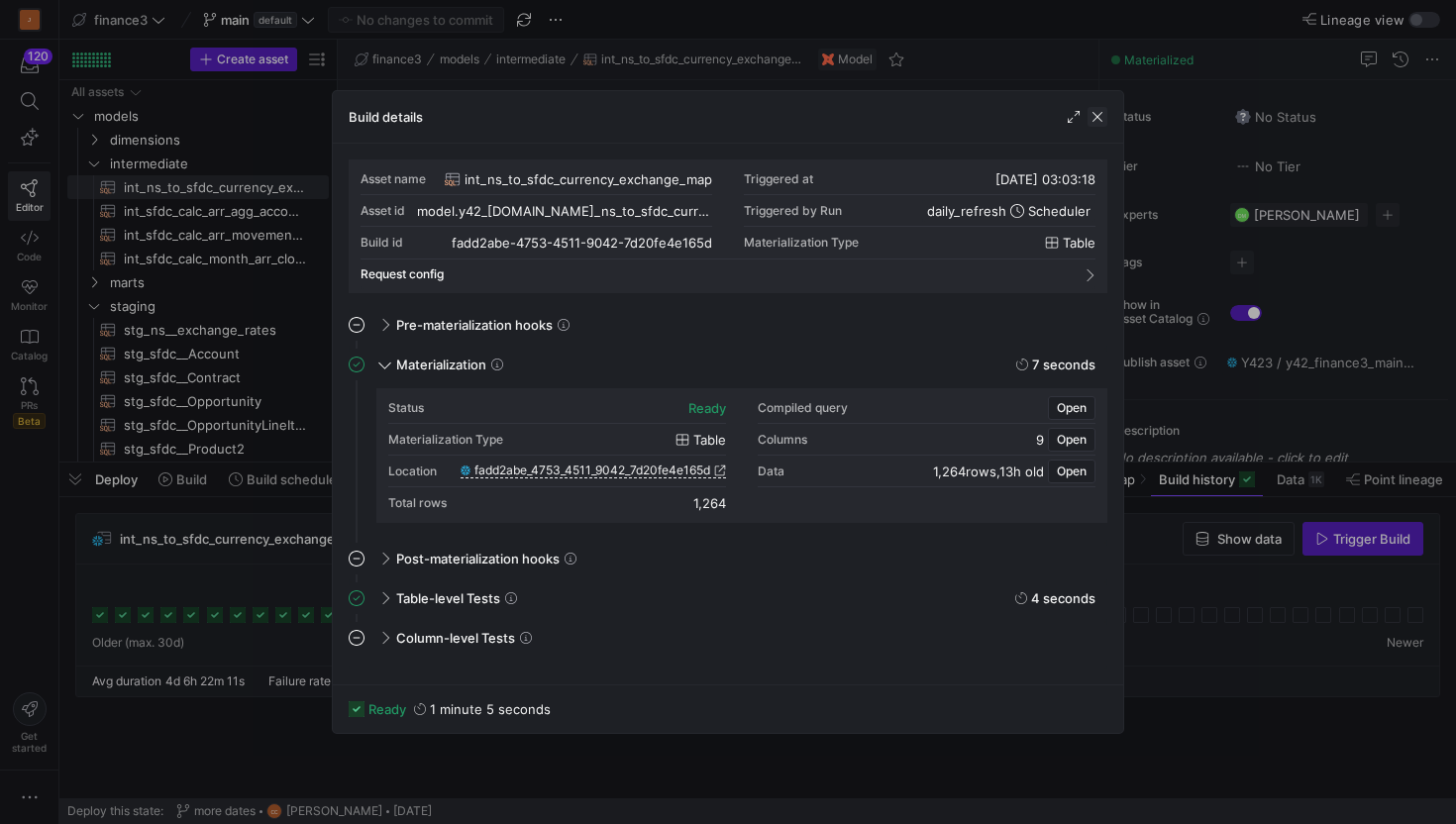 click 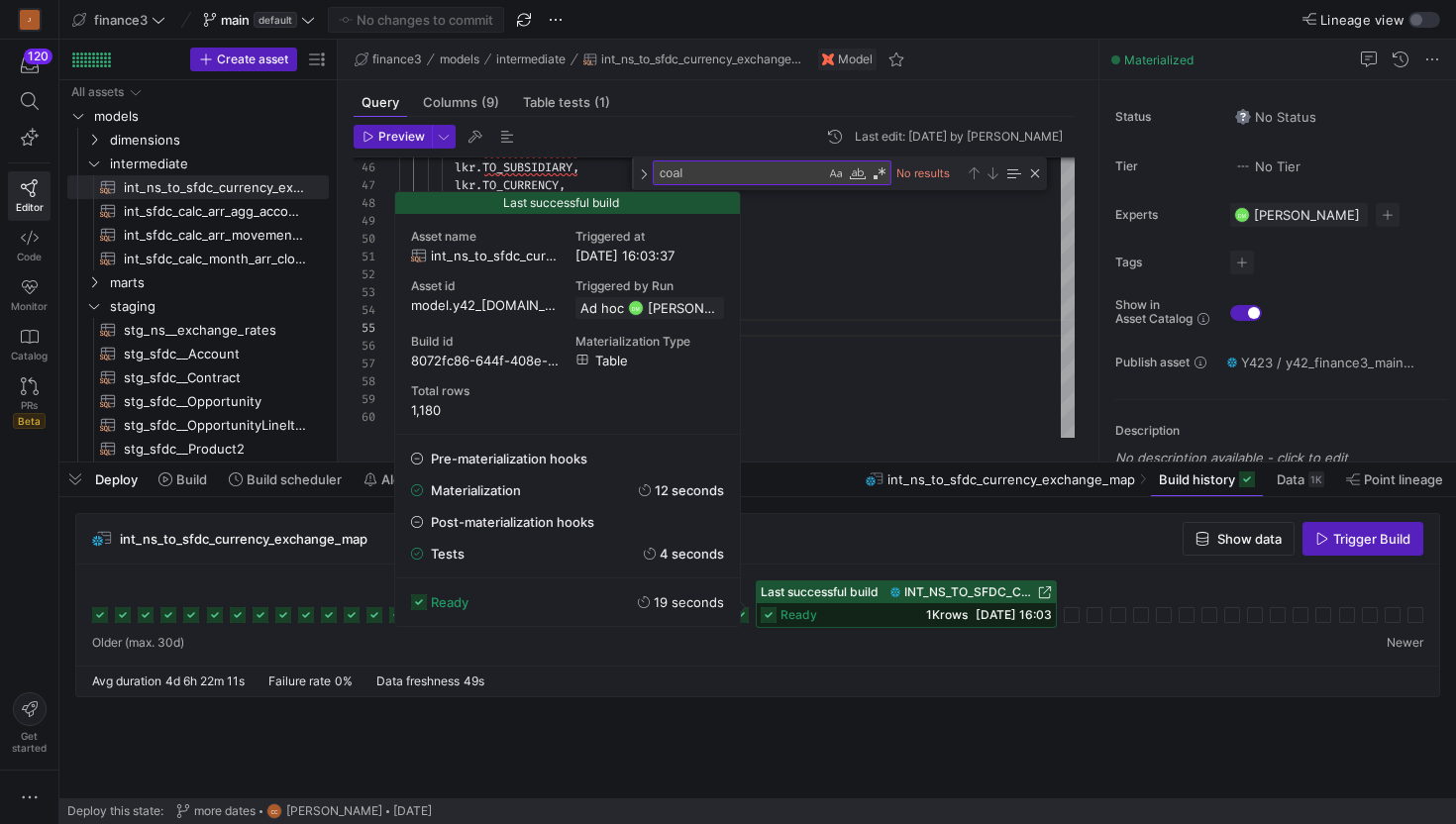click on "ready   1K   rows  [DATE] 16:03" 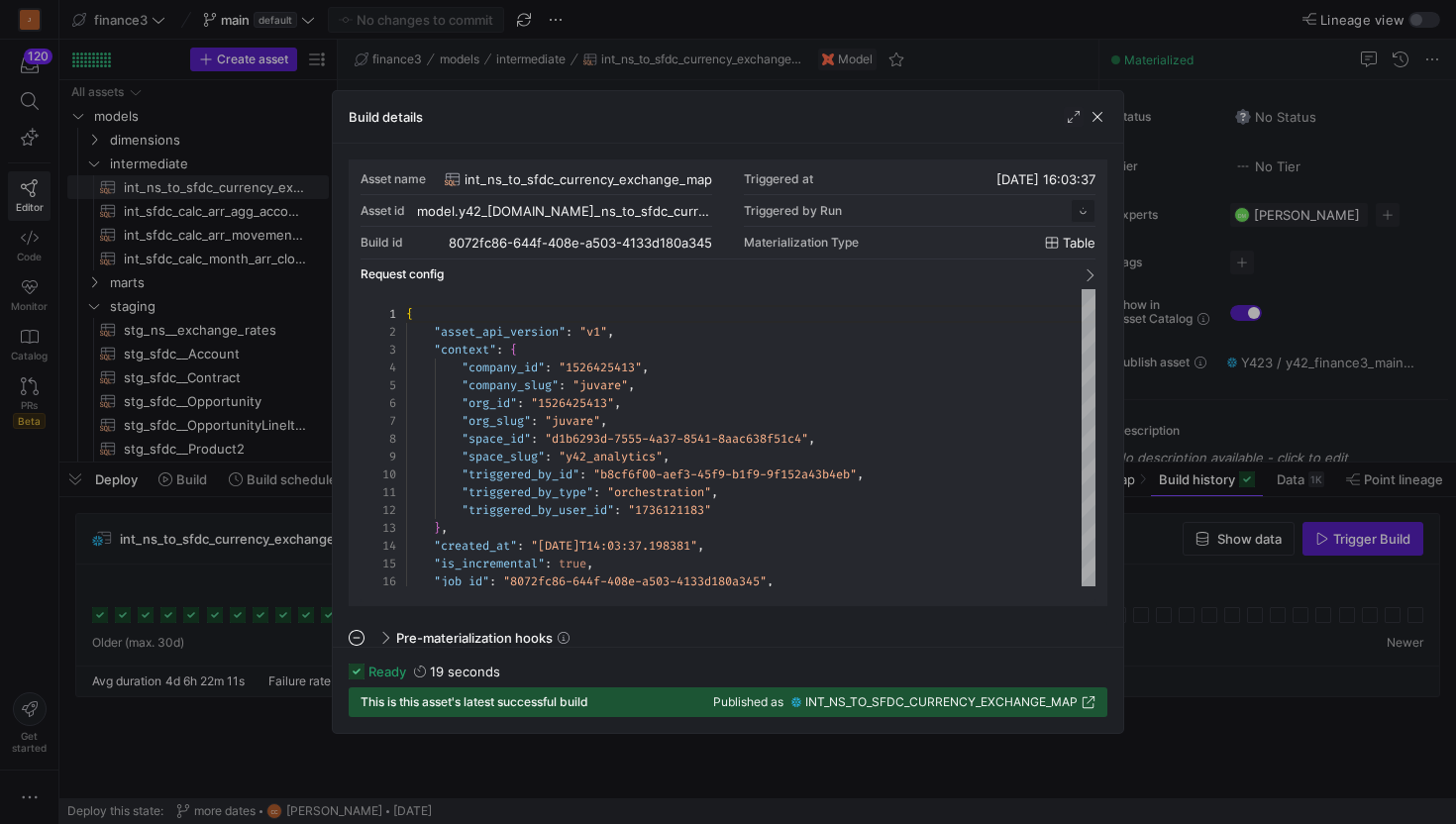 scroll, scrollTop: 178, scrollLeft: 0, axis: vertical 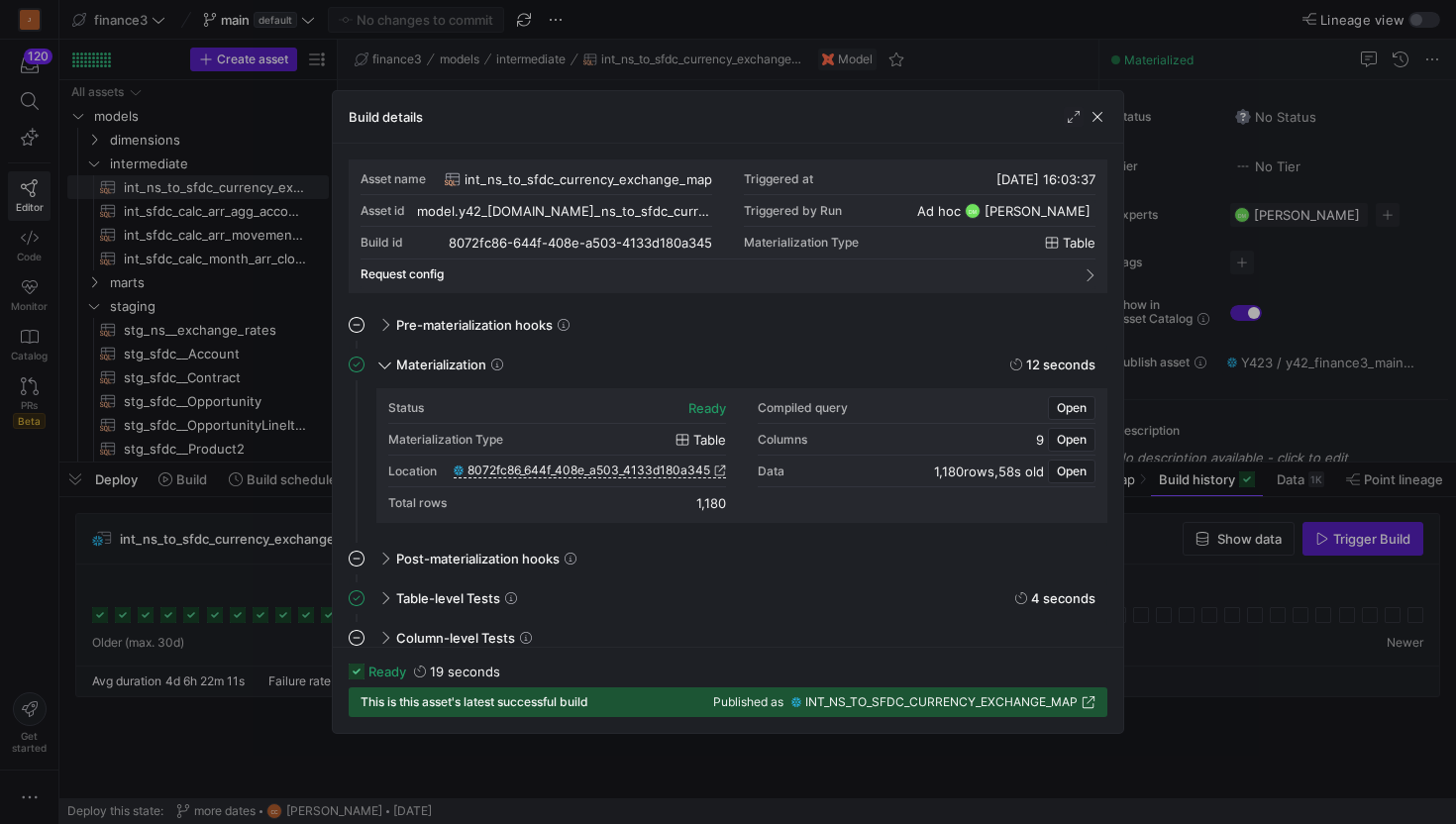 type 